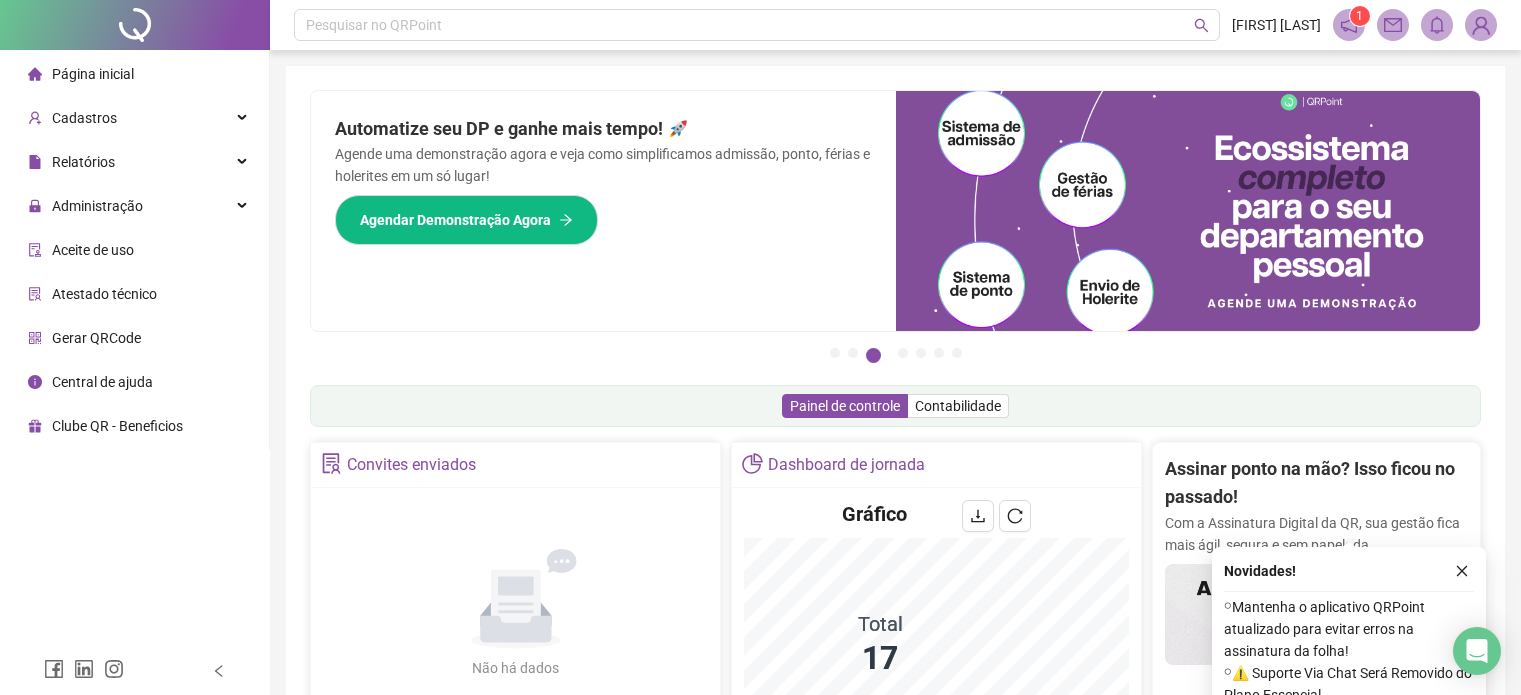 scroll, scrollTop: 494, scrollLeft: 0, axis: vertical 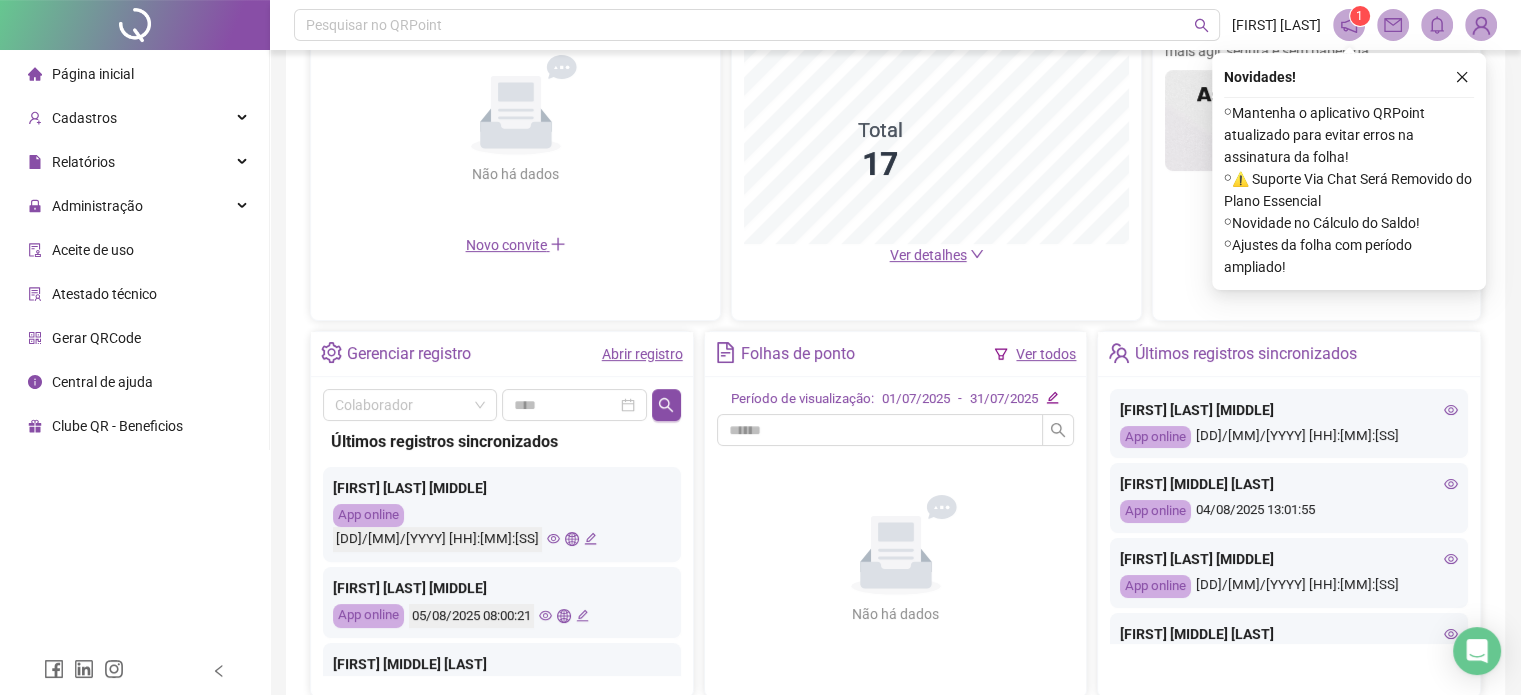 click on "[DD]/[MM]/[YYYY] [HH]:[MM]:[SS]" at bounding box center (465, 539) 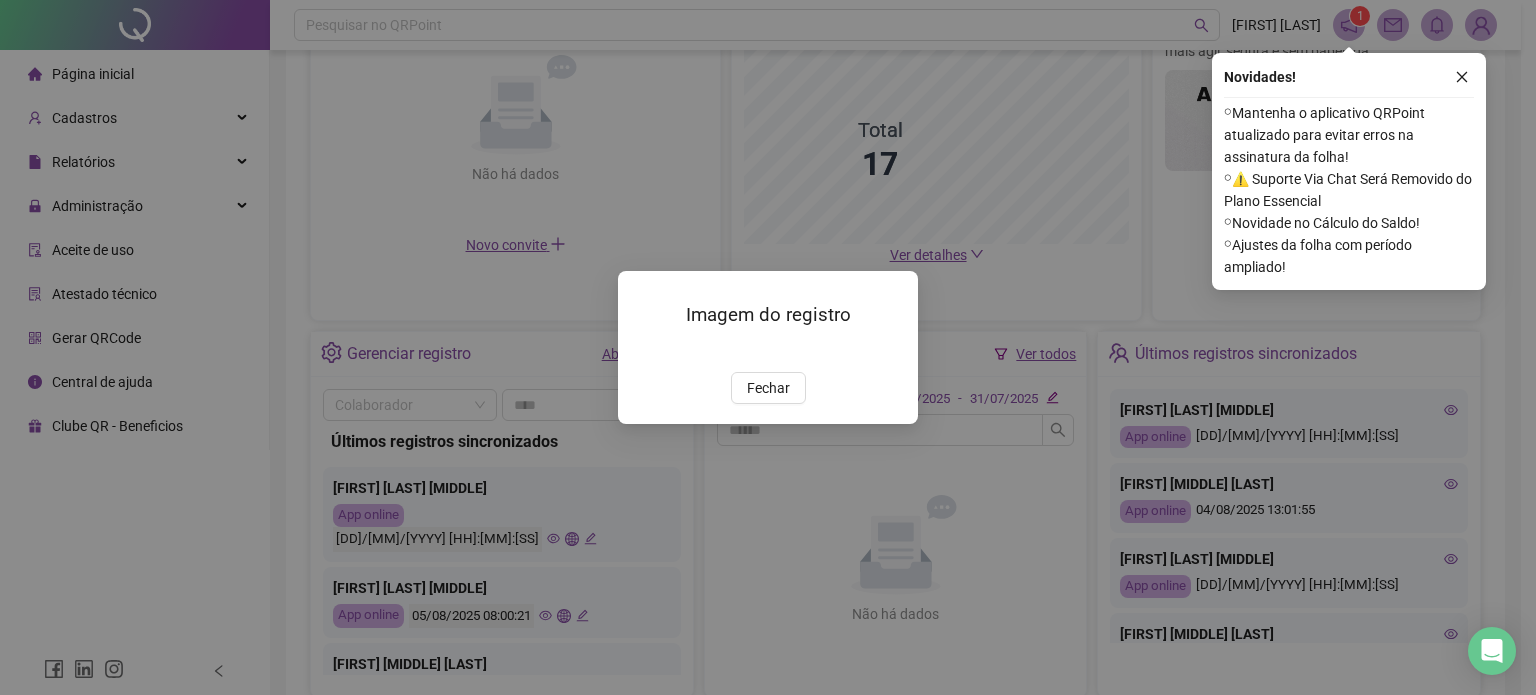 click at bounding box center [642, 351] 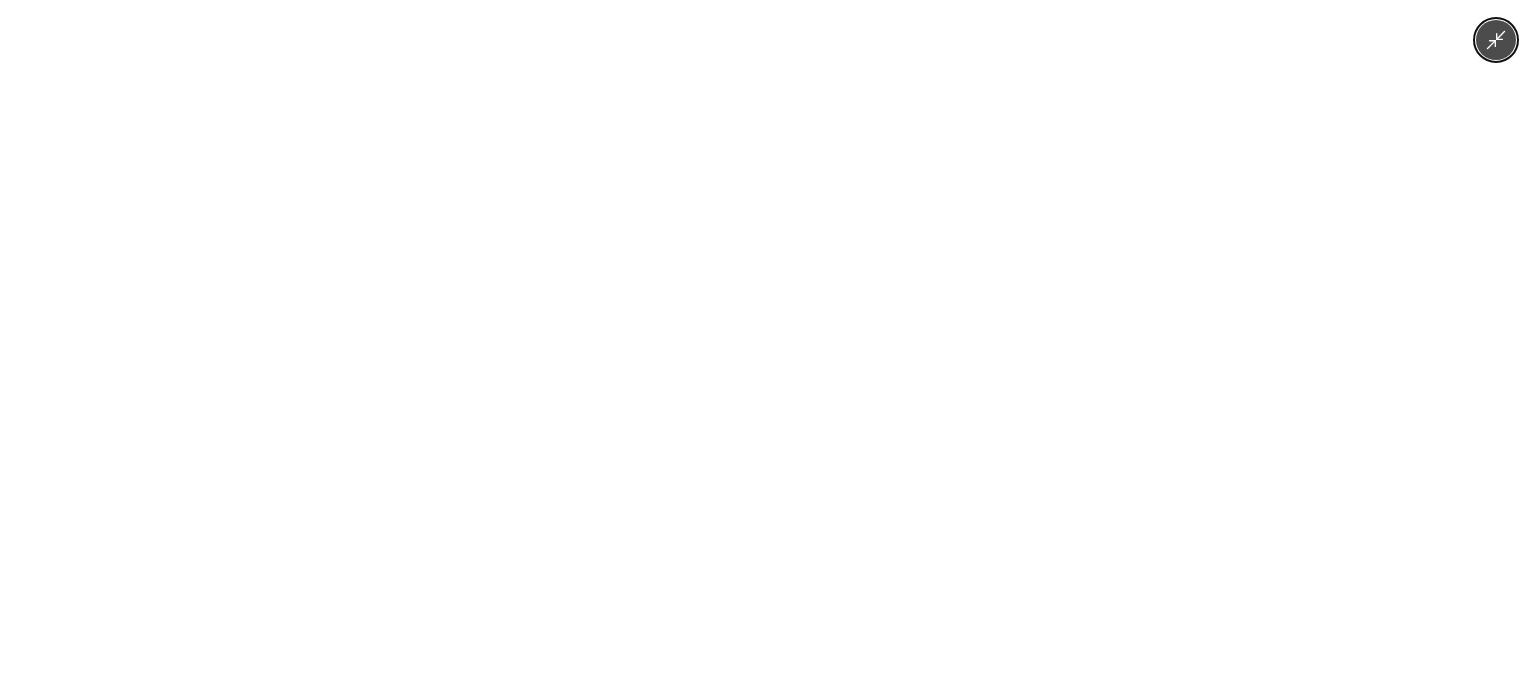 click 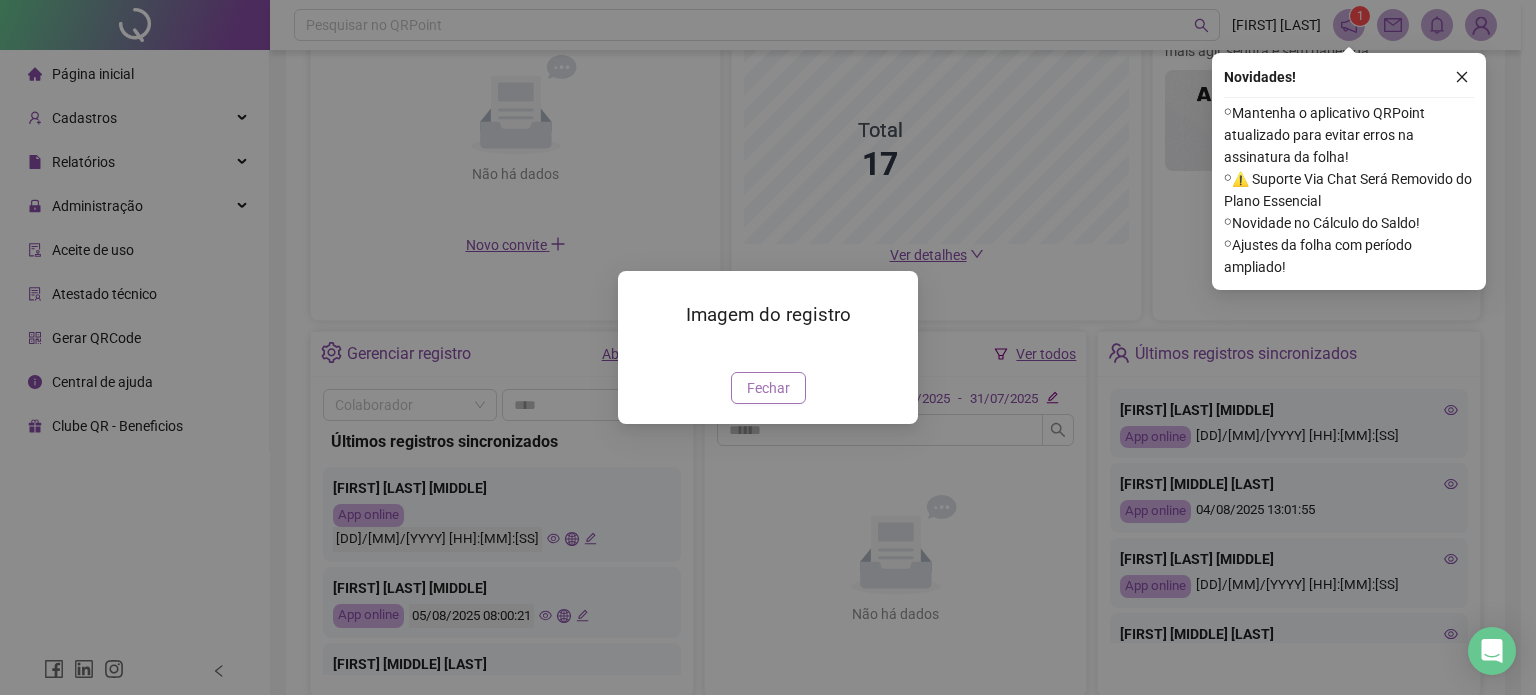 click on "Fechar" at bounding box center (768, 388) 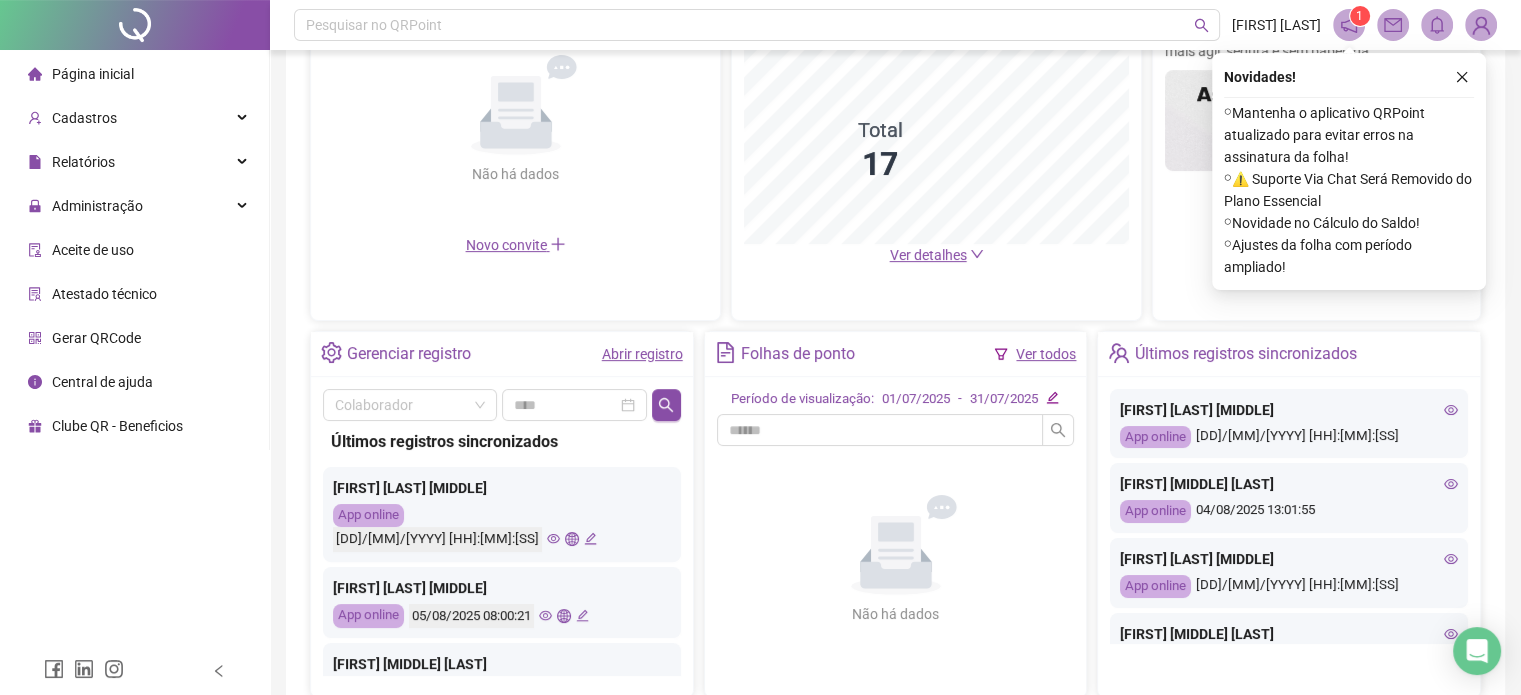 click 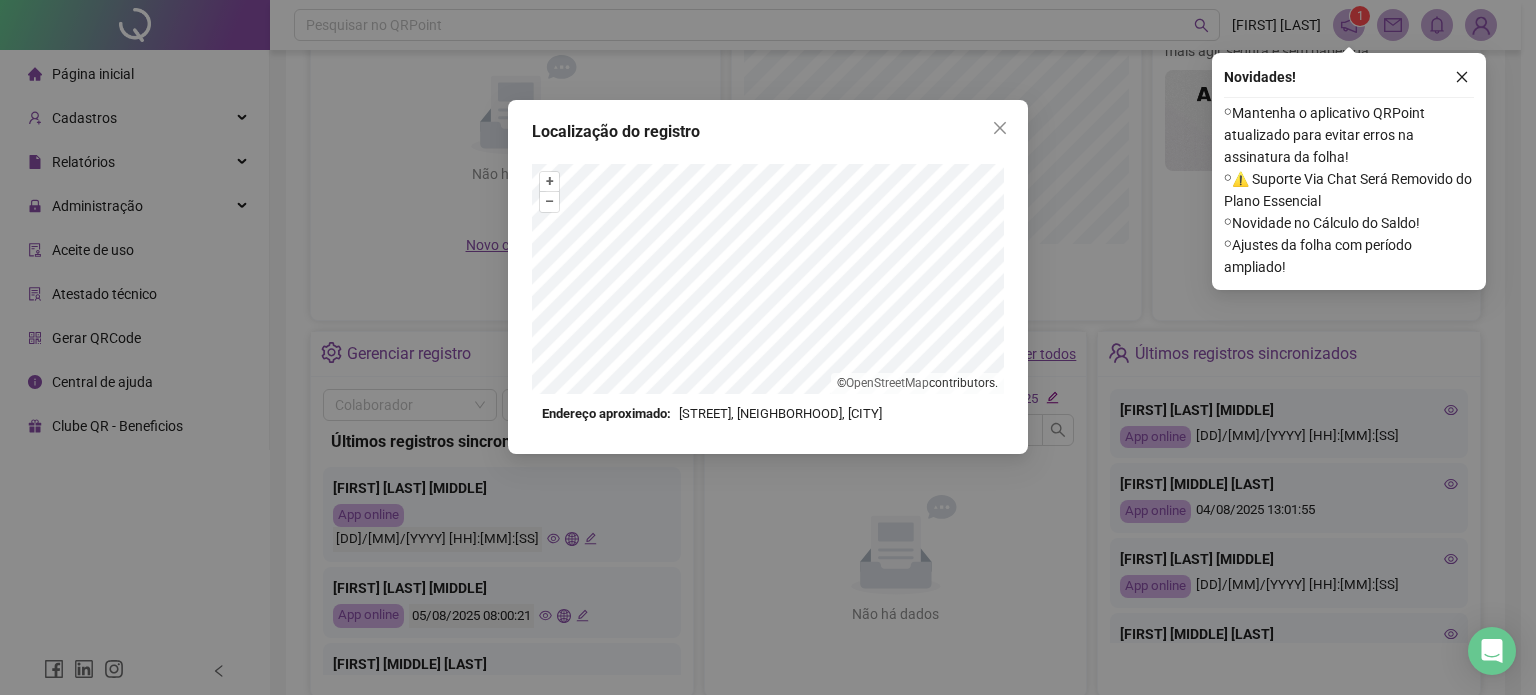 click on "Localização do registro + – ⇧ › © OpenStreetMap contributors. Endereço aproximado: [STREET], [NEIGHBORHOOD], [CITY] *OBS Os registros de ponto executados através da web utilizam uma tecnologia menos precisa para obter a geolocalização do colaborador, o que poderá resultar em localizações distintas." at bounding box center (768, 347) 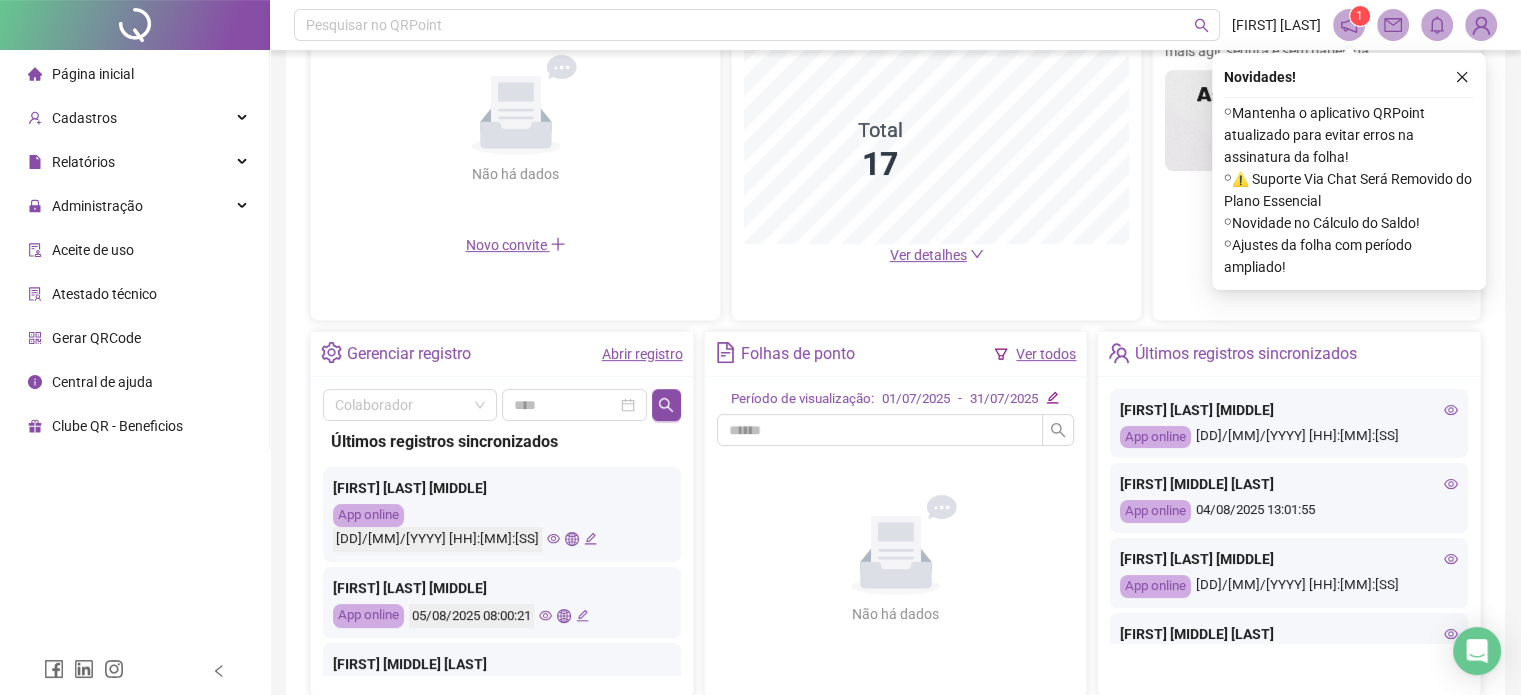 click 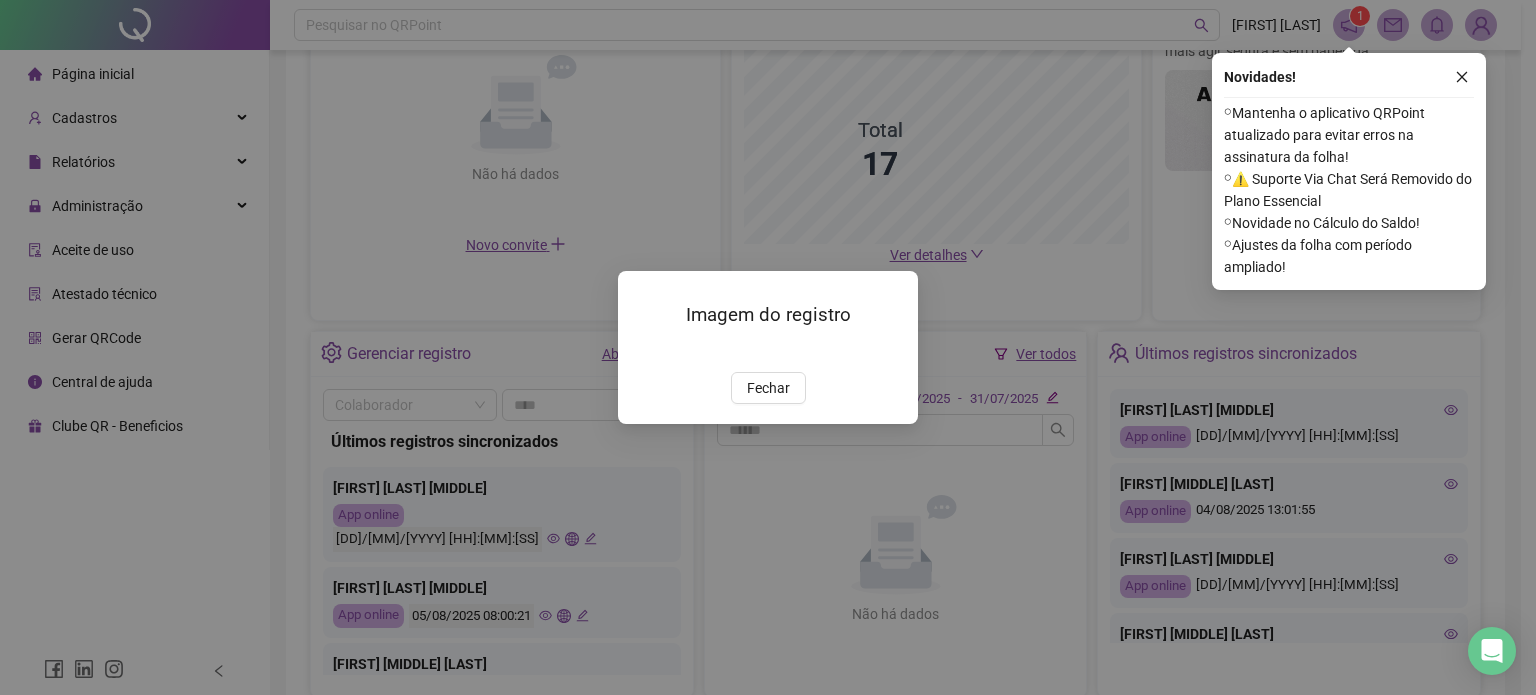 click on "Imagem do registro Fechar" at bounding box center [768, 347] 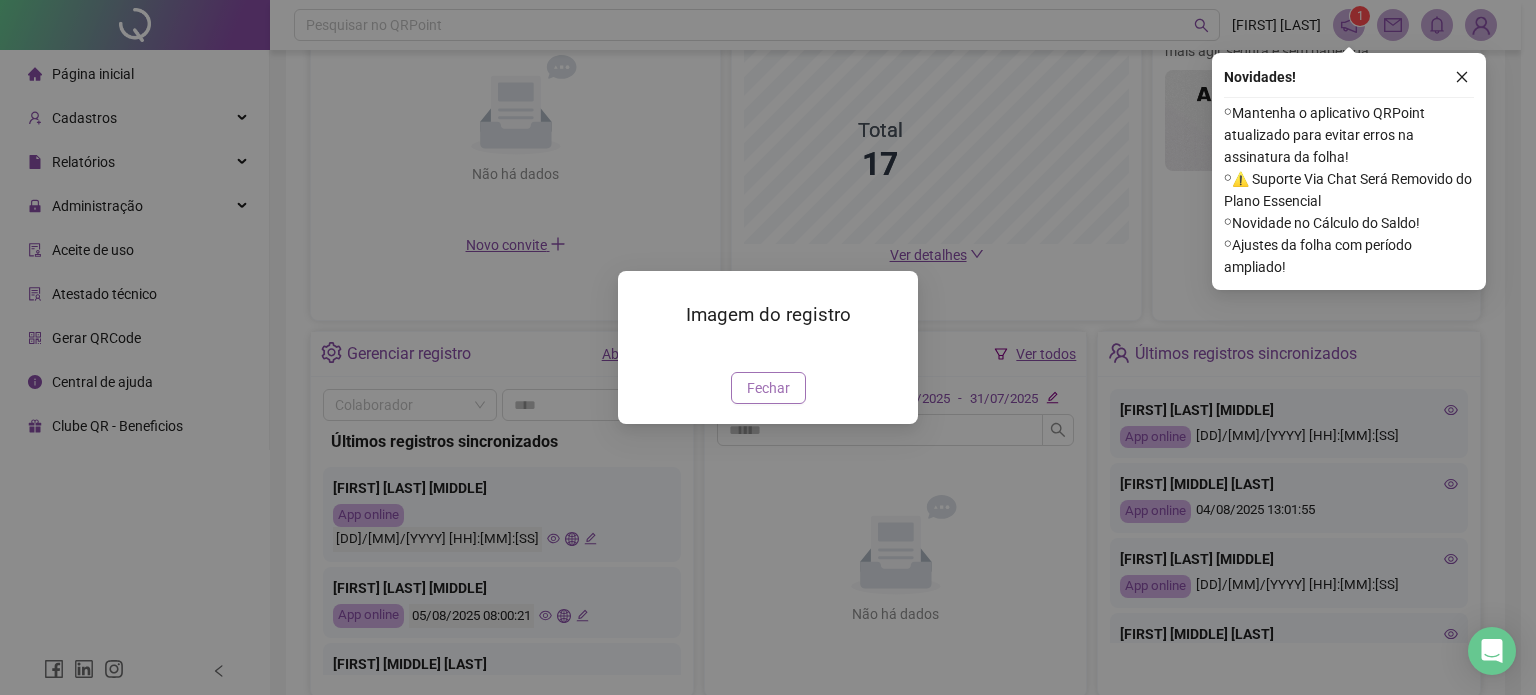 click on "Fechar" at bounding box center [768, 388] 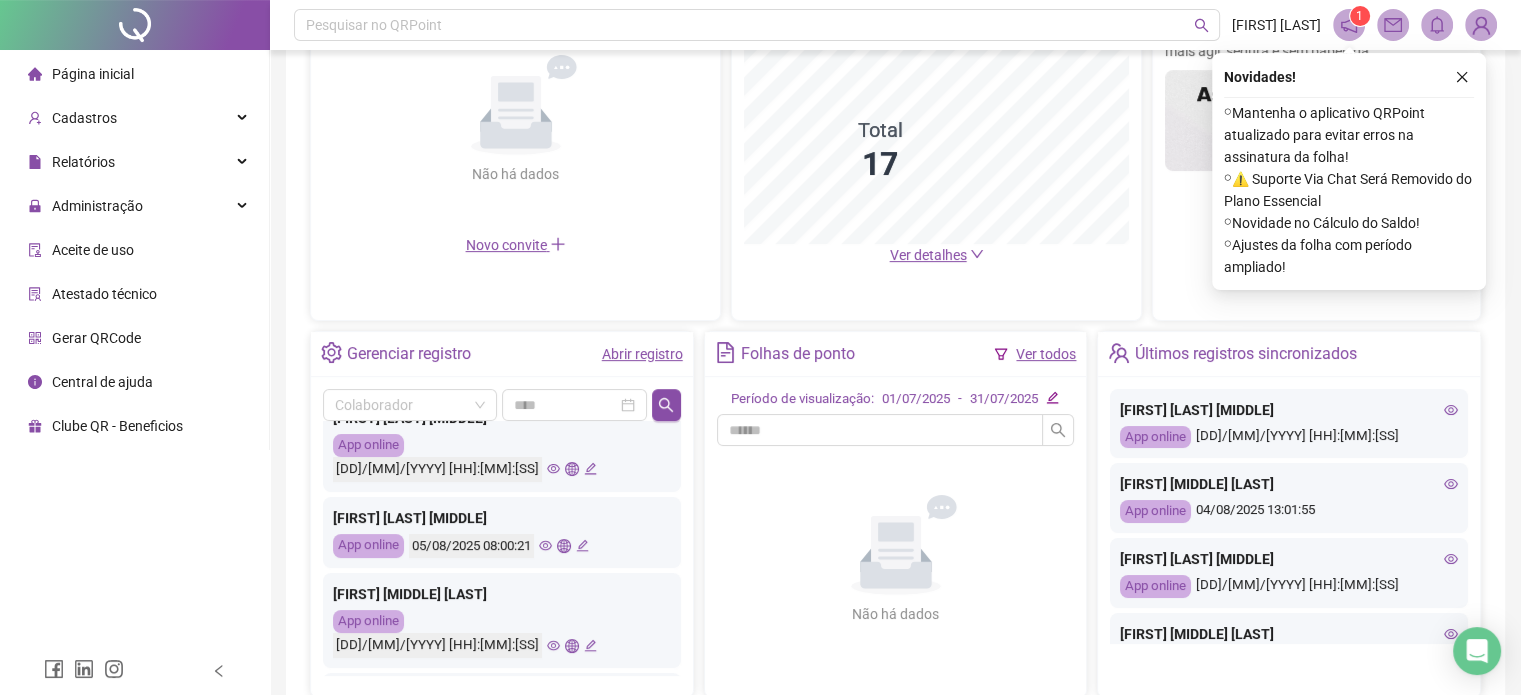 scroll, scrollTop: 100, scrollLeft: 0, axis: vertical 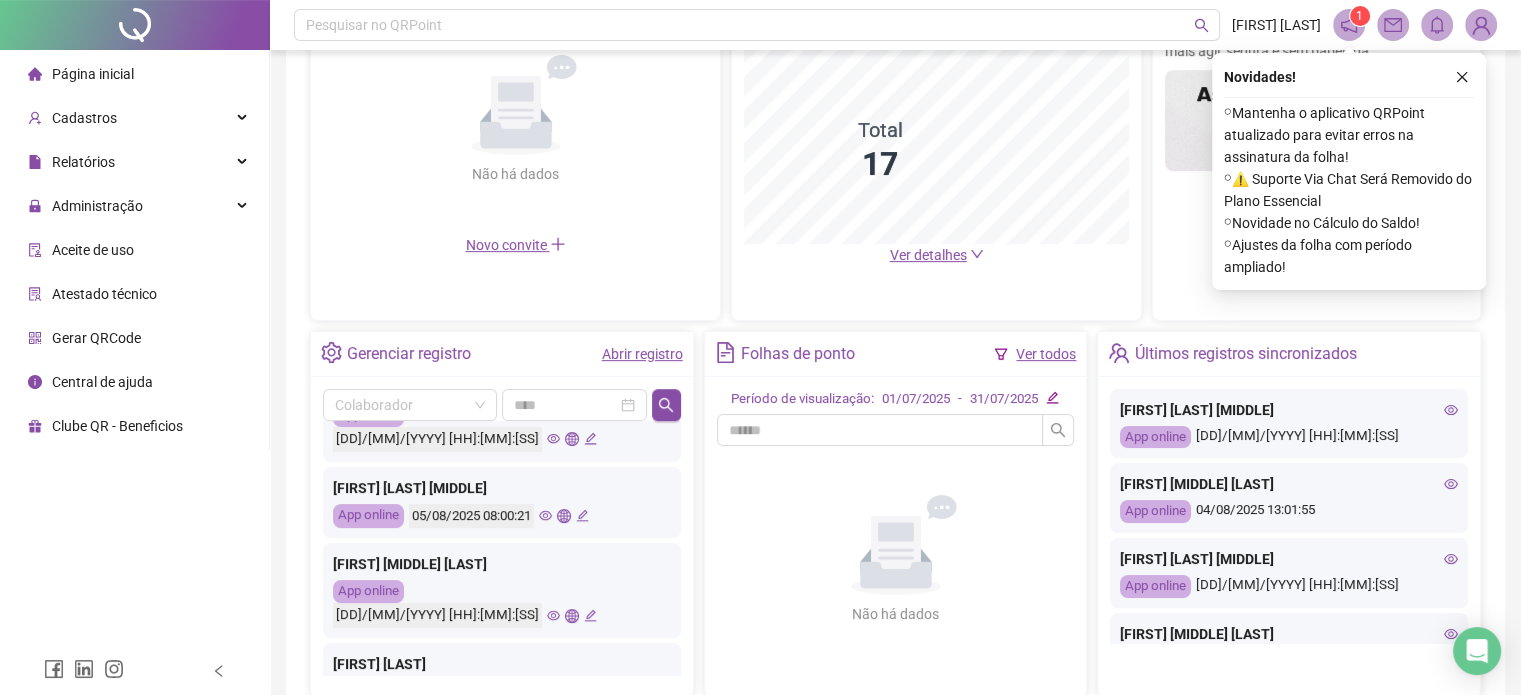 click on "[DD]/[MM]/[YYYY] [HH]:[MM]:[SS]" at bounding box center (465, 615) 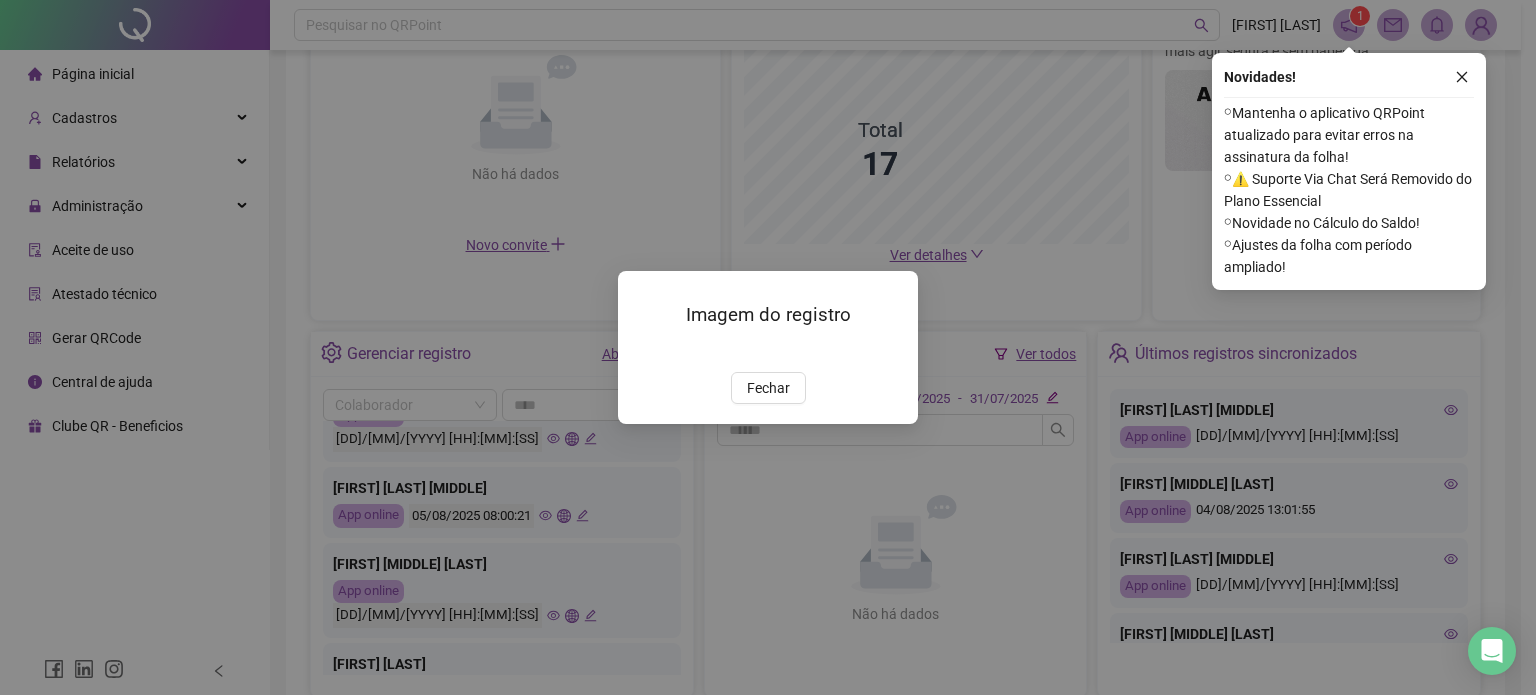 drag, startPoint x: 590, startPoint y: 592, endPoint x: 628, endPoint y: 583, distance: 39.051247 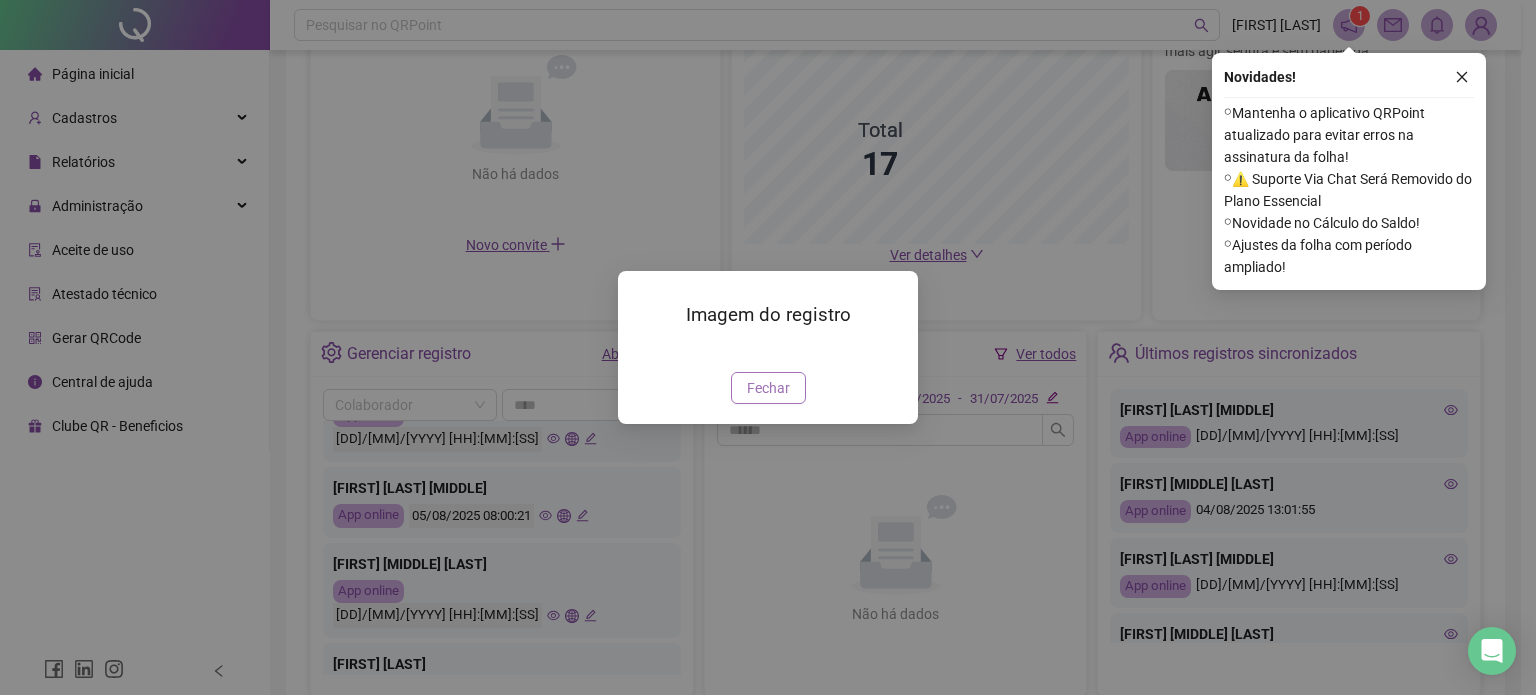 click on "Fechar" at bounding box center [768, 388] 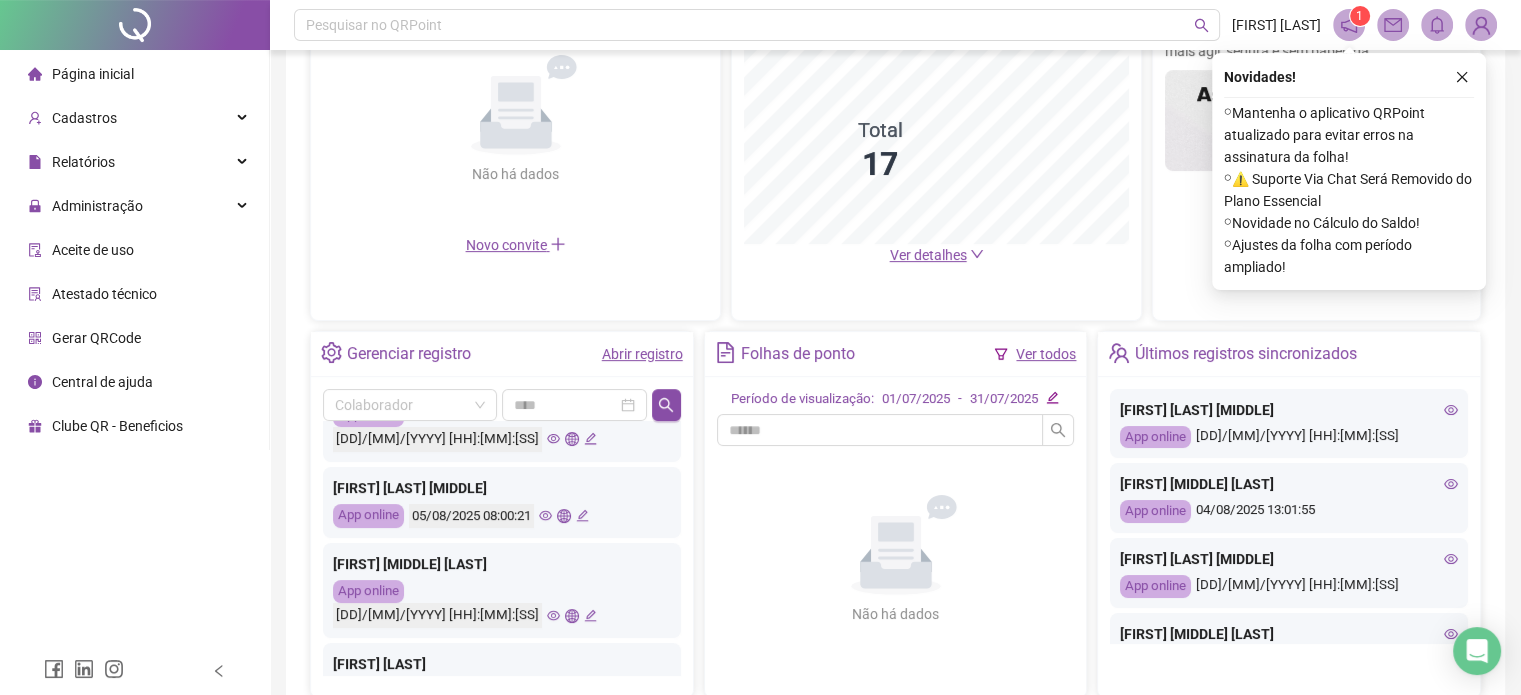 click 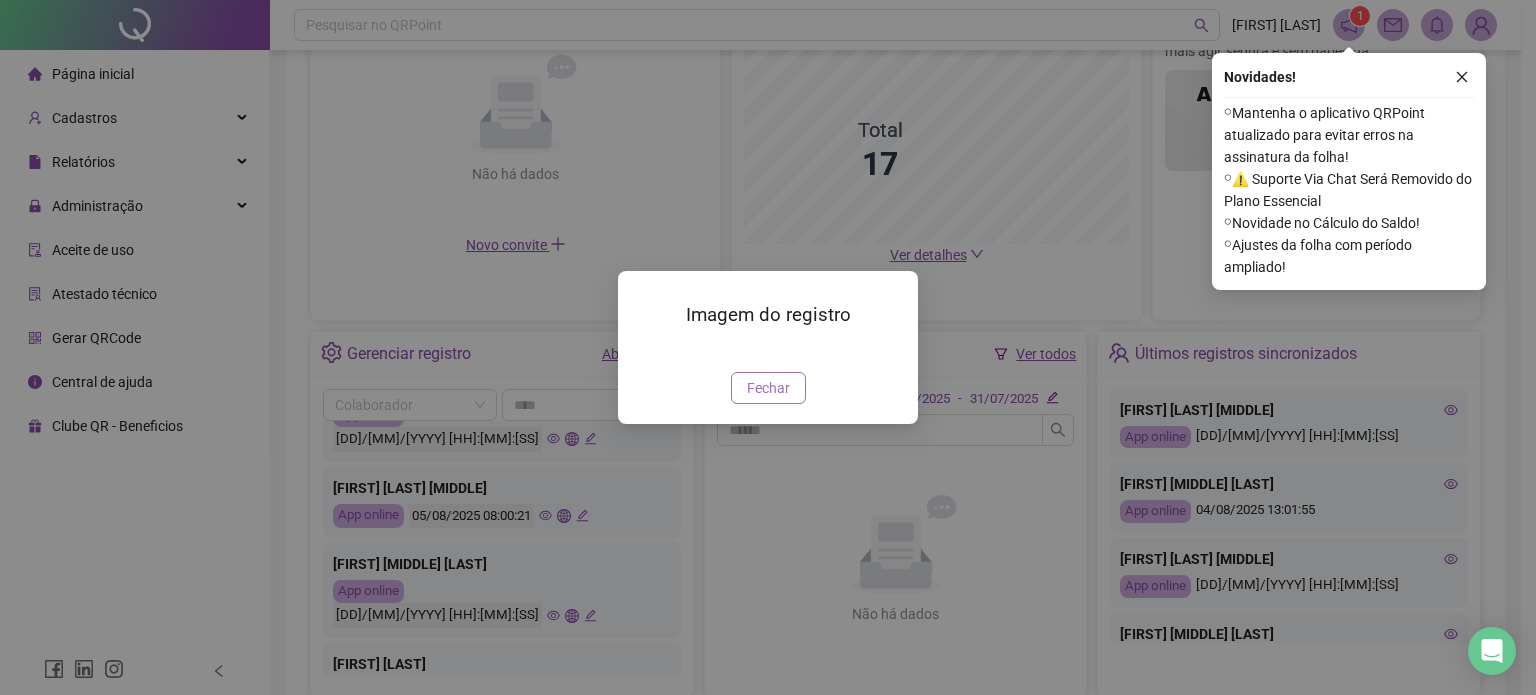 click on "Fechar" at bounding box center (768, 388) 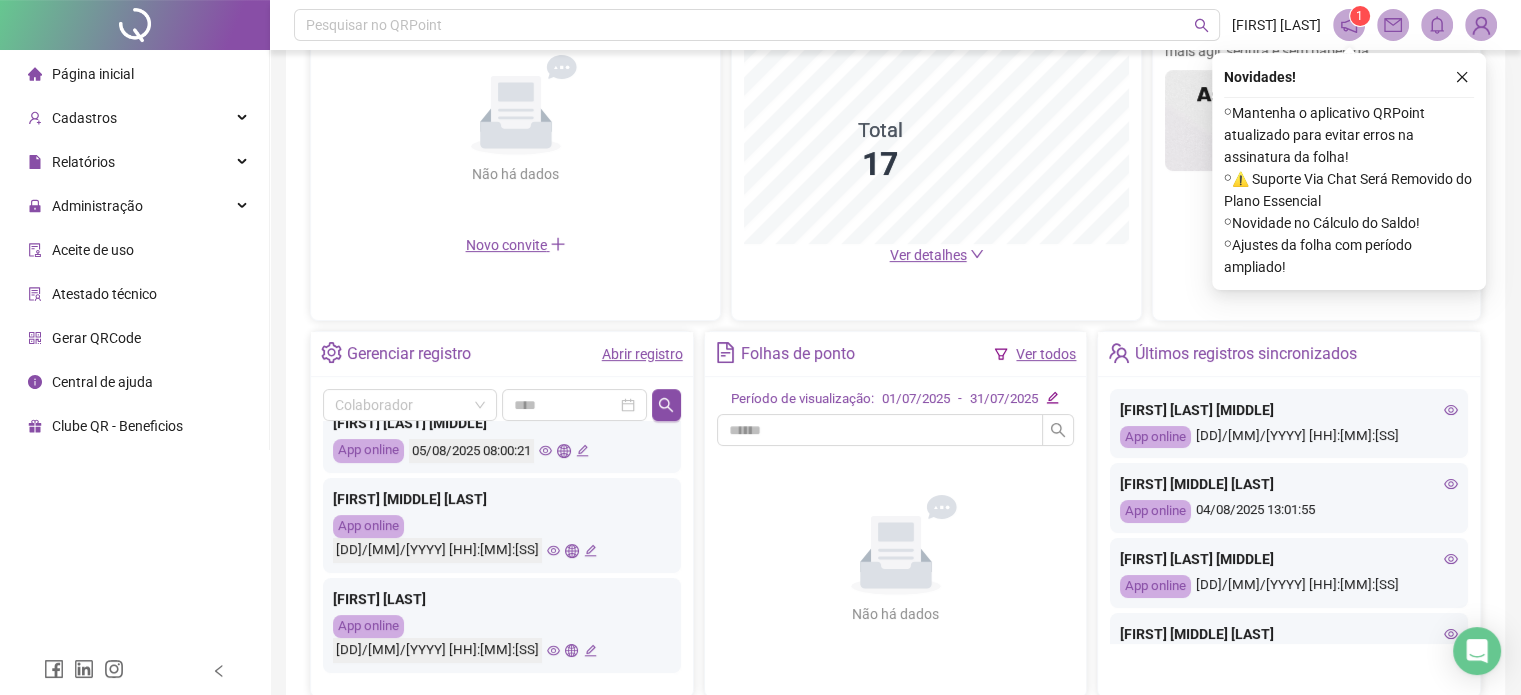 scroll, scrollTop: 200, scrollLeft: 0, axis: vertical 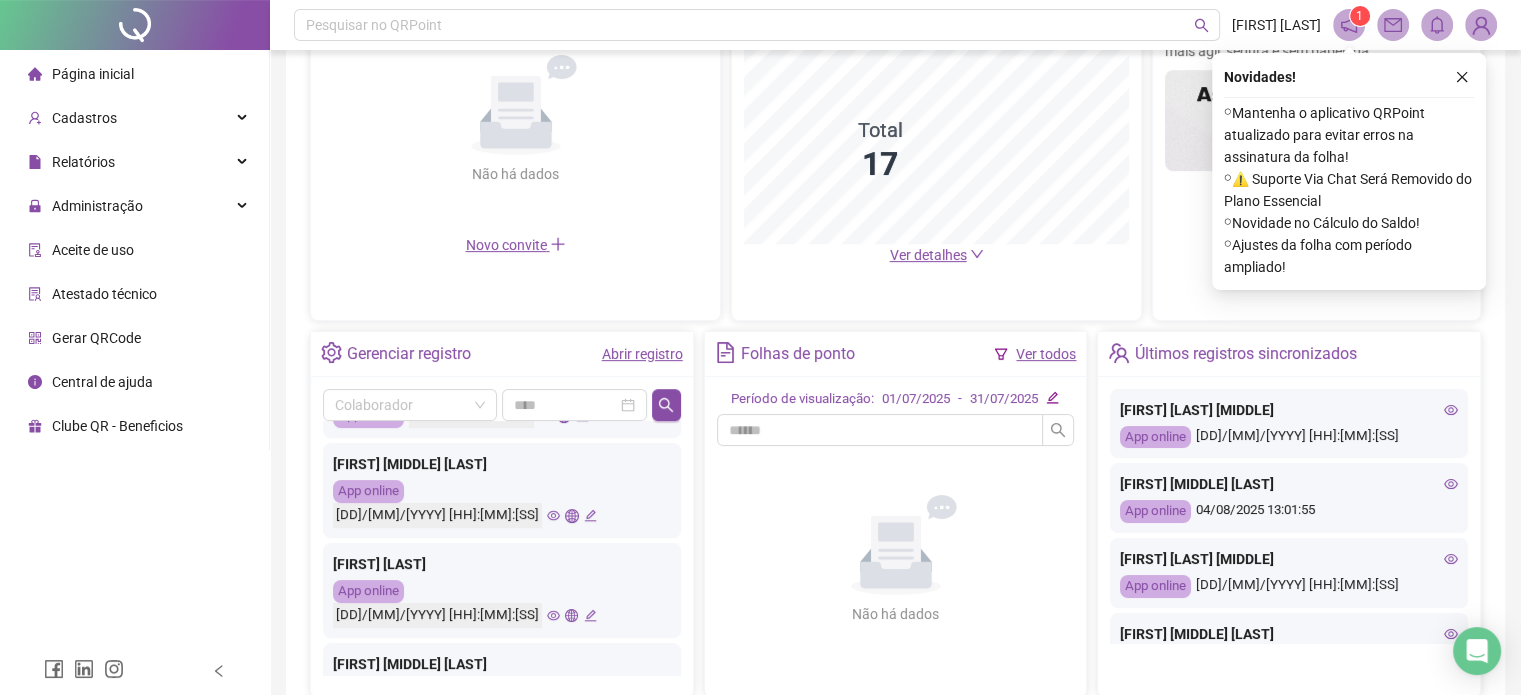 click 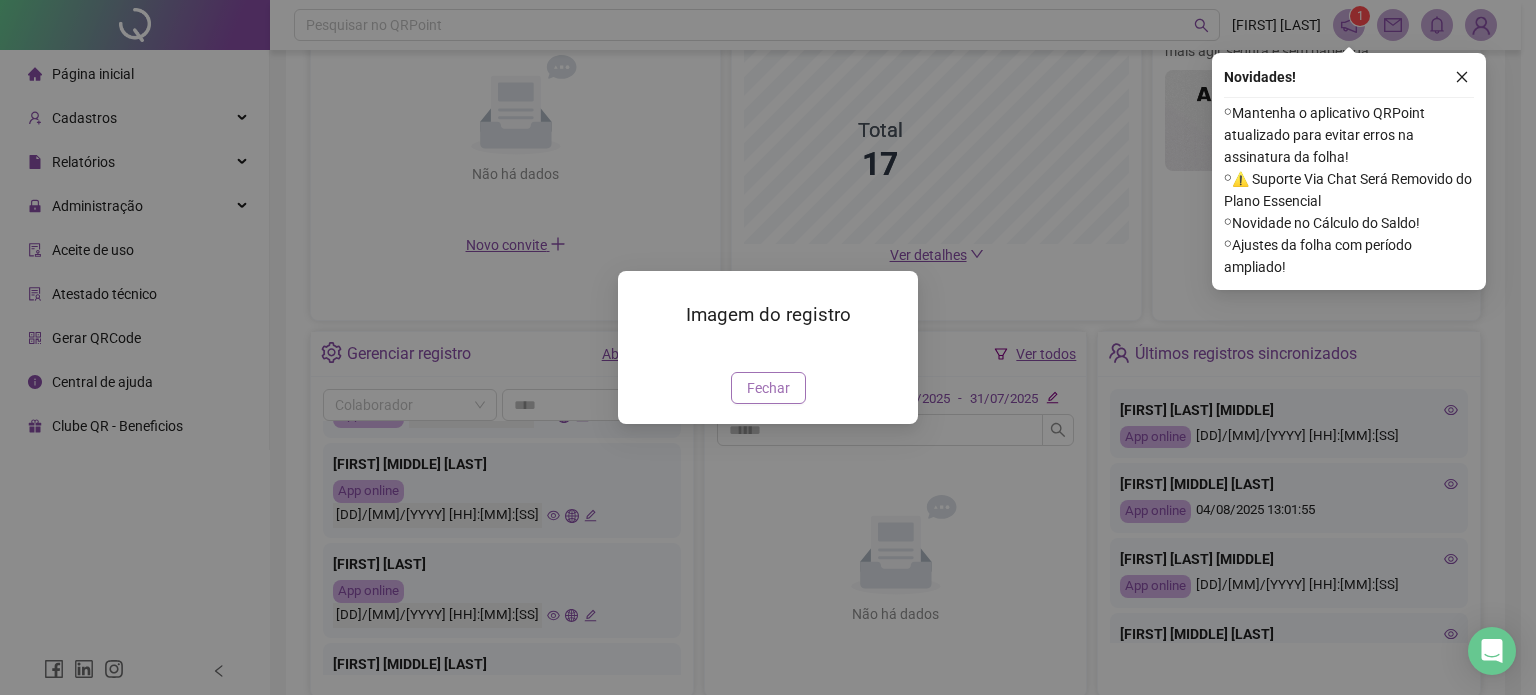 click on "Fechar" at bounding box center (768, 388) 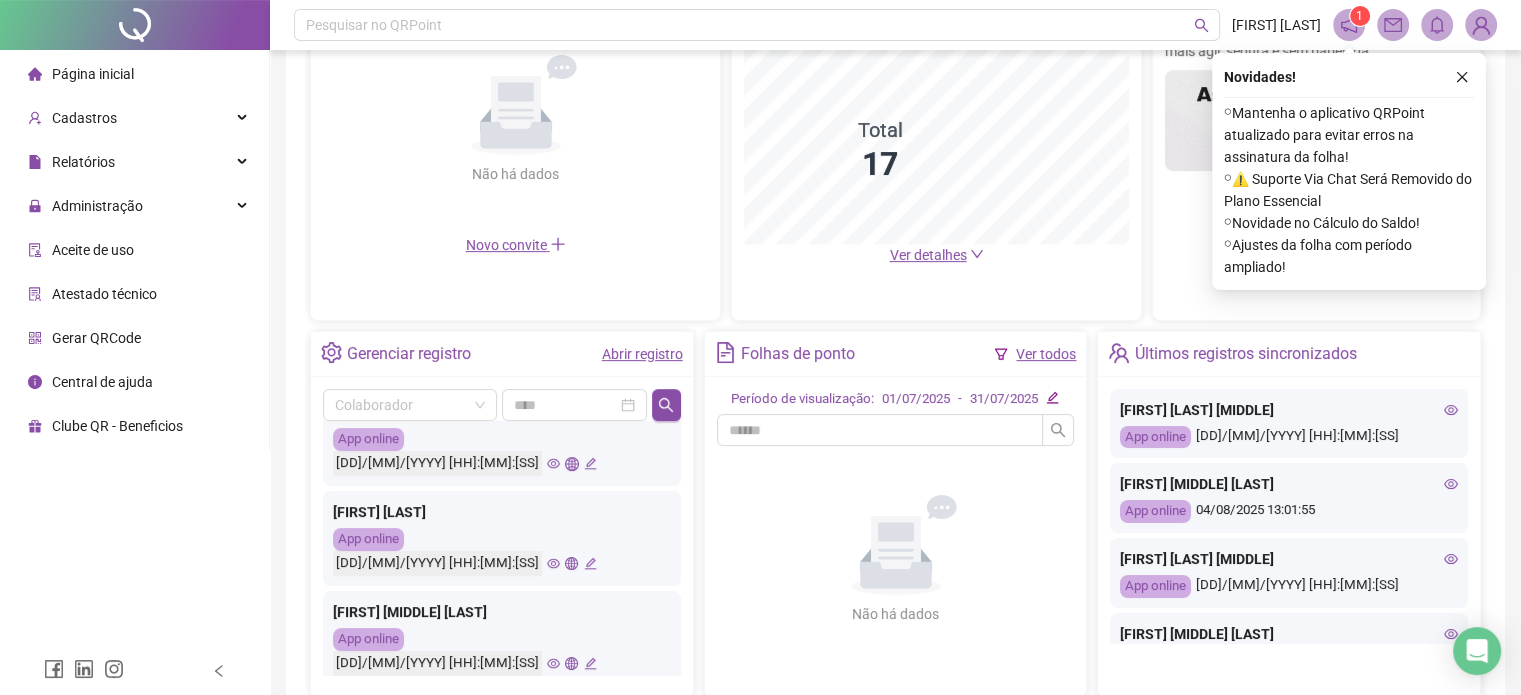 scroll, scrollTop: 300, scrollLeft: 0, axis: vertical 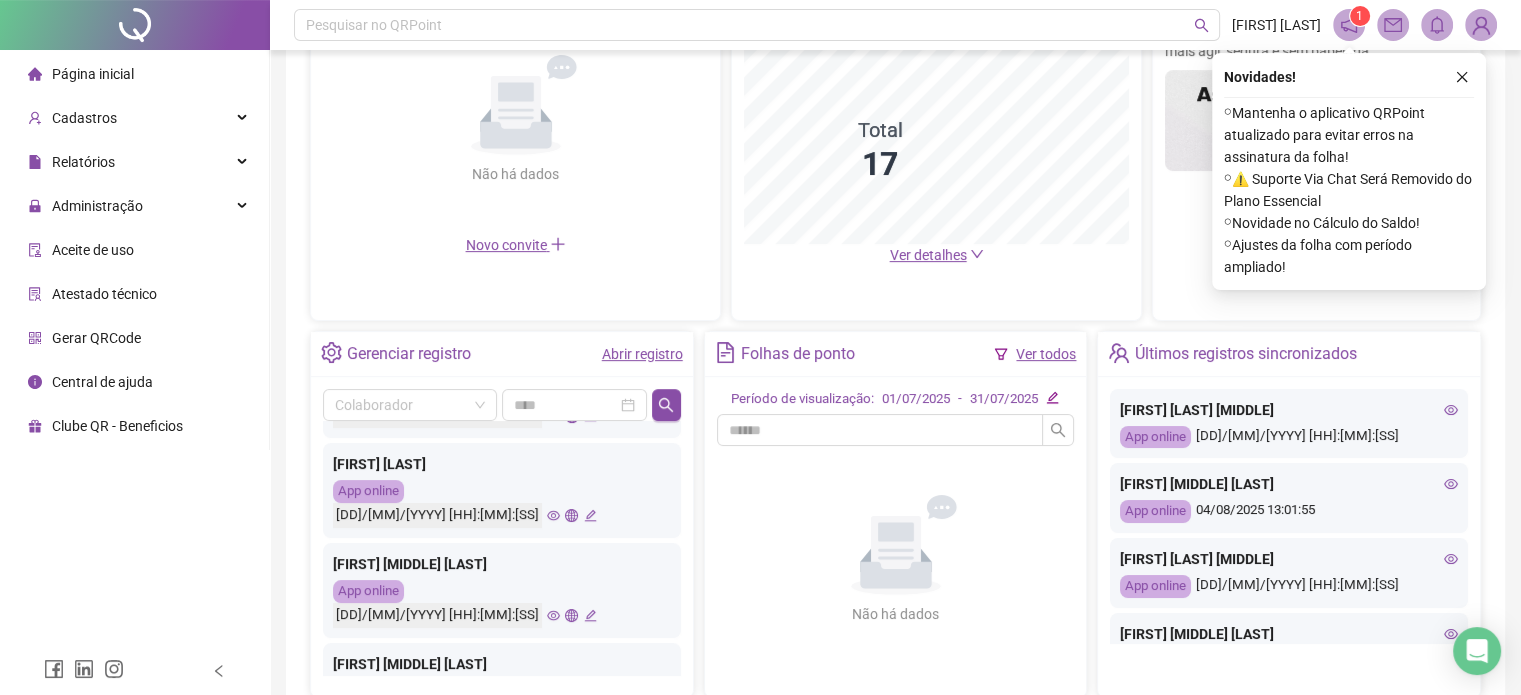 click 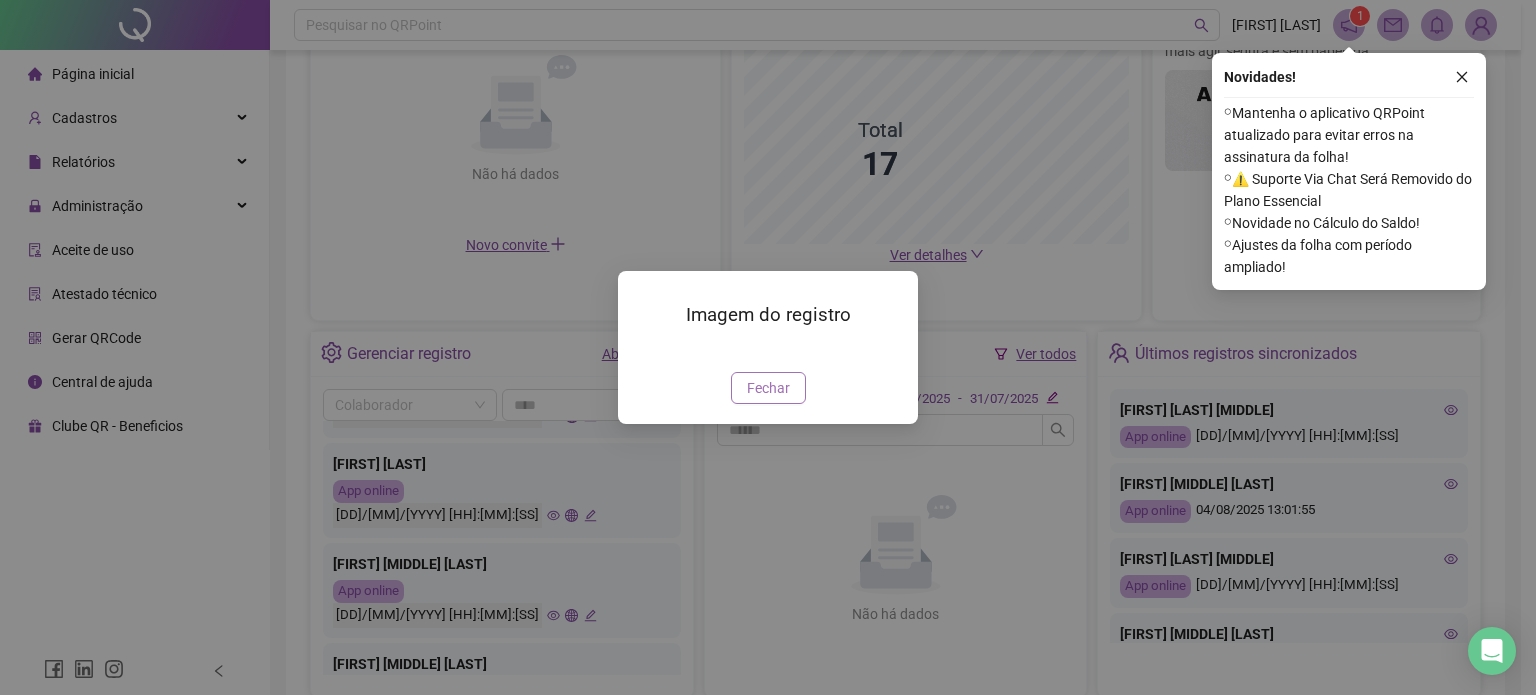 click on "Fechar" at bounding box center [768, 388] 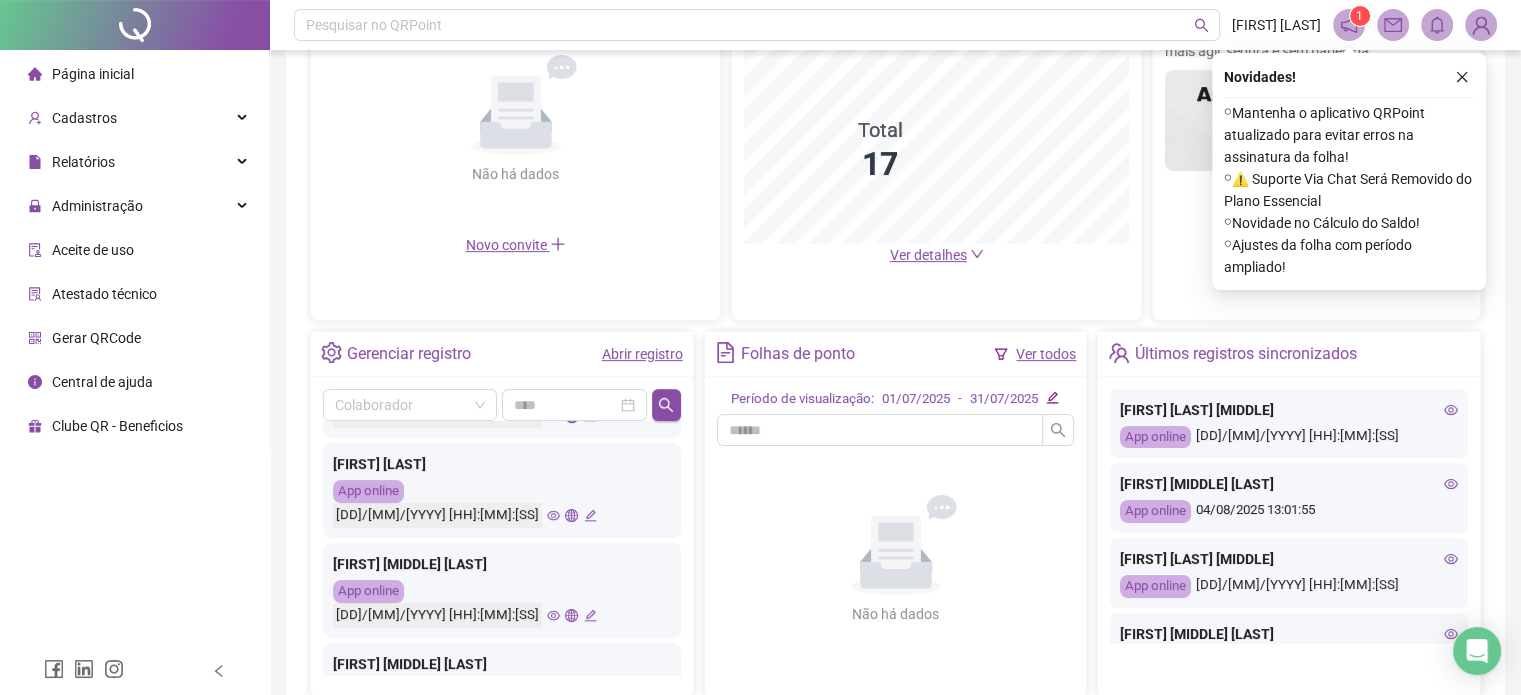 scroll, scrollTop: 400, scrollLeft: 0, axis: vertical 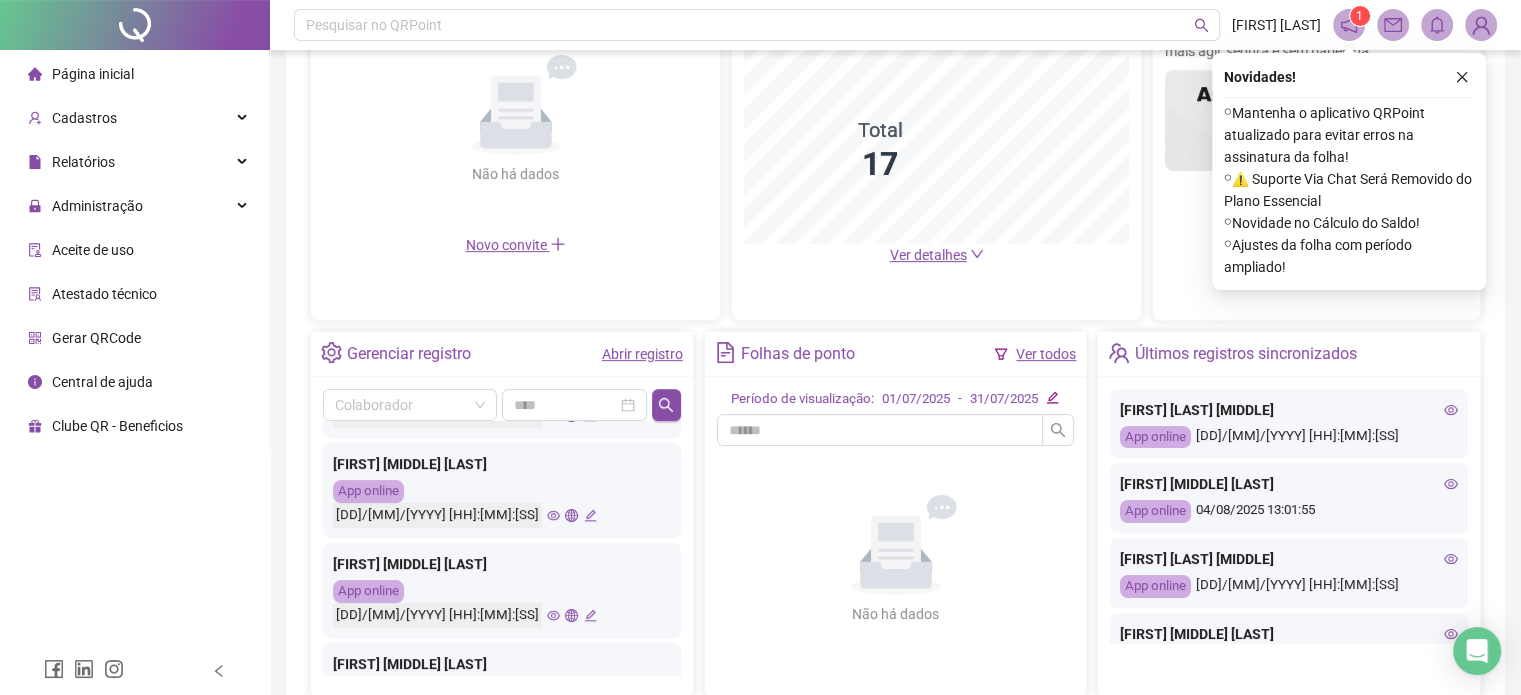 click 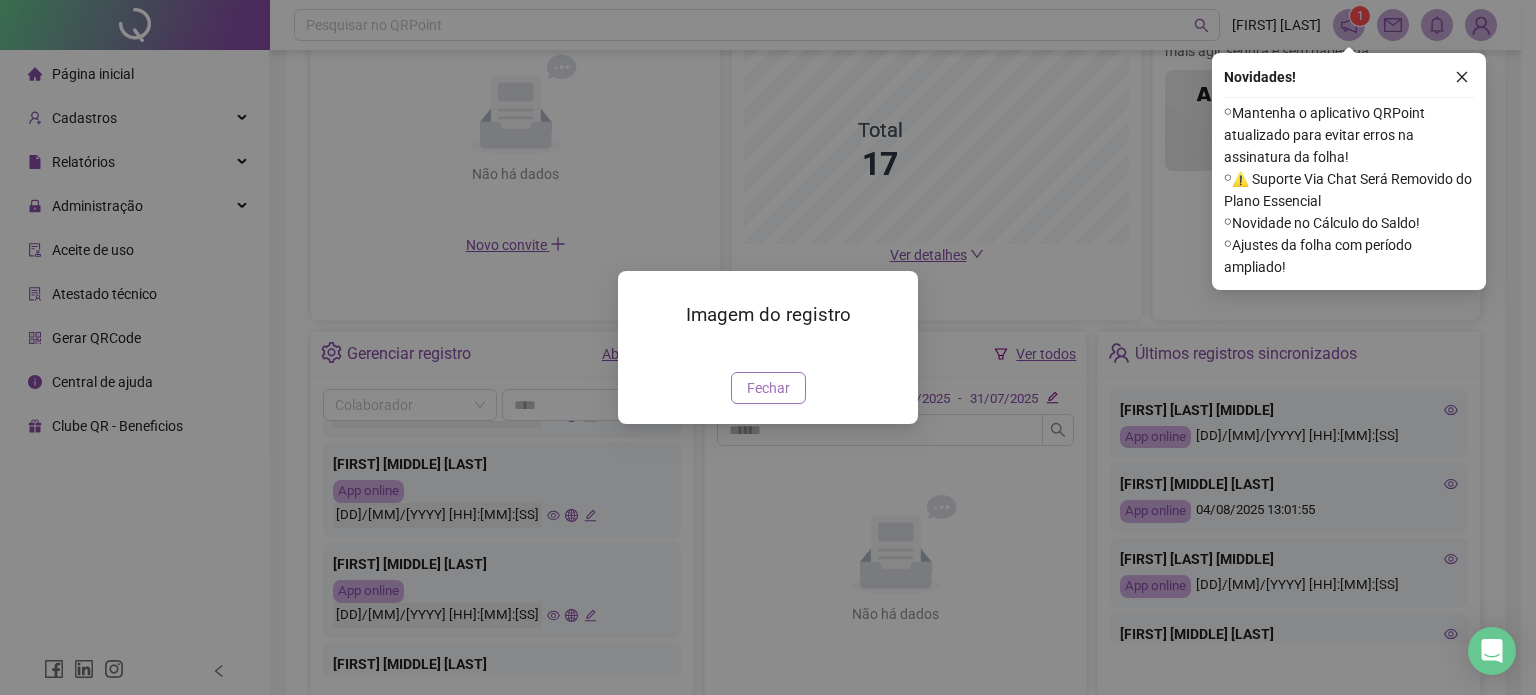 click on "Fechar" at bounding box center (768, 388) 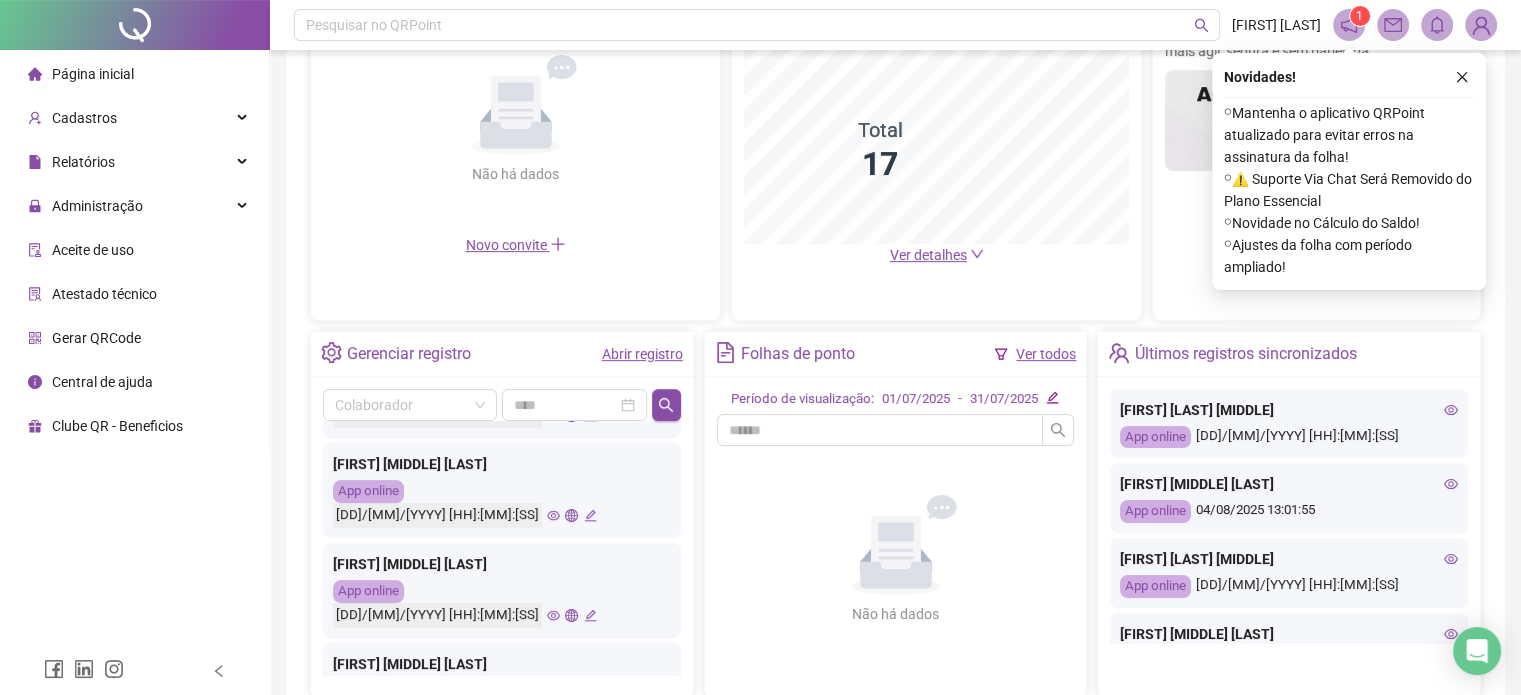 click 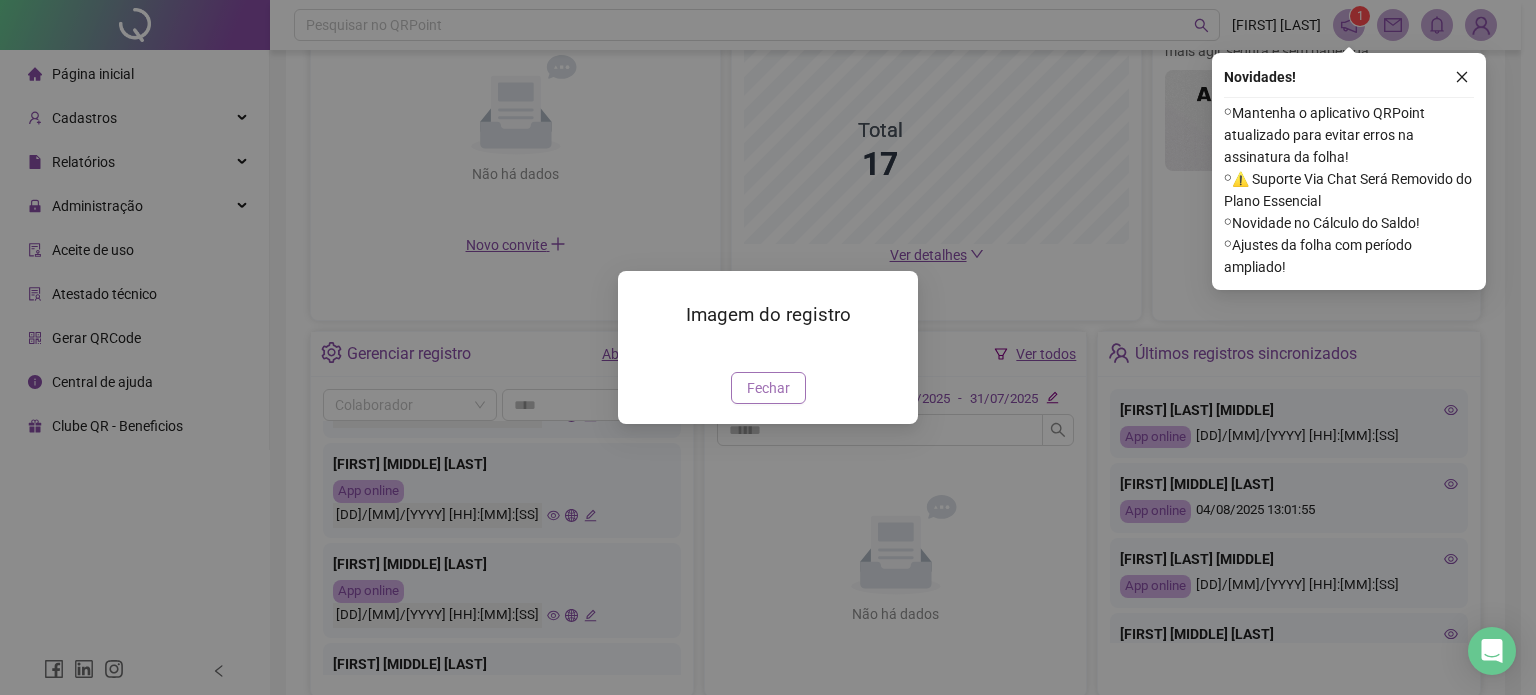 click on "Fechar" at bounding box center [768, 388] 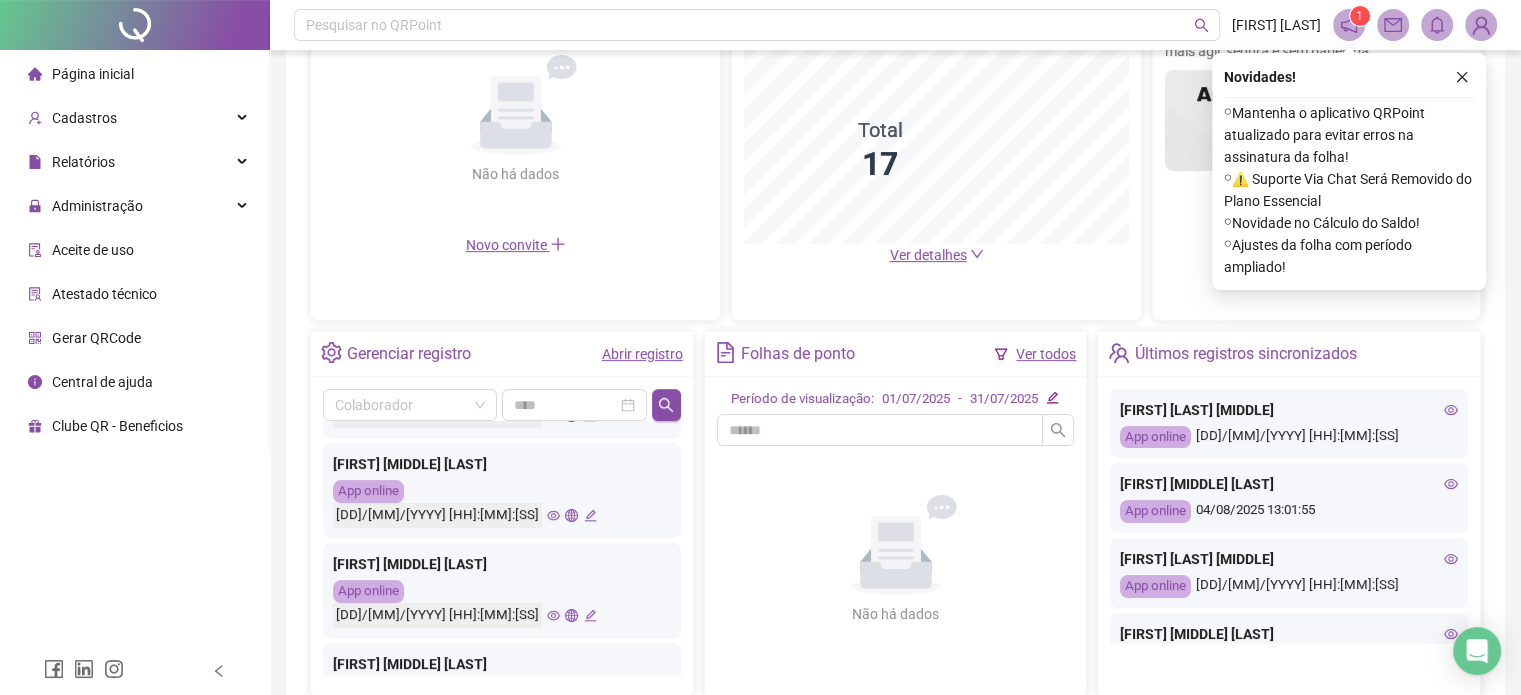 scroll, scrollTop: 500, scrollLeft: 0, axis: vertical 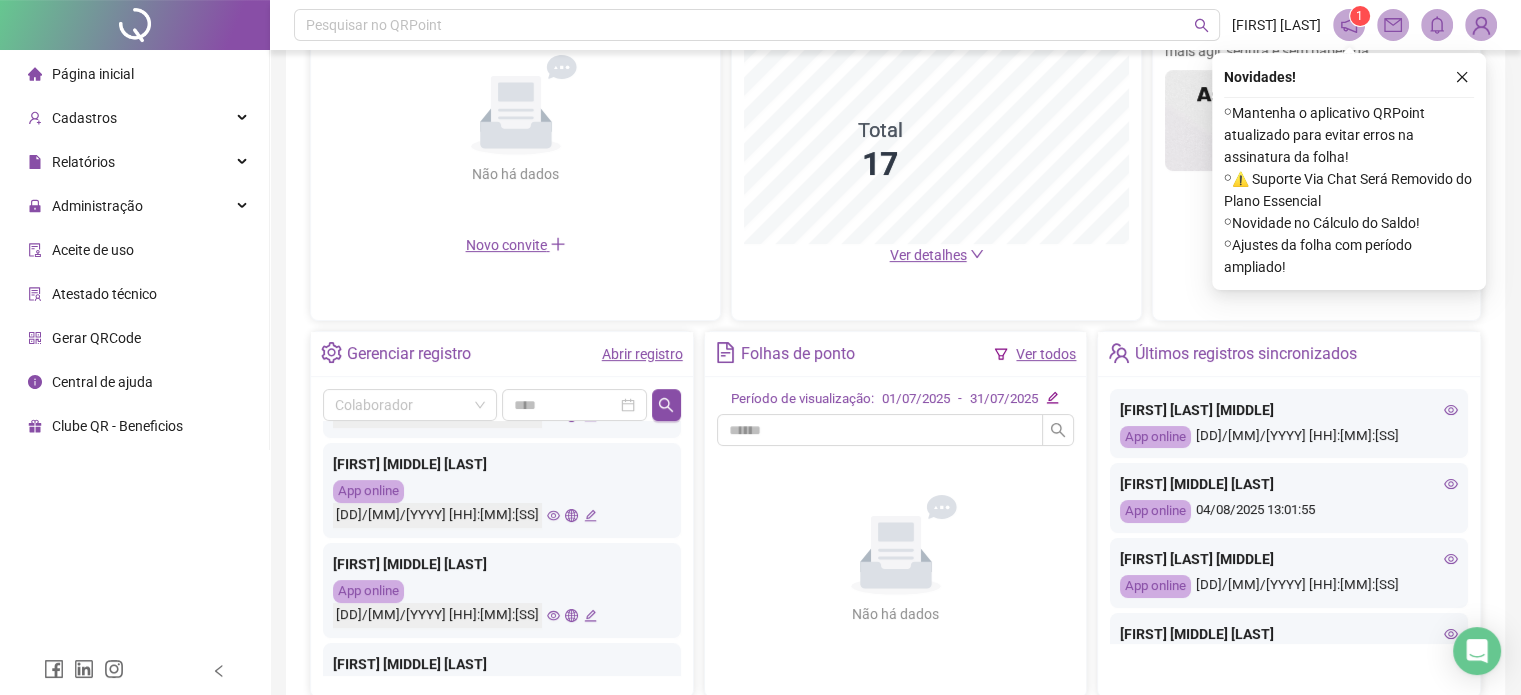 click 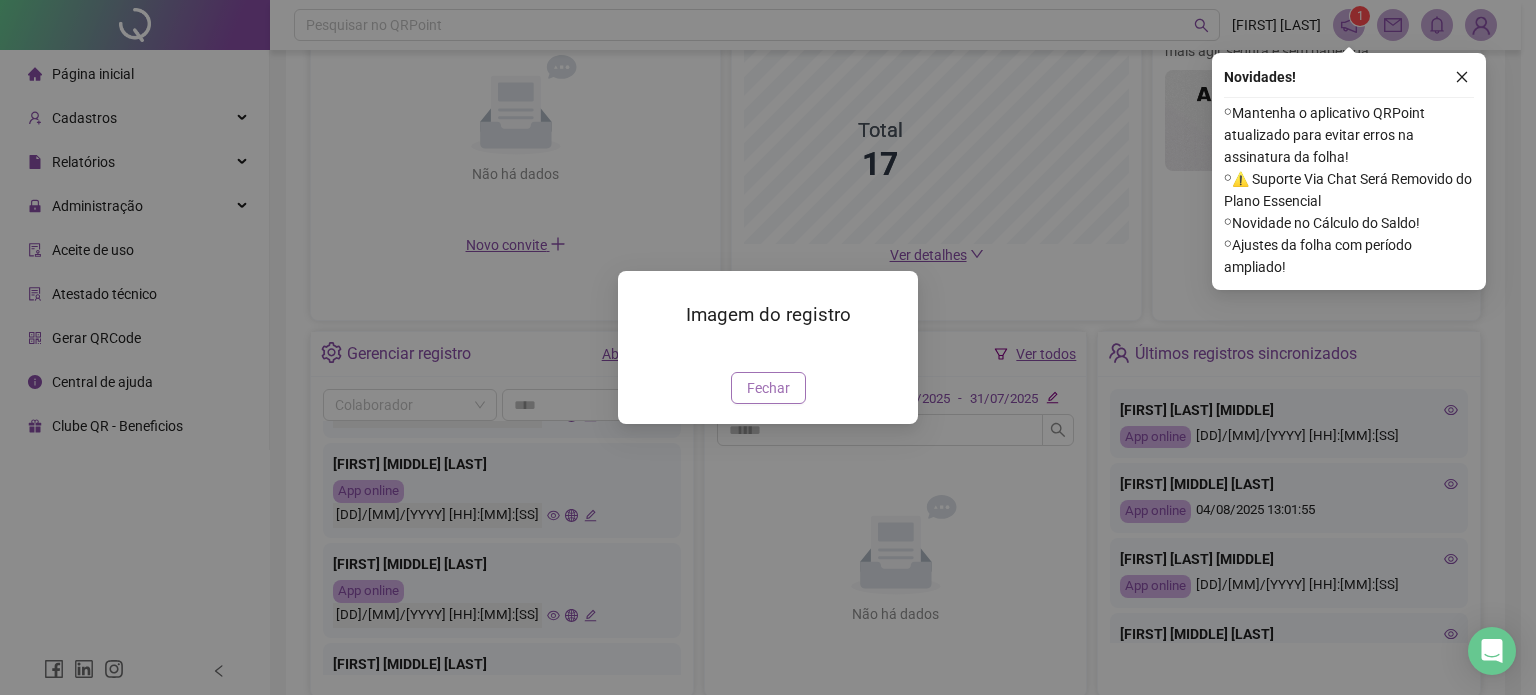 click on "Fechar" at bounding box center (768, 388) 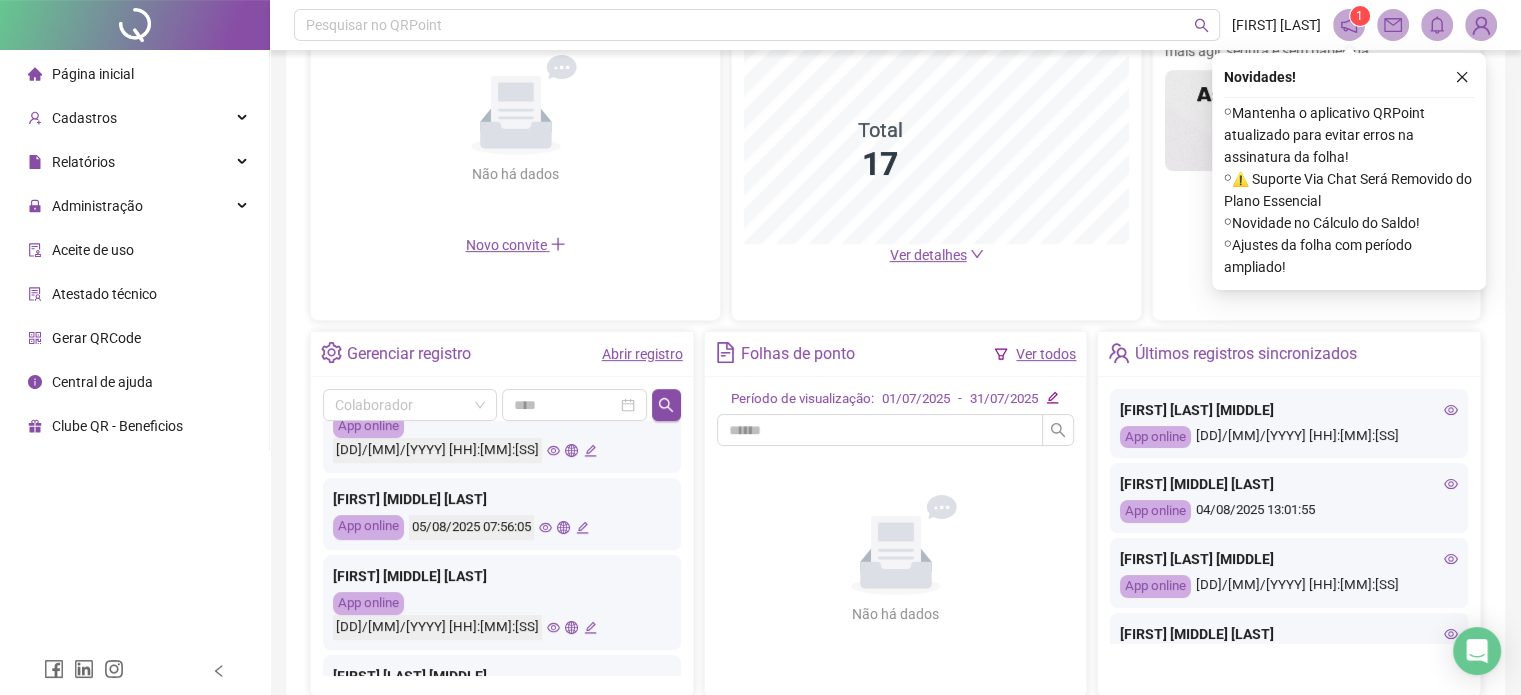 scroll, scrollTop: 700, scrollLeft: 0, axis: vertical 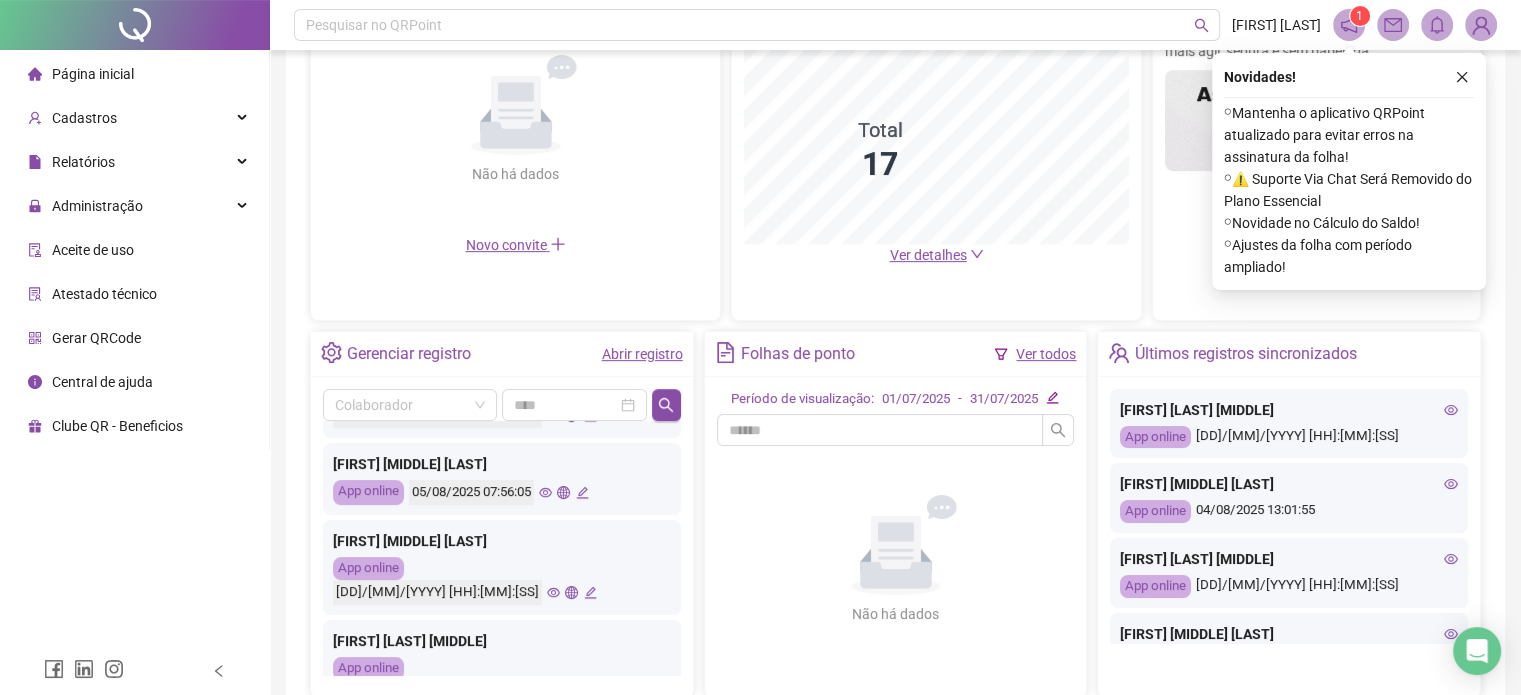 click on "[DD]/[MM]/[YYYY] [HH]:[MM]:[SS]" at bounding box center (465, 692) 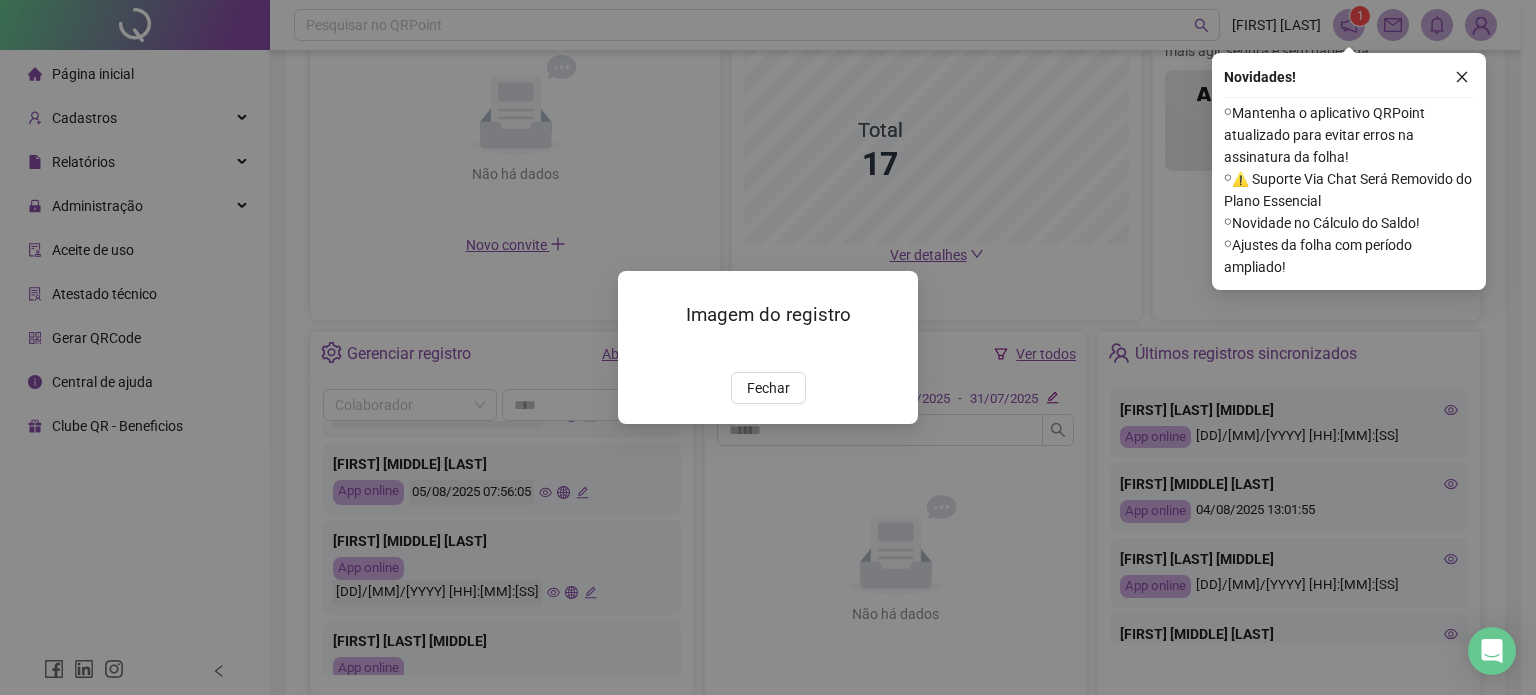 click on "Imagem do registro Fechar" at bounding box center [768, 347] 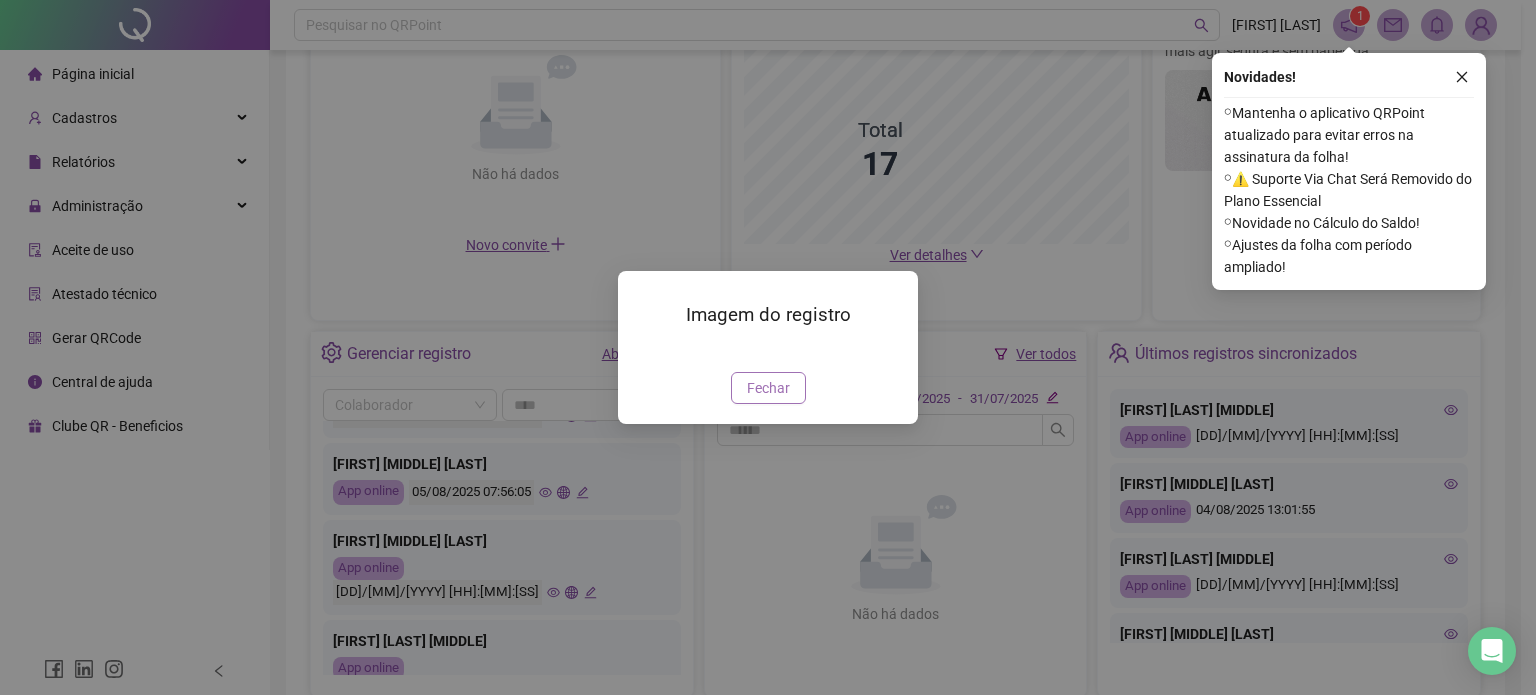 click on "Fechar" at bounding box center [768, 388] 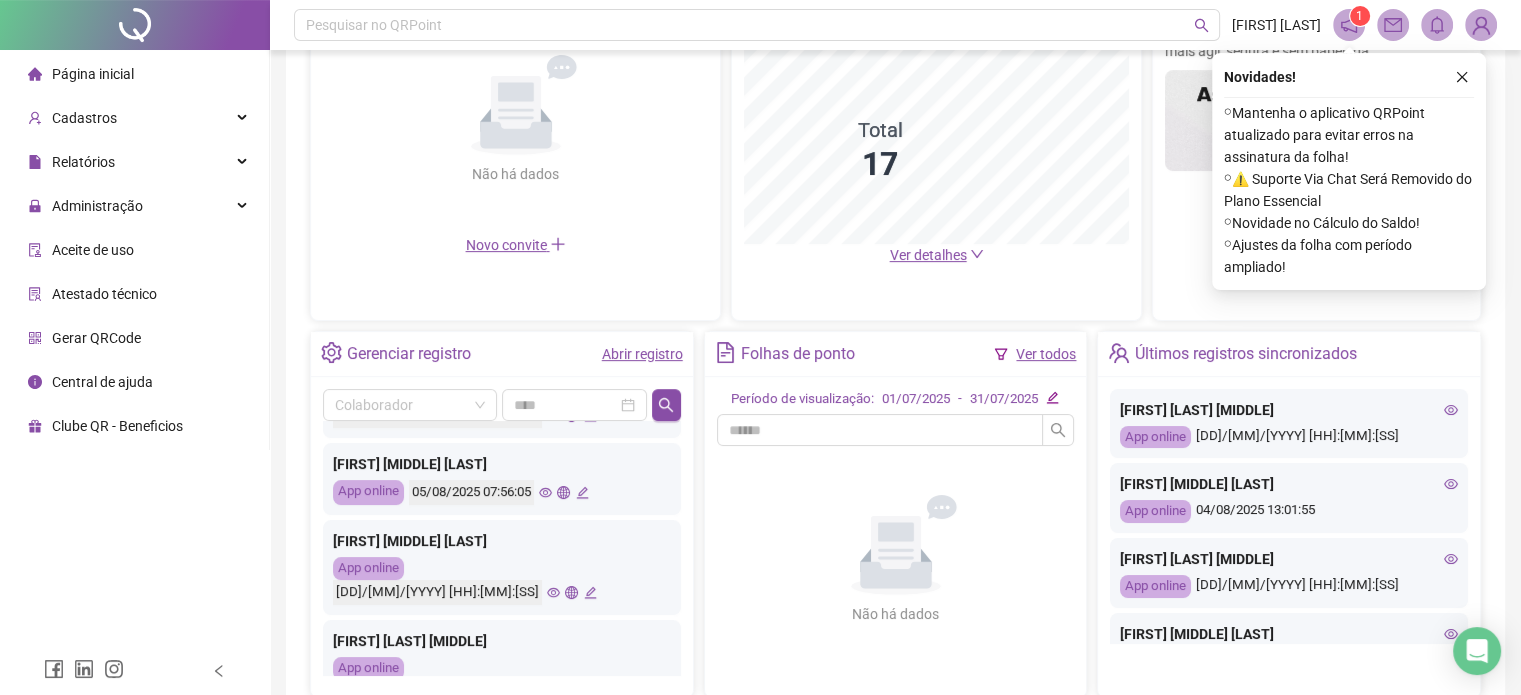click 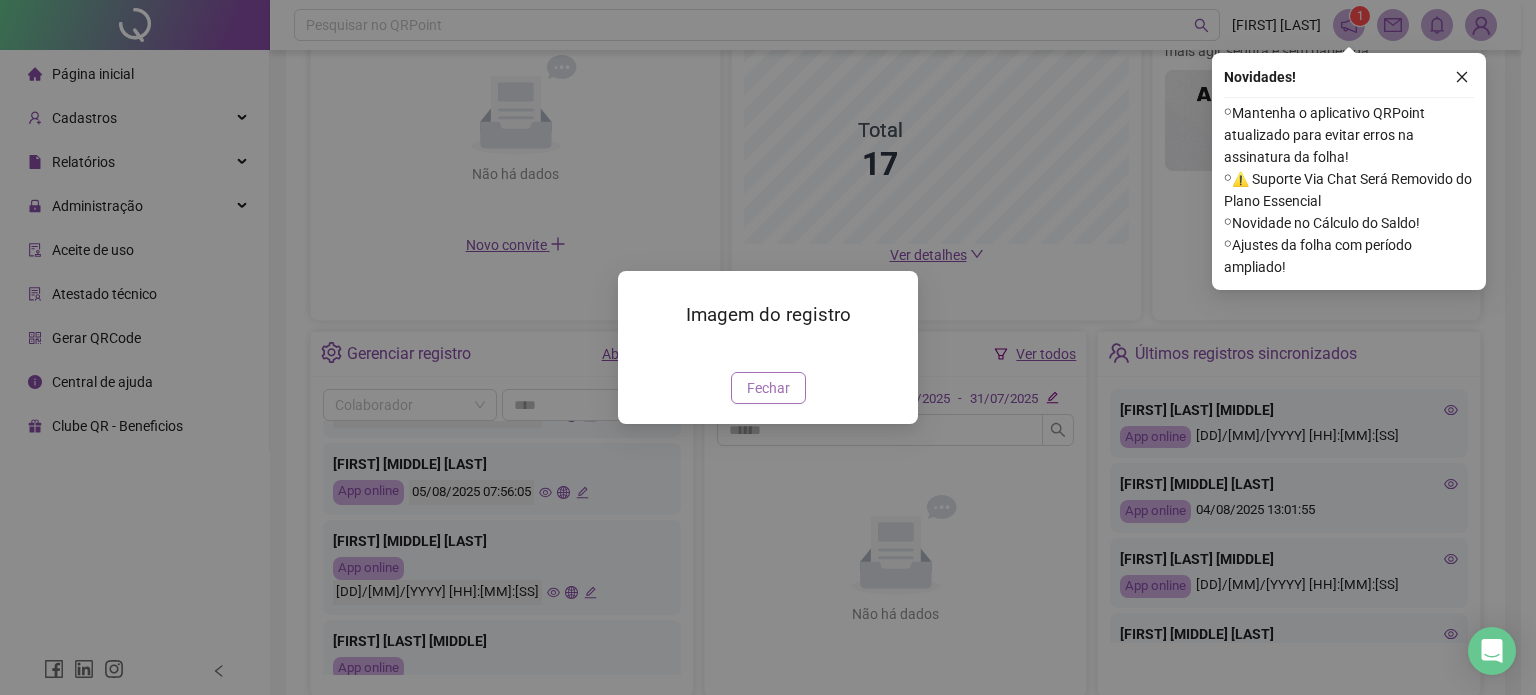click on "Fechar" at bounding box center (768, 388) 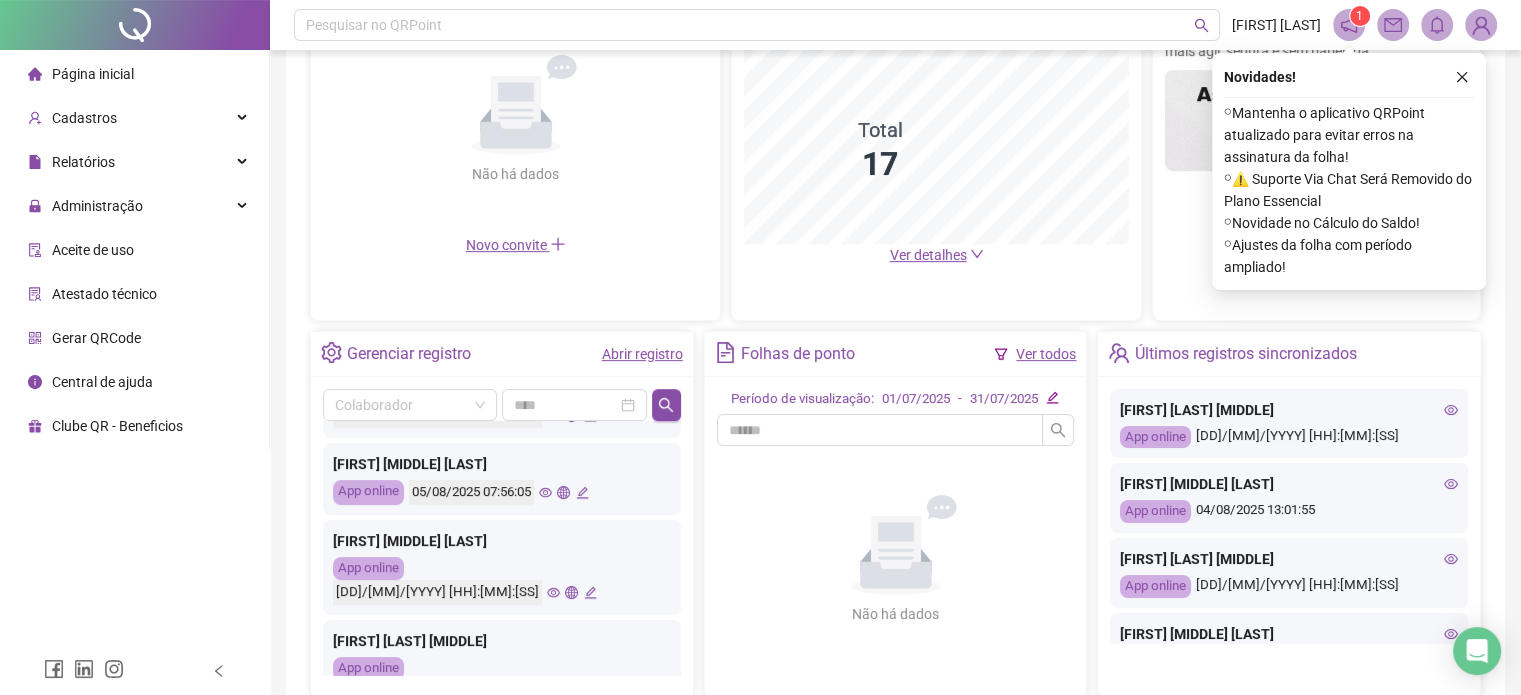 click 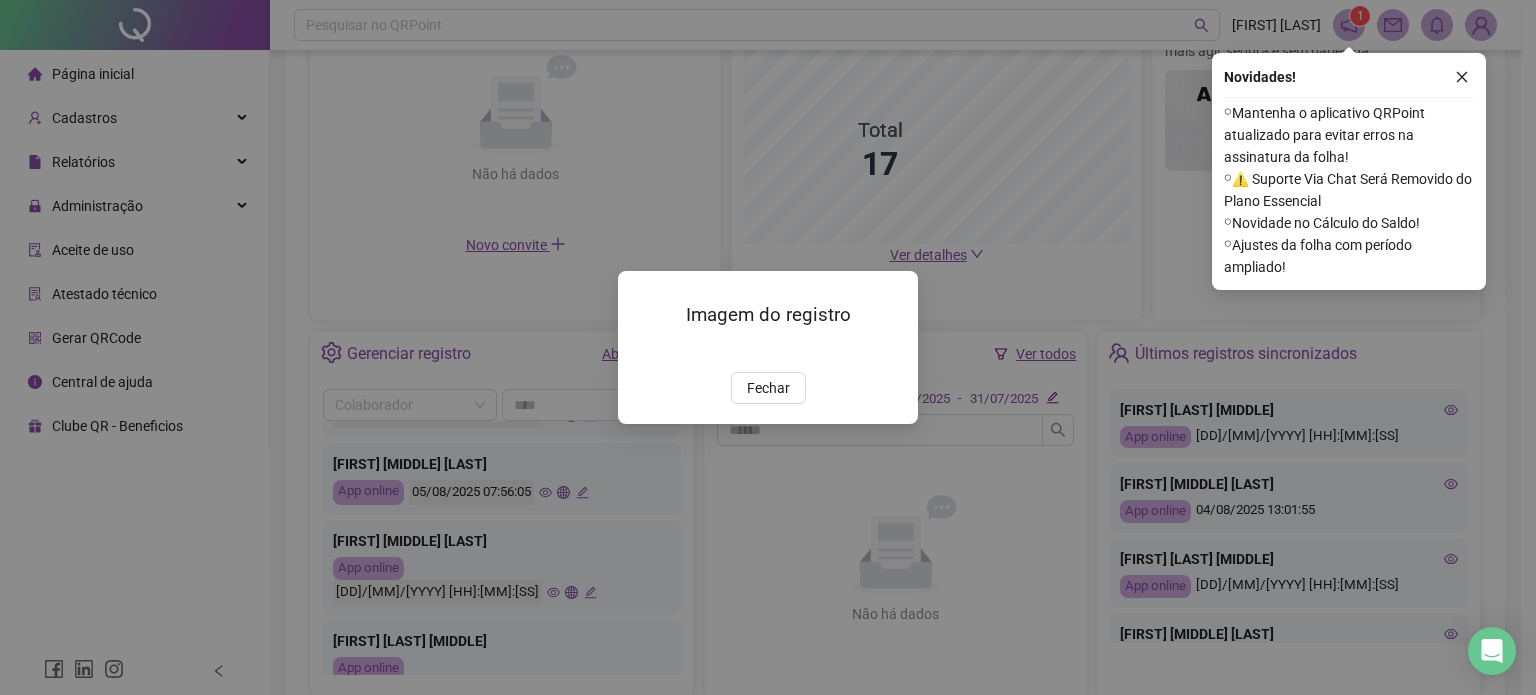 click on "Fechar" at bounding box center (768, 388) 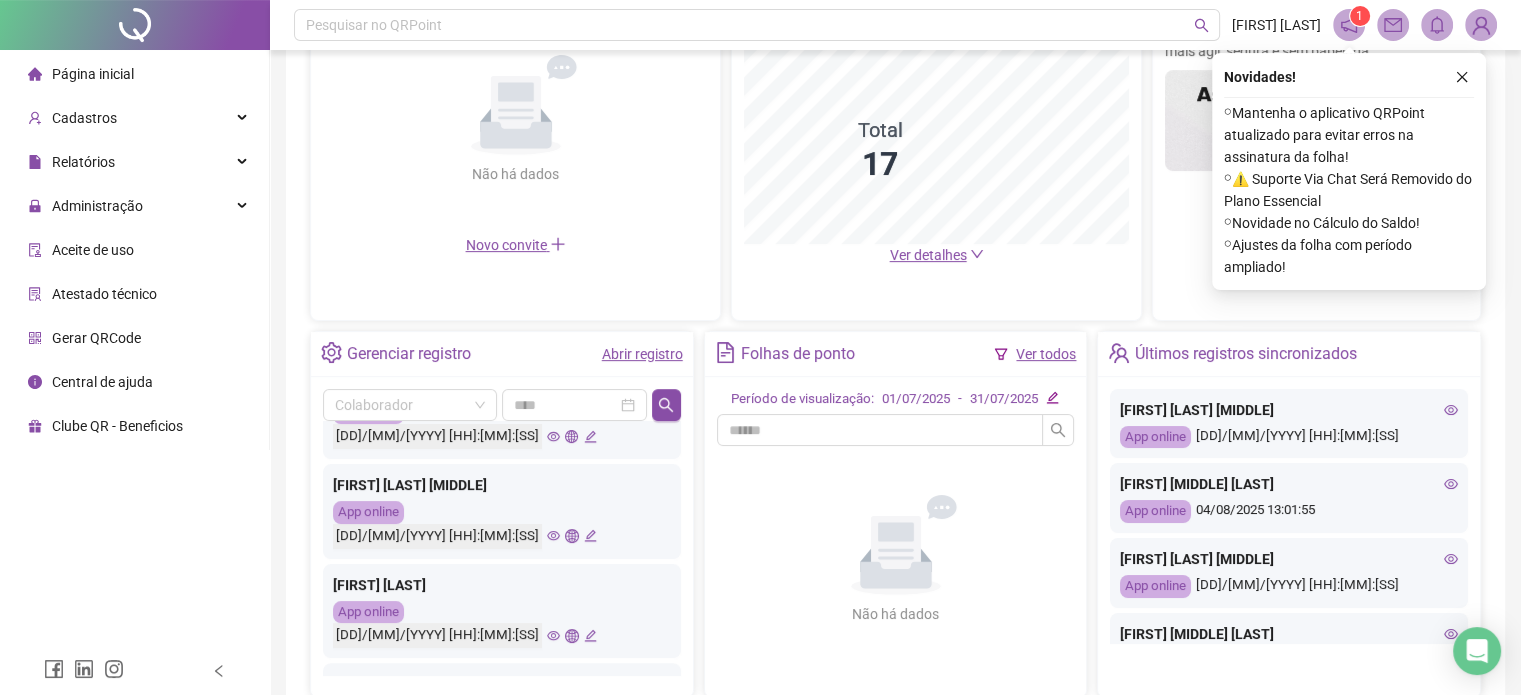 scroll, scrollTop: 900, scrollLeft: 0, axis: vertical 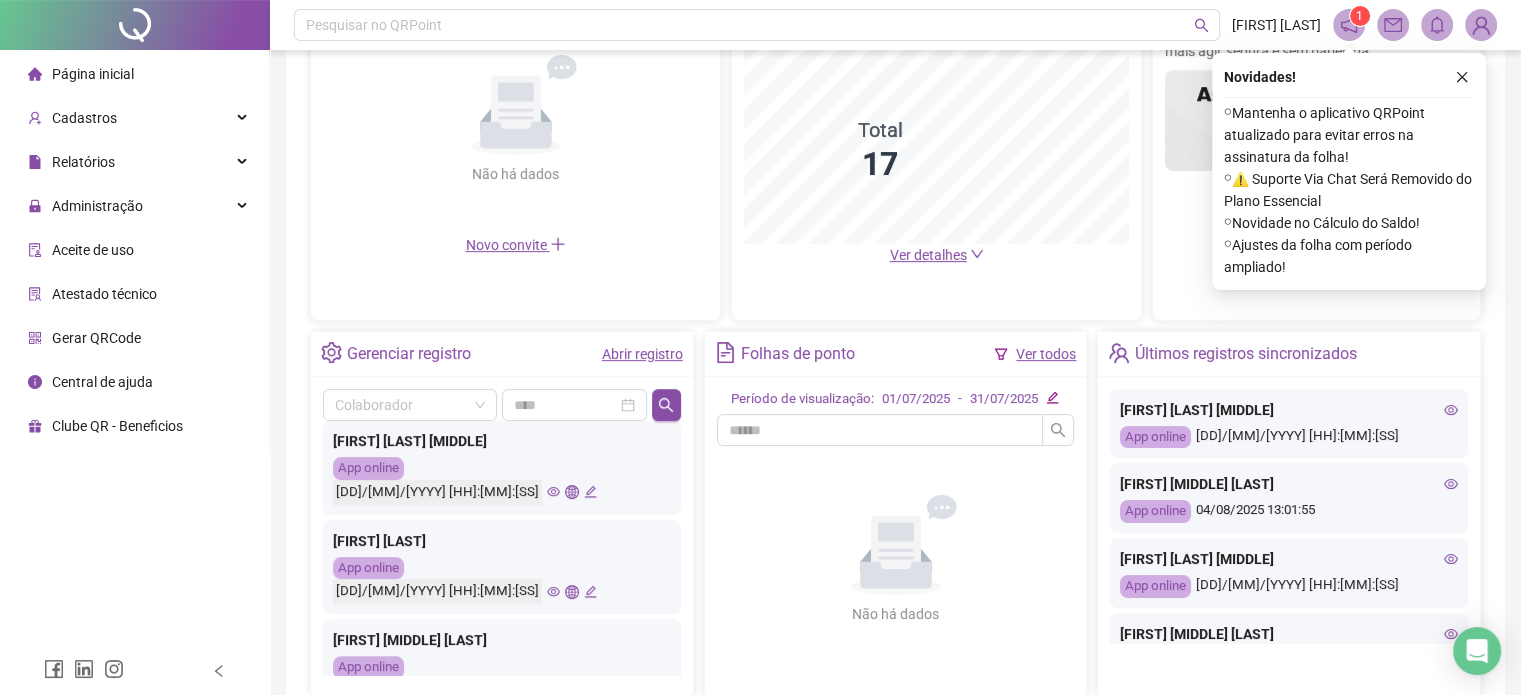 click 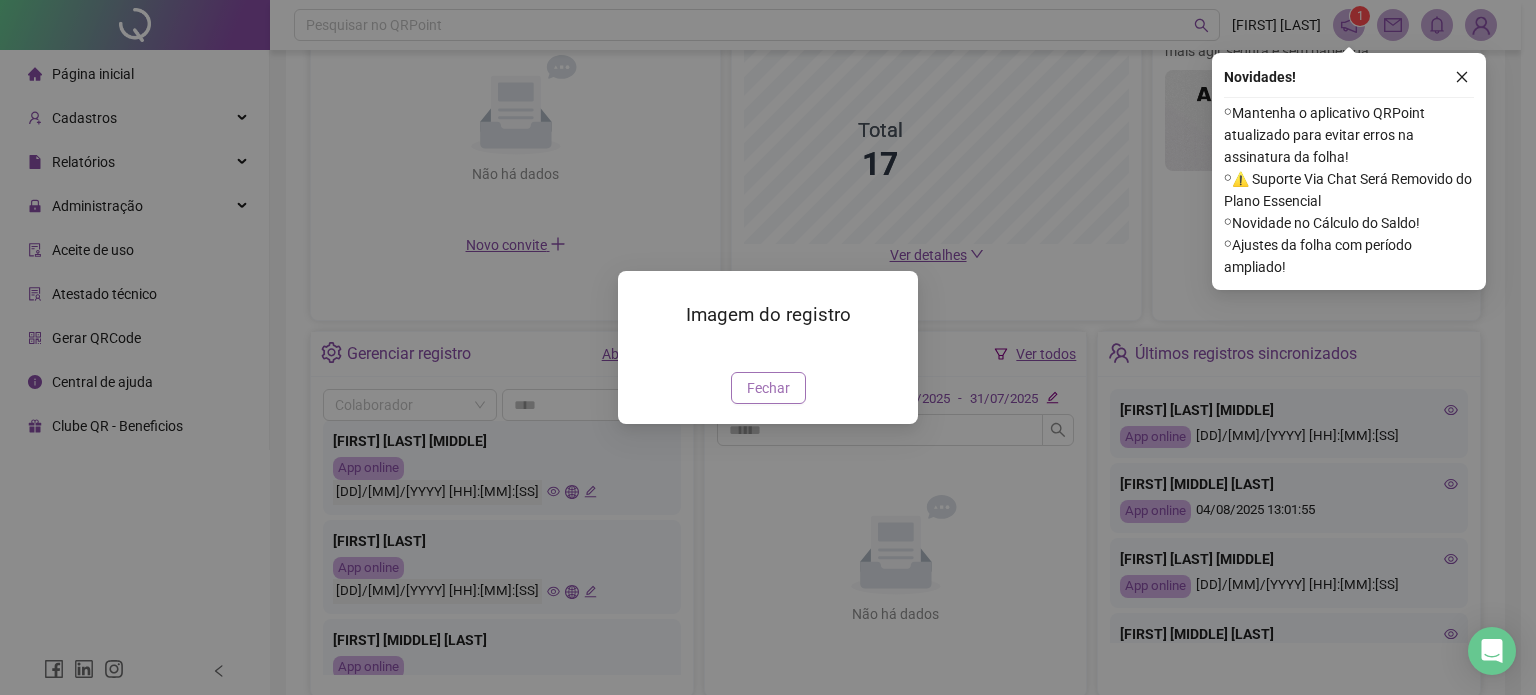 click on "Fechar" at bounding box center [768, 388] 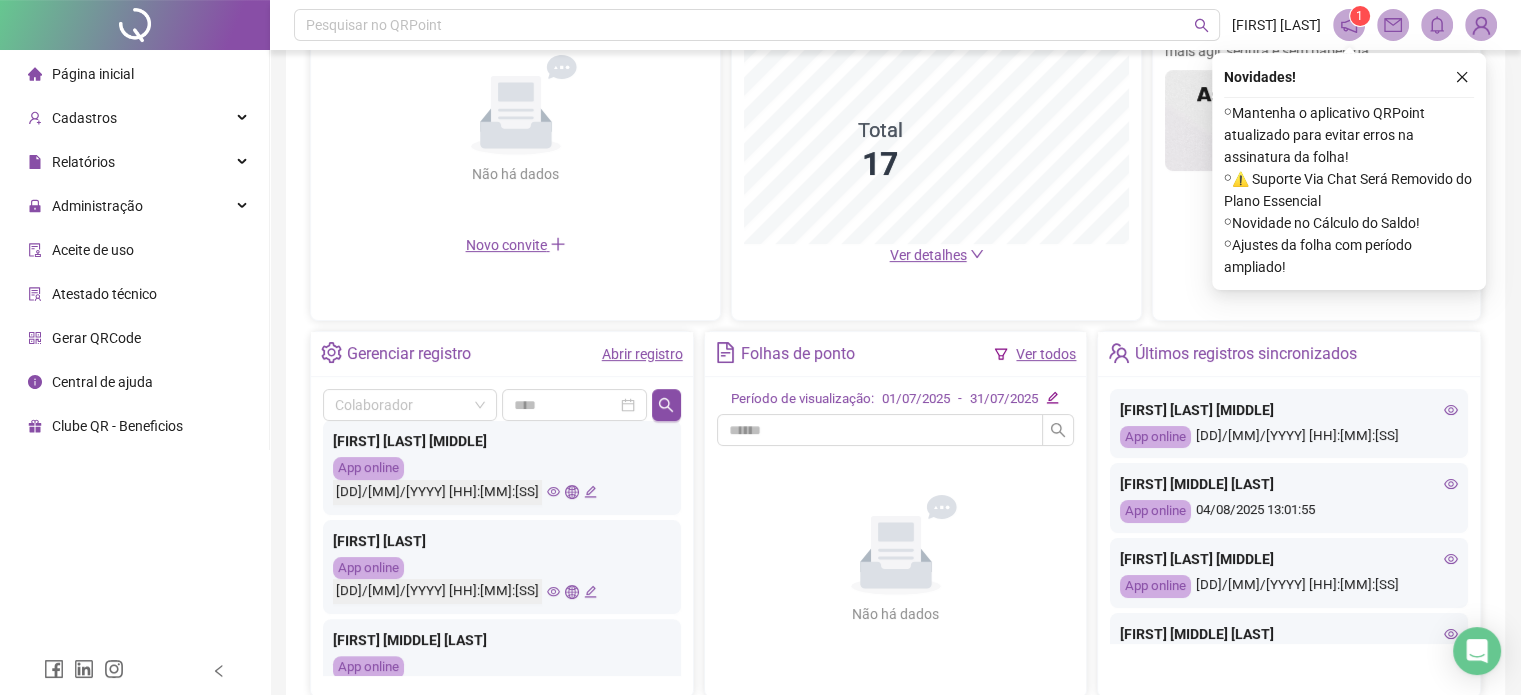 click 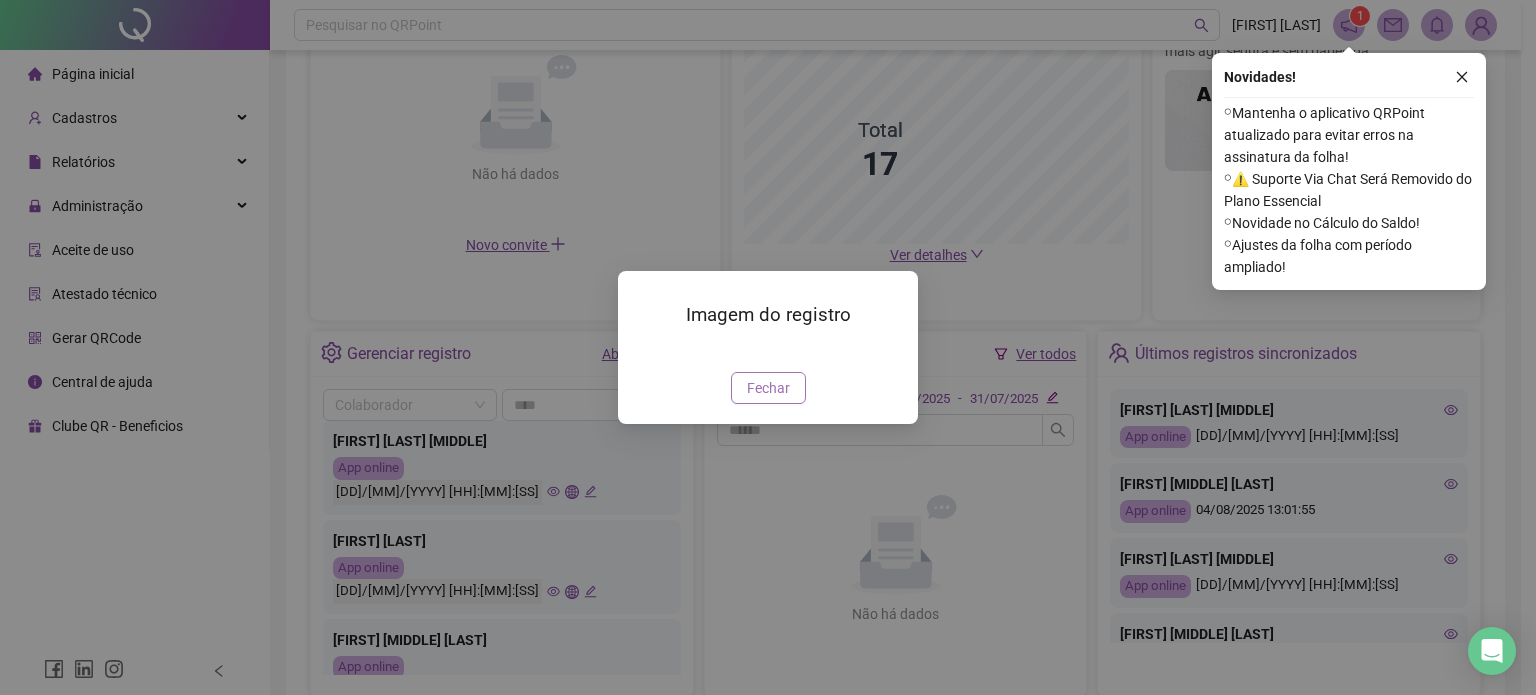 click on "Fechar" at bounding box center [768, 388] 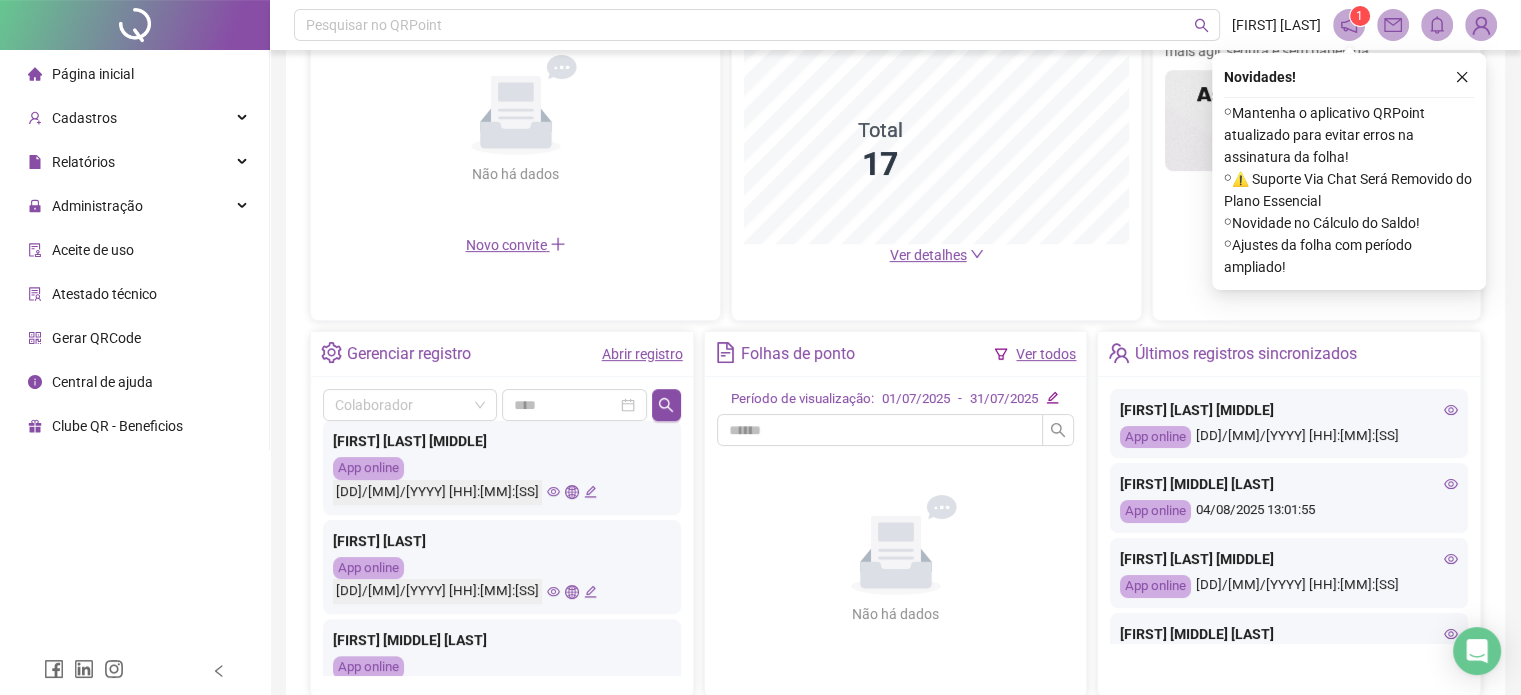 click 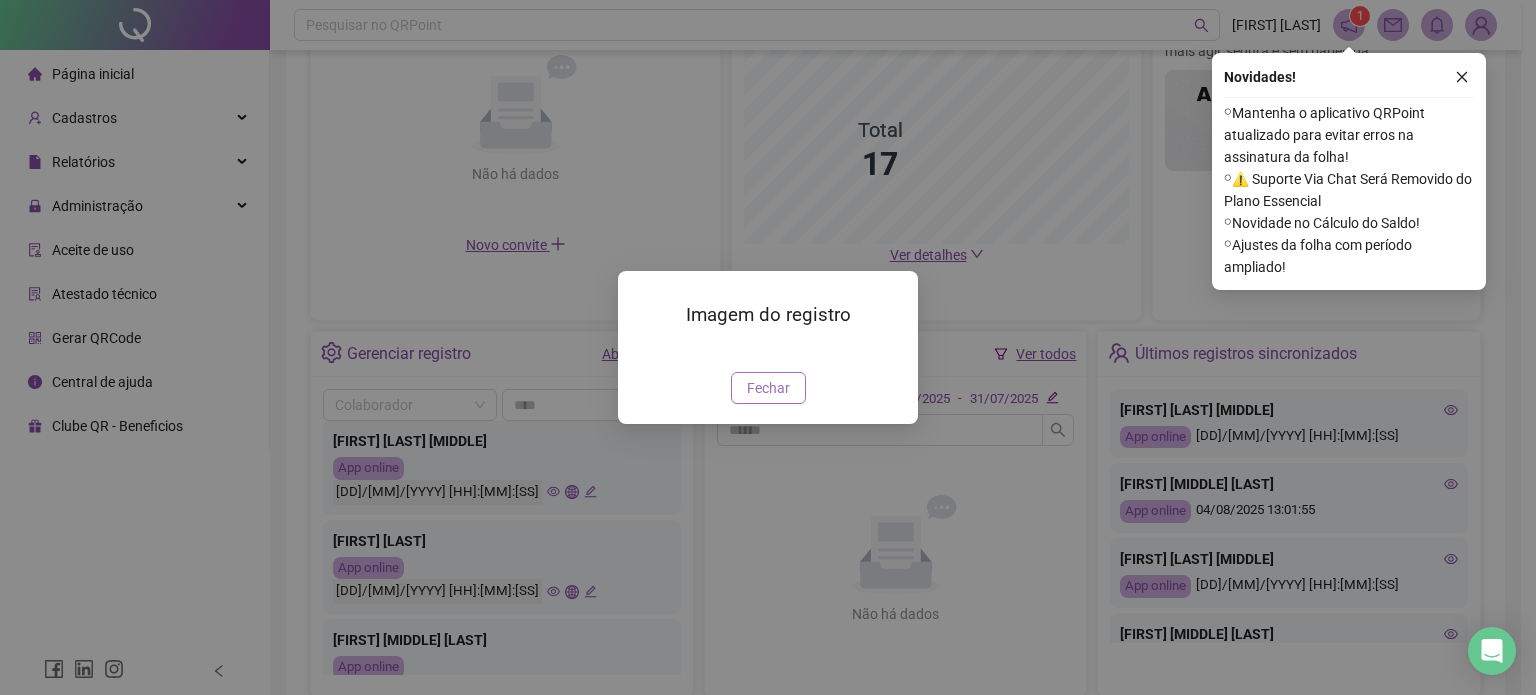 click on "Fechar" at bounding box center [768, 388] 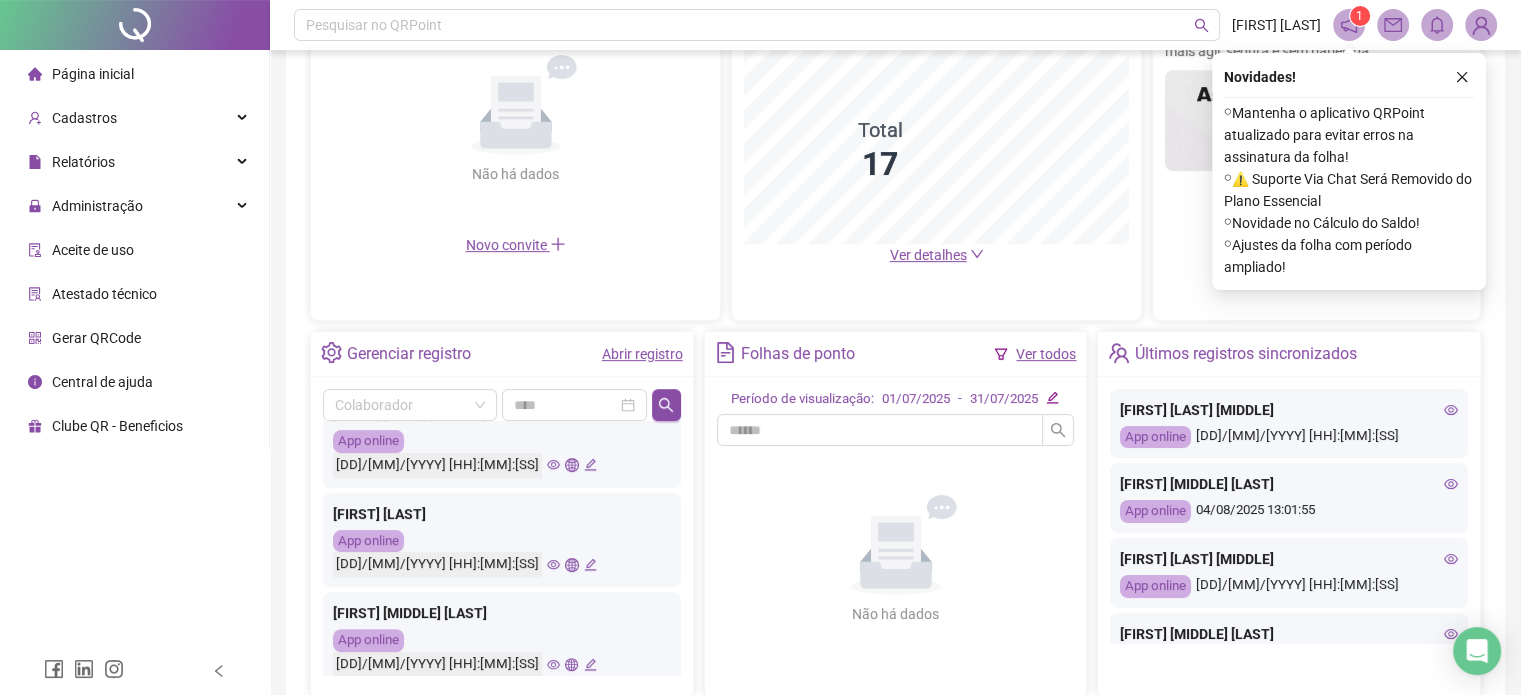 scroll, scrollTop: 940, scrollLeft: 0, axis: vertical 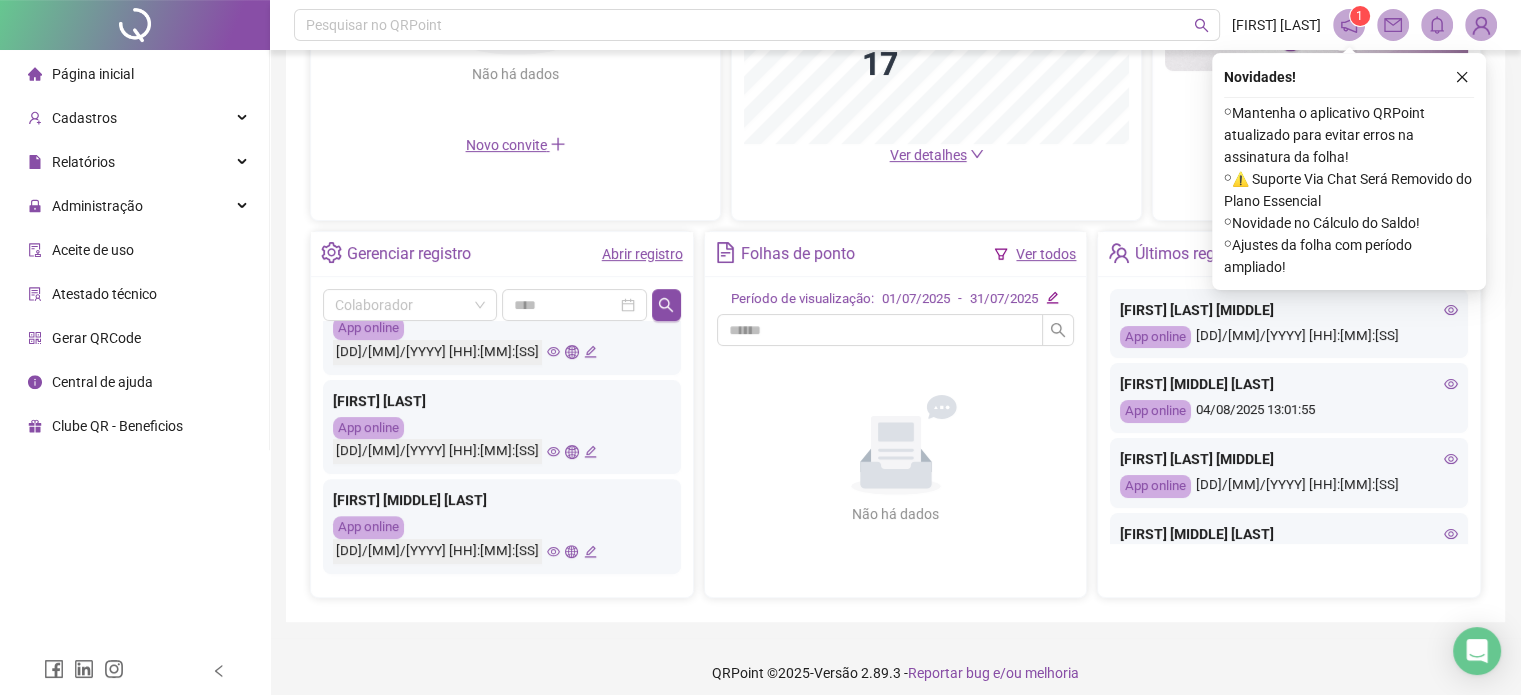 click 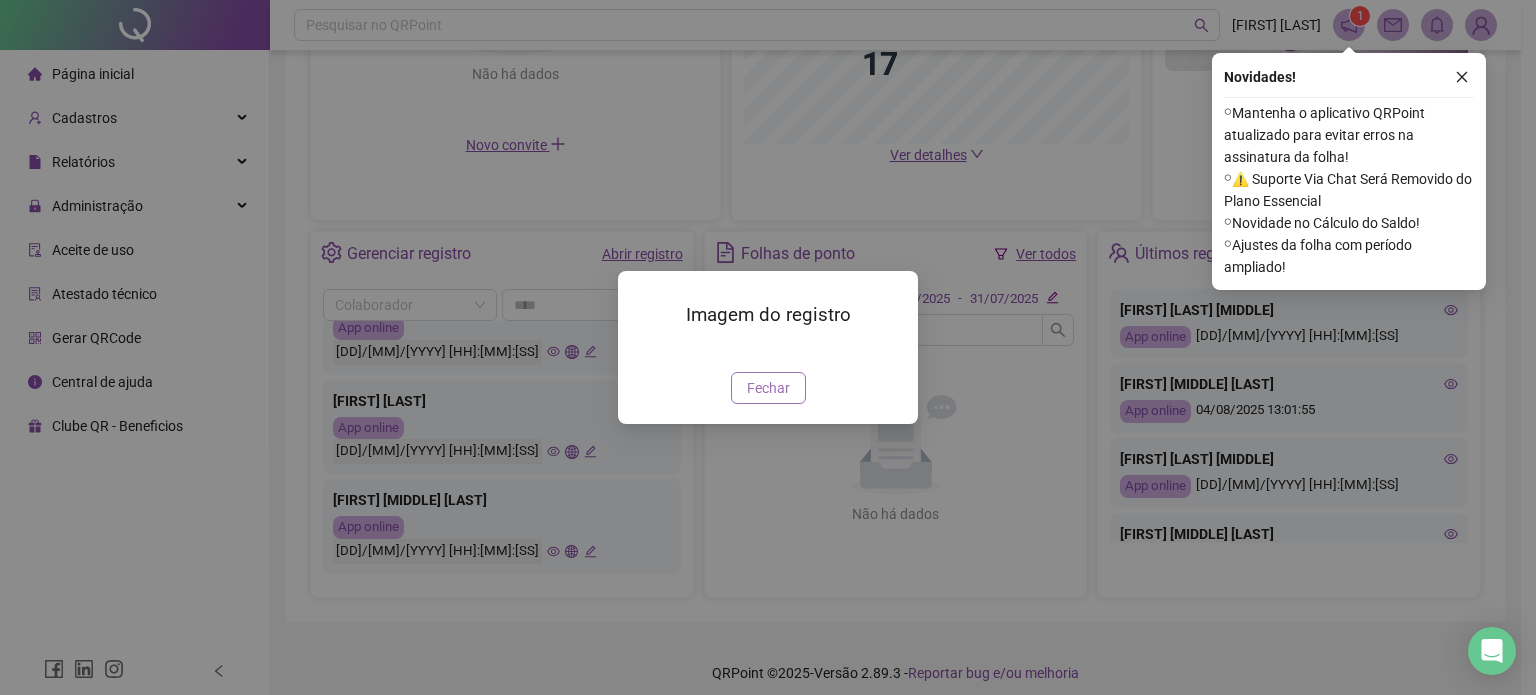 click on "Fechar" at bounding box center [768, 388] 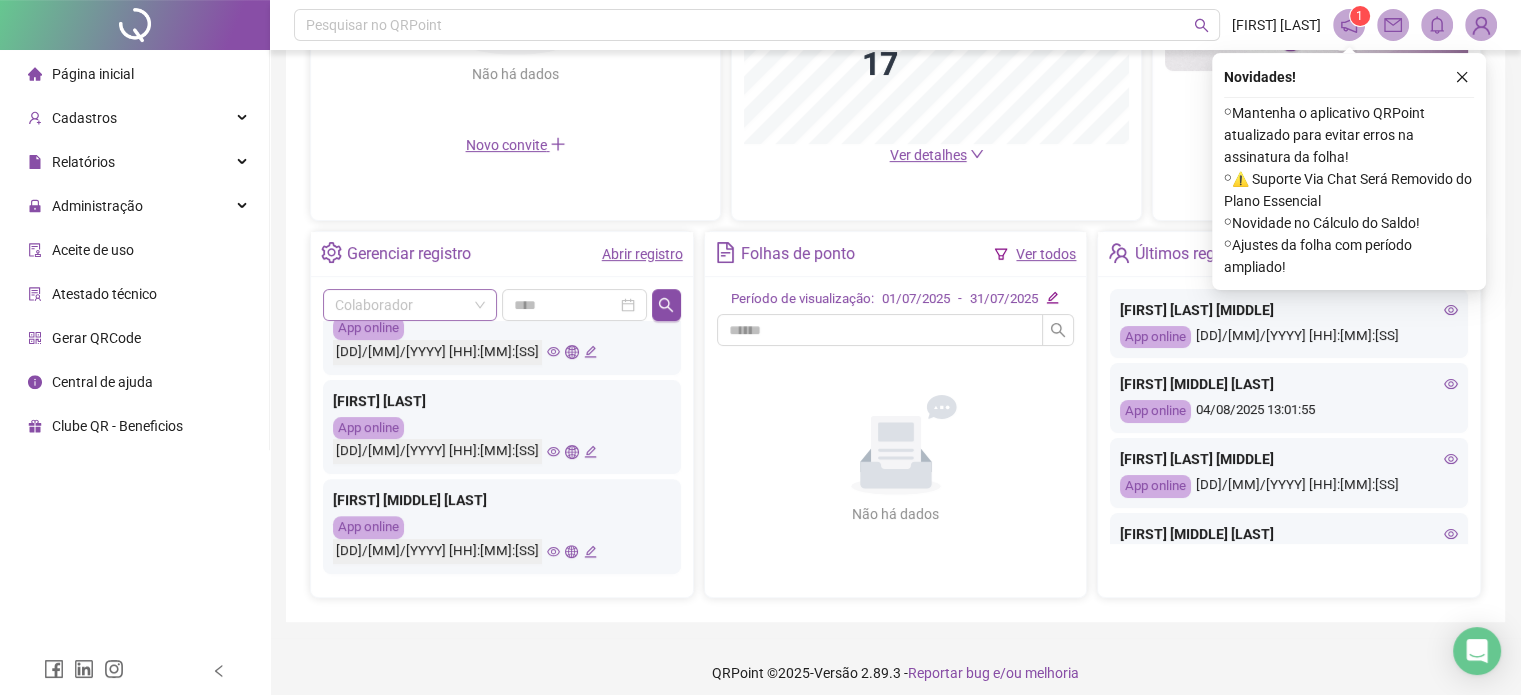 click at bounding box center [410, 305] 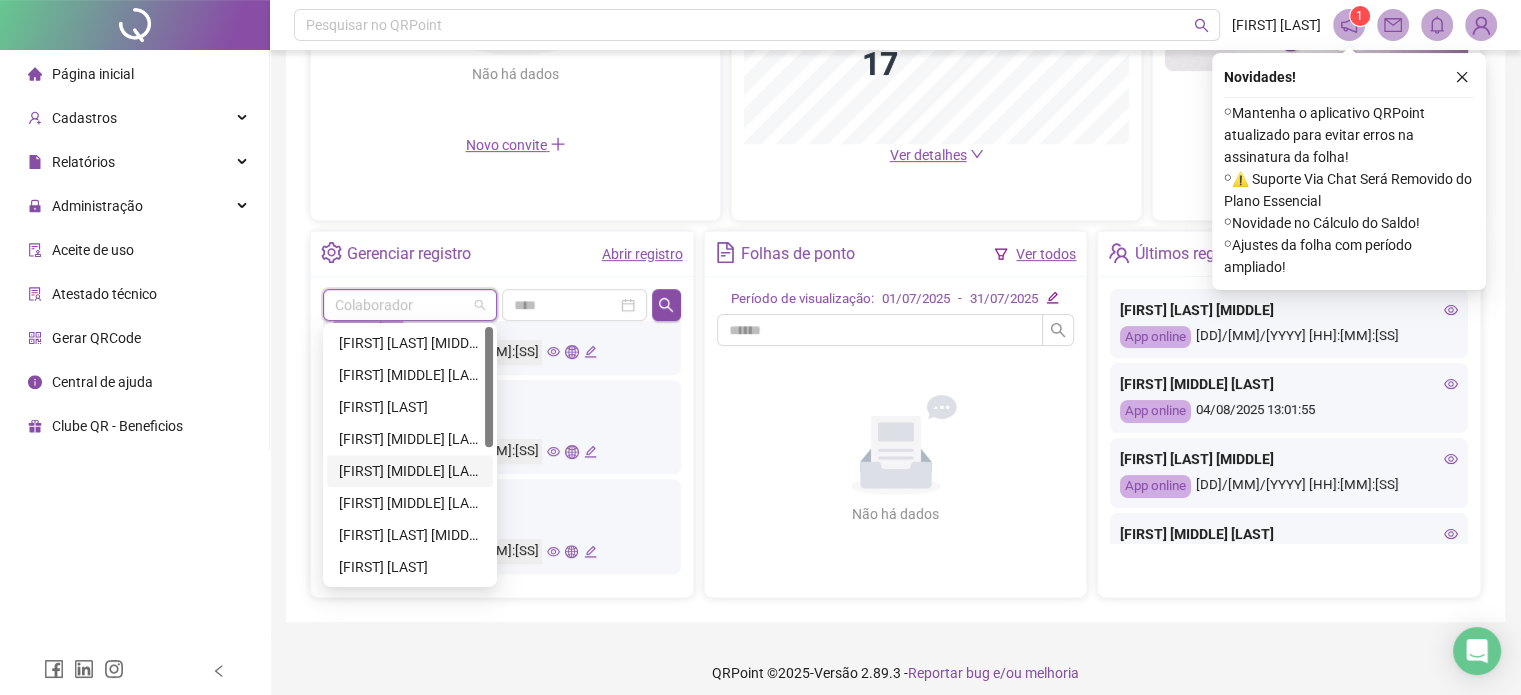 scroll, scrollTop: 100, scrollLeft: 0, axis: vertical 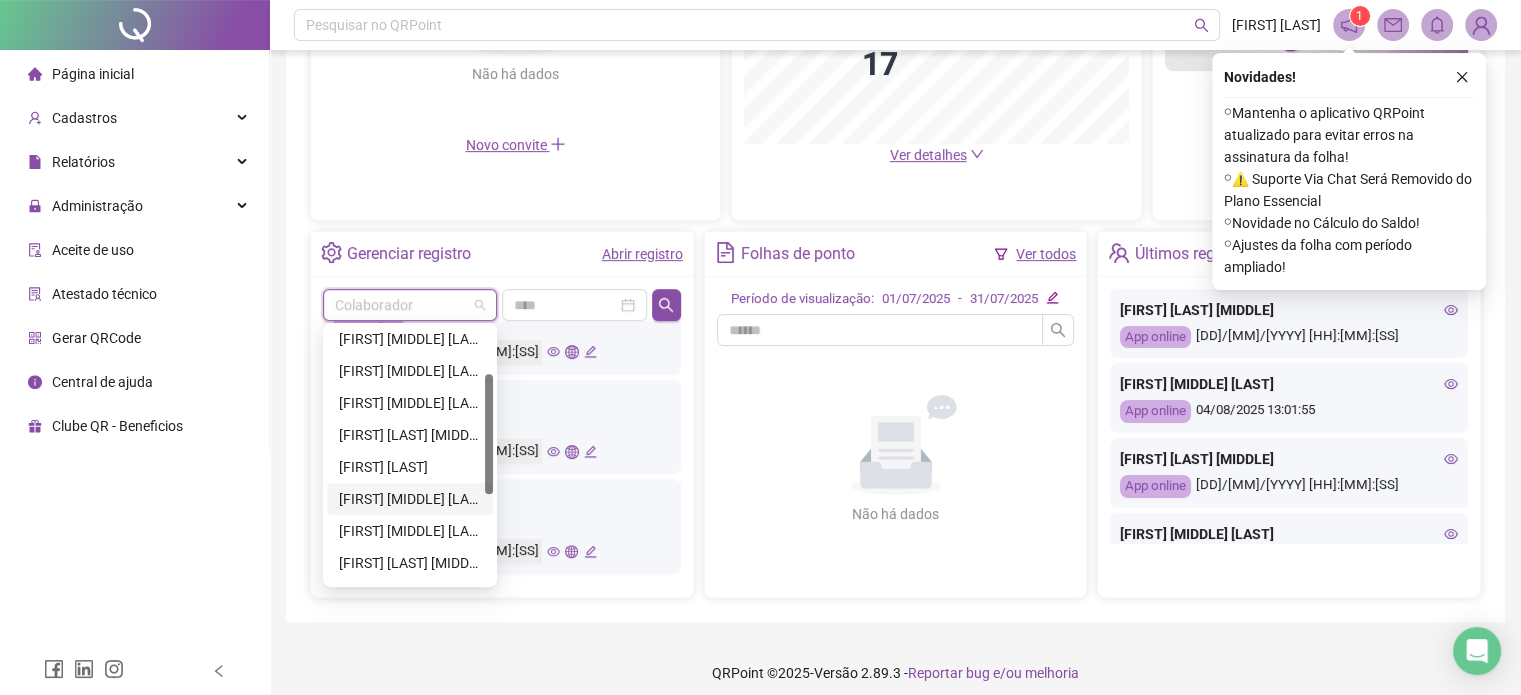 click on "[FIRST] [MIDDLE] [LAST]" at bounding box center [410, 499] 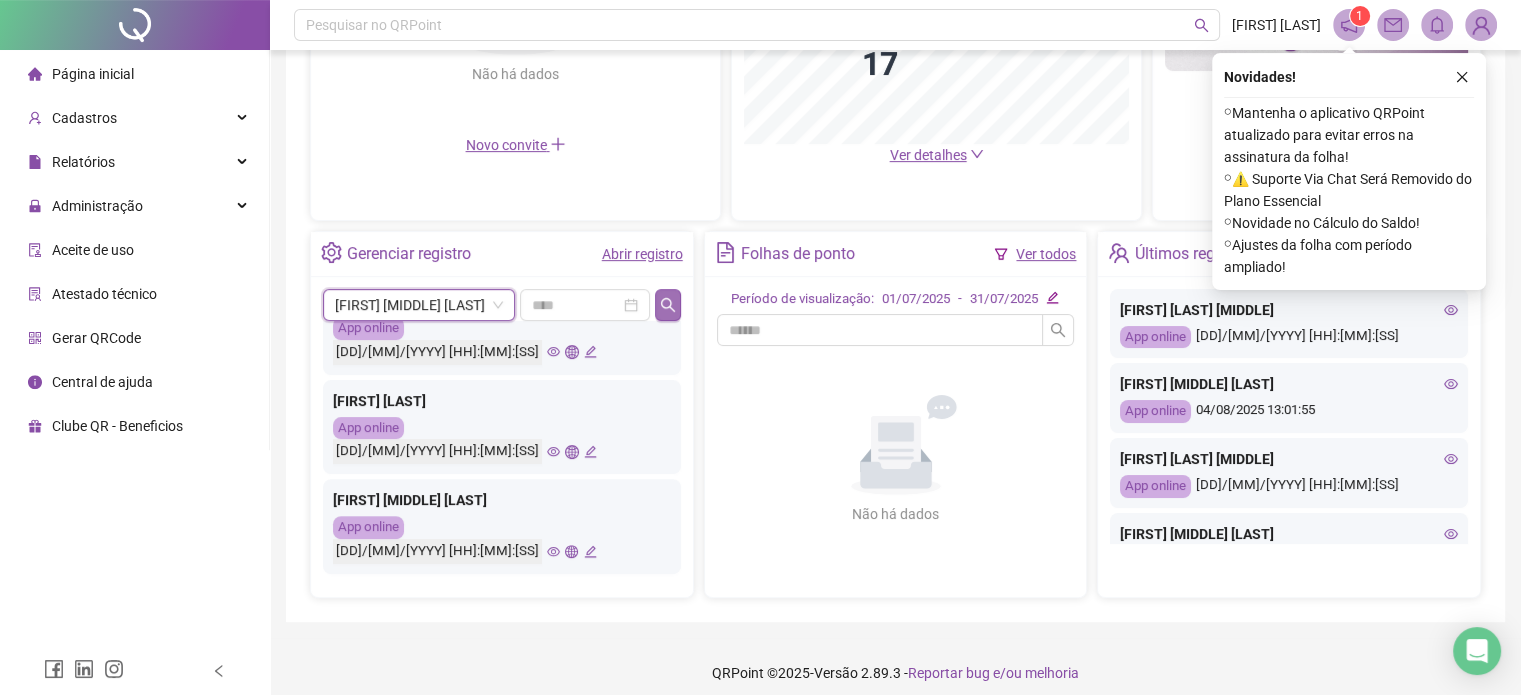 click 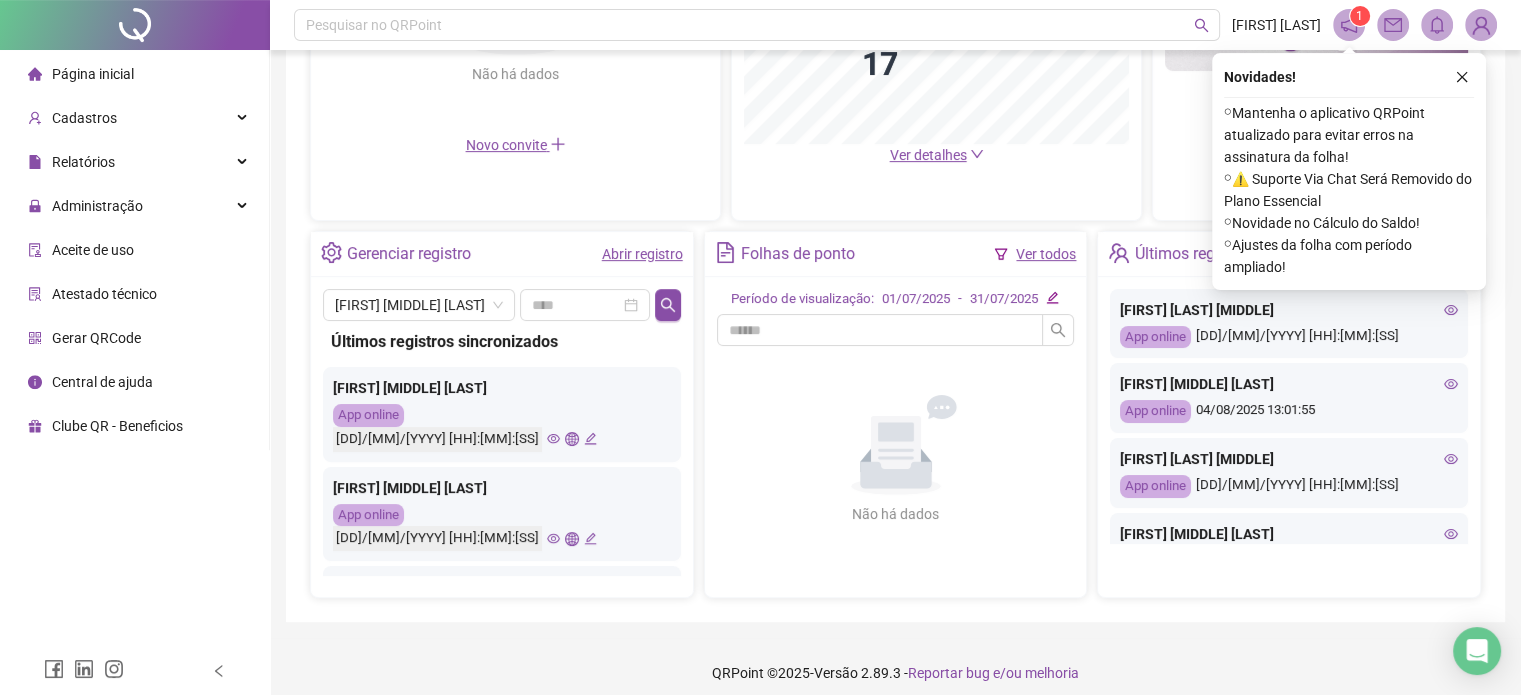 scroll, scrollTop: 100, scrollLeft: 0, axis: vertical 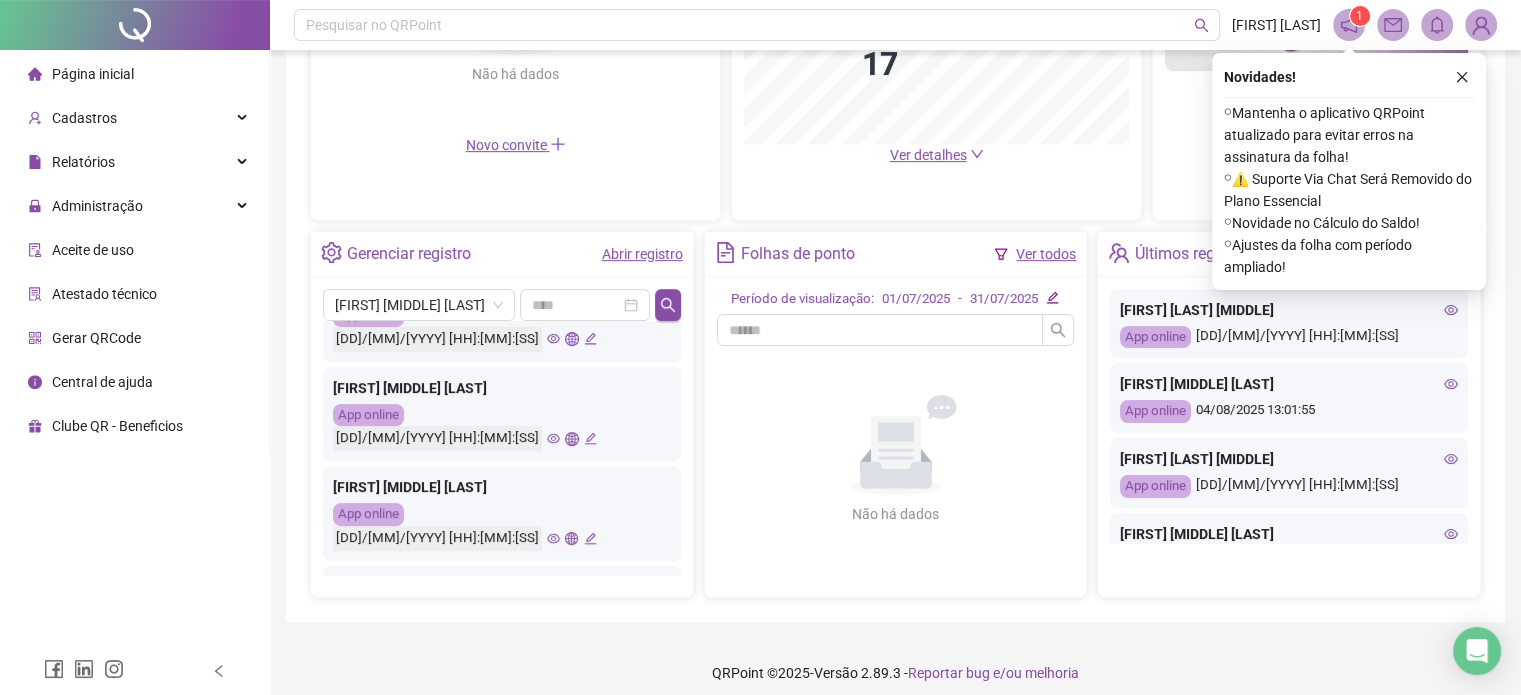 click 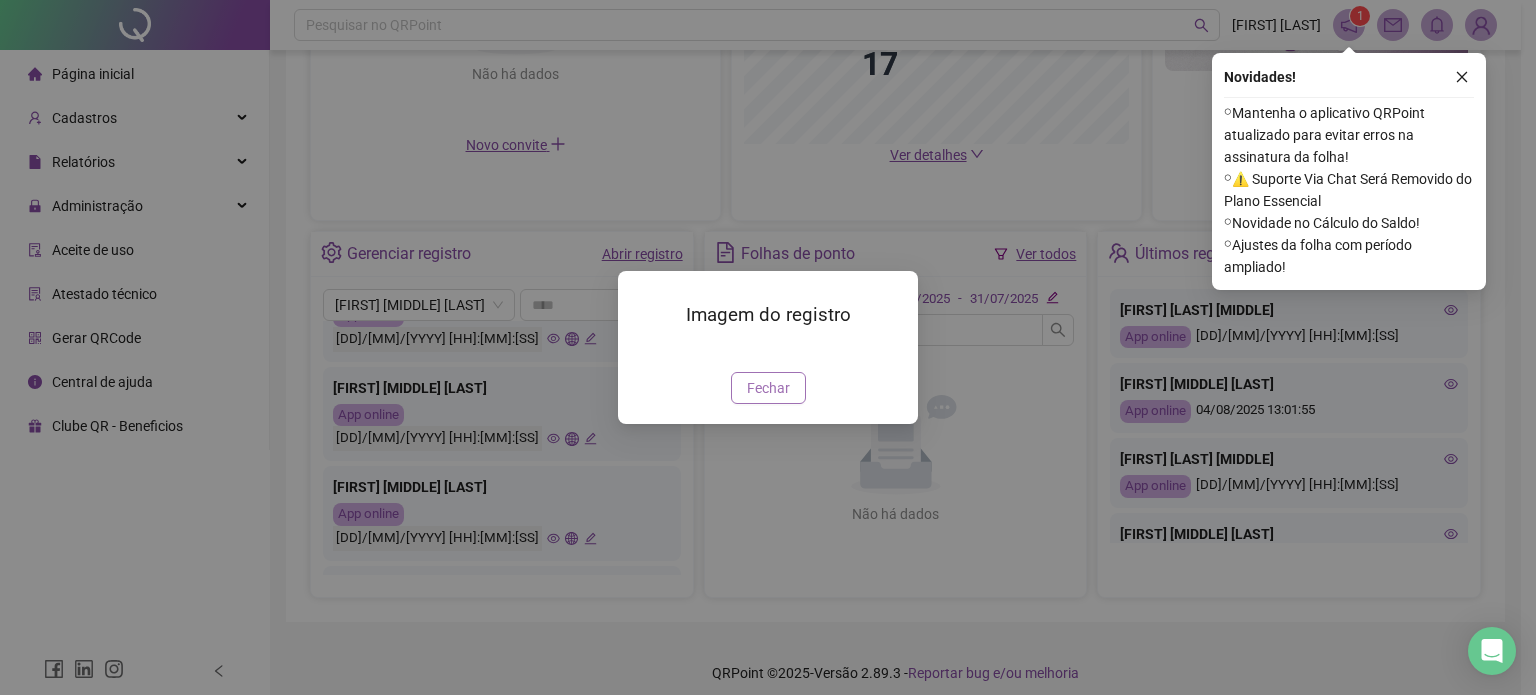 click on "Fechar" at bounding box center (768, 388) 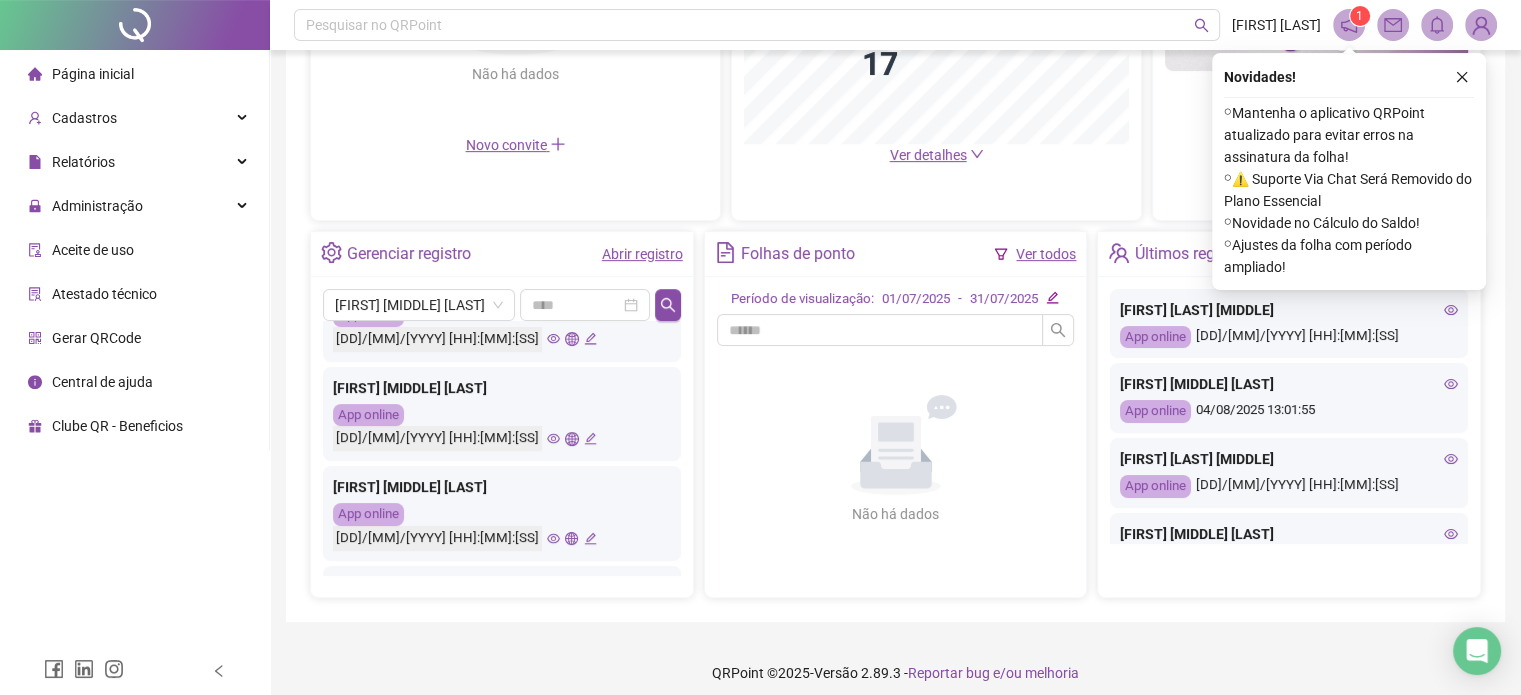 click 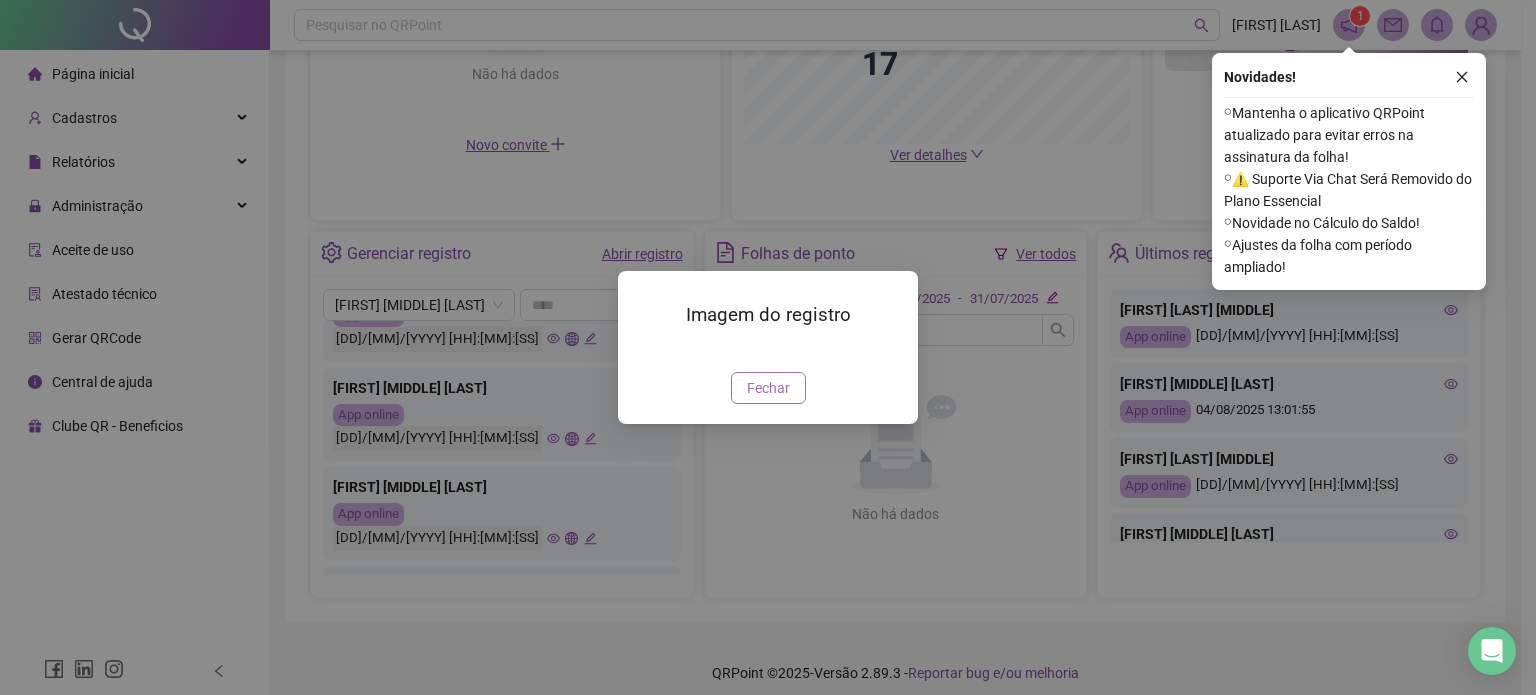 click on "Fechar" at bounding box center (768, 388) 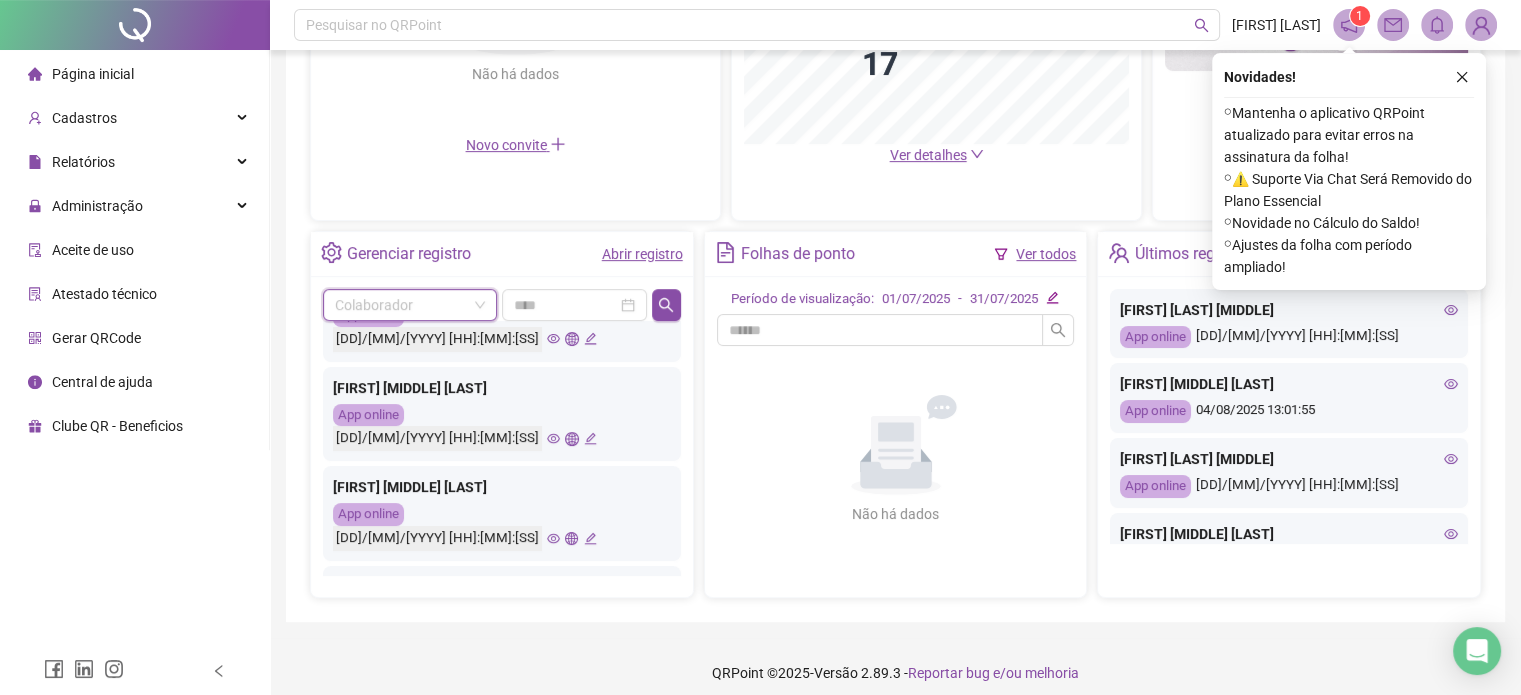 click at bounding box center (410, 305) 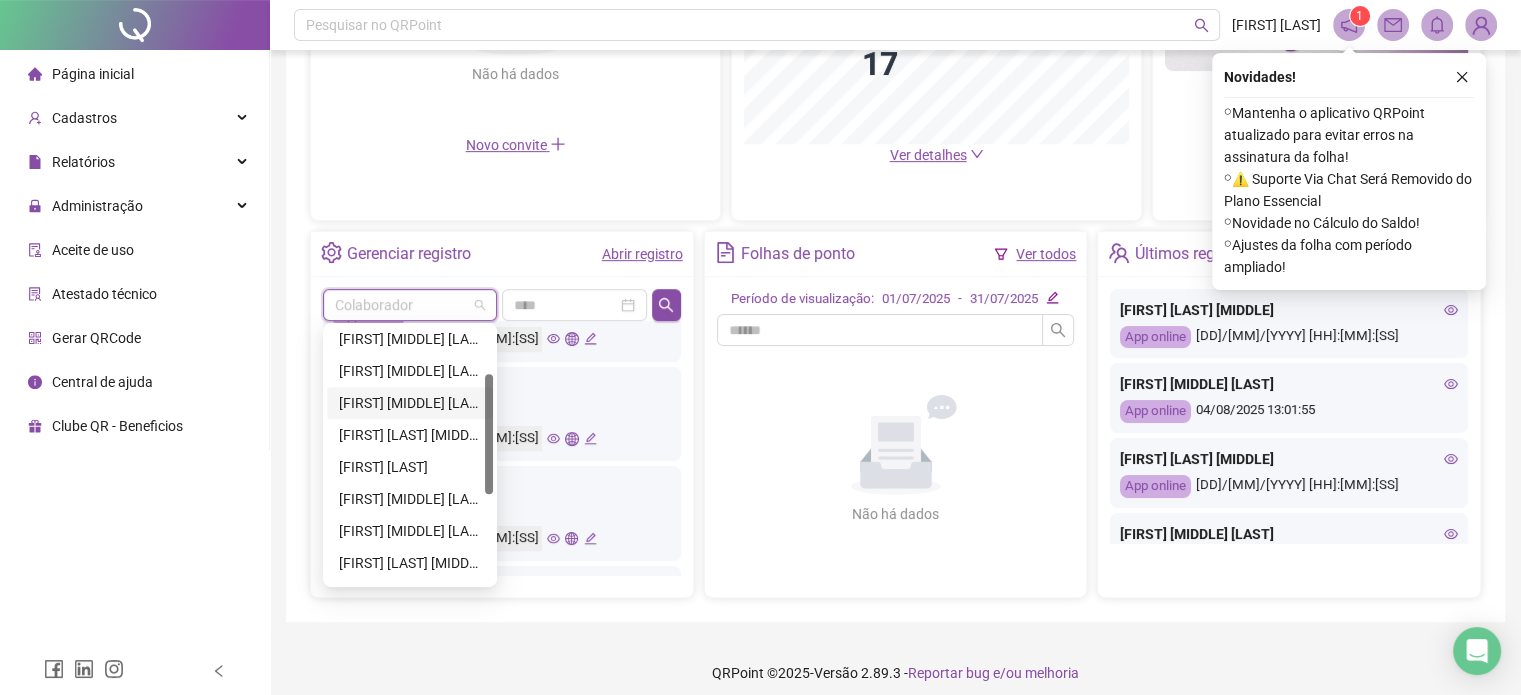 click on "[FIRST] [MIDDLE] [LAST]" at bounding box center [410, 403] 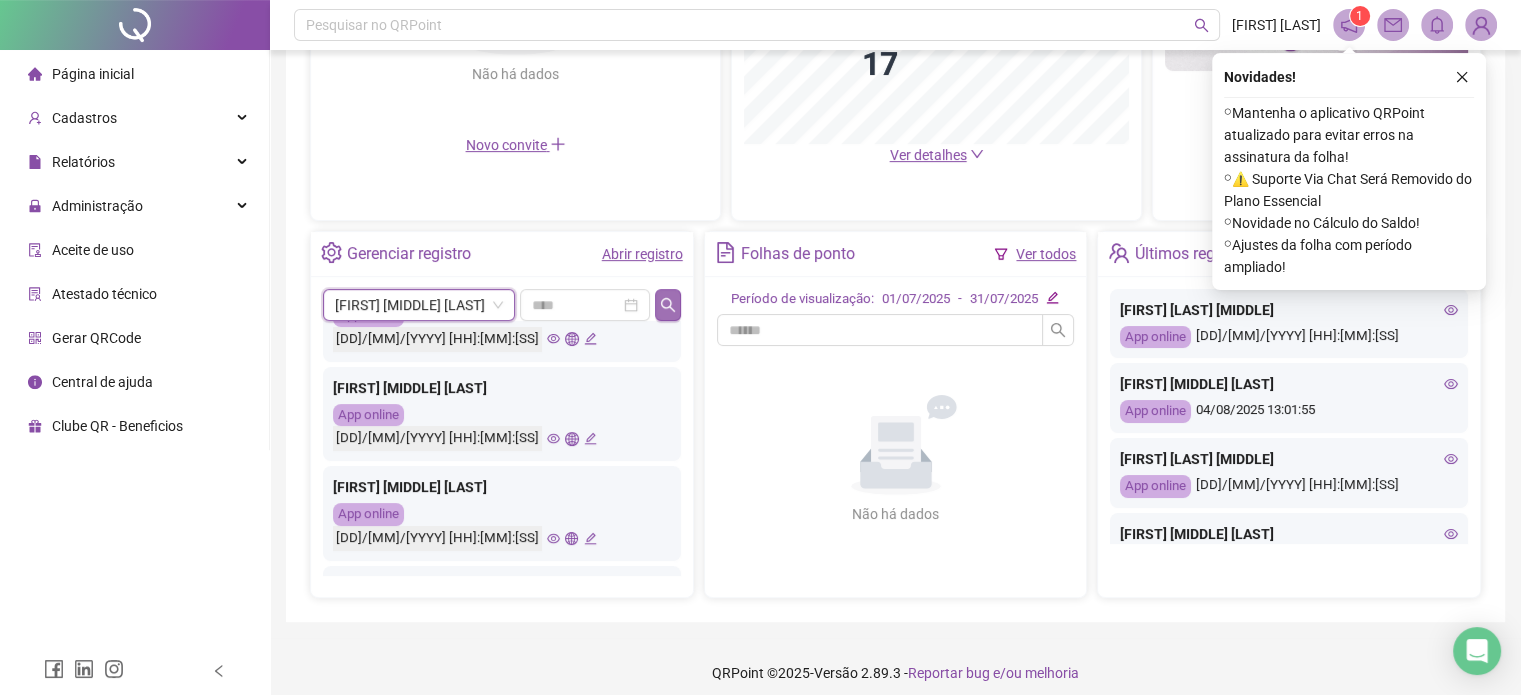 click 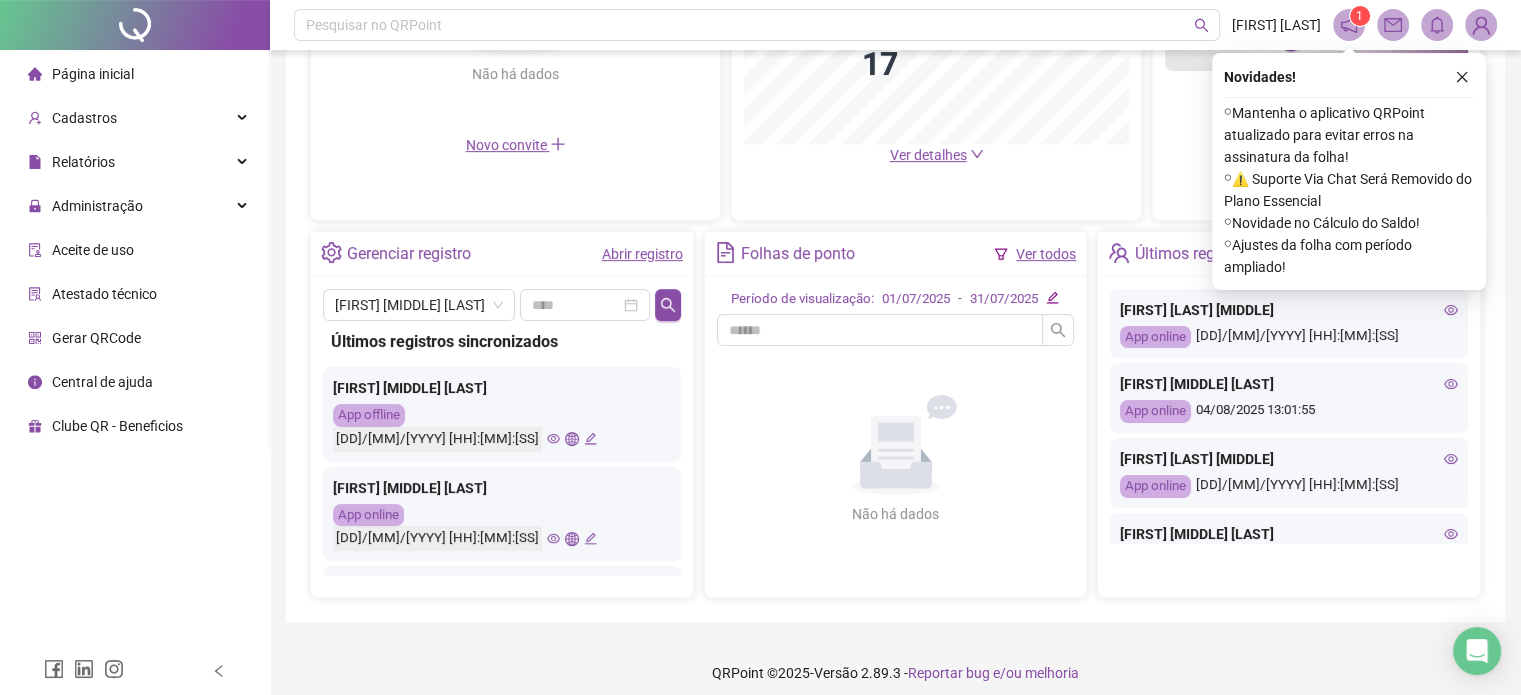 click 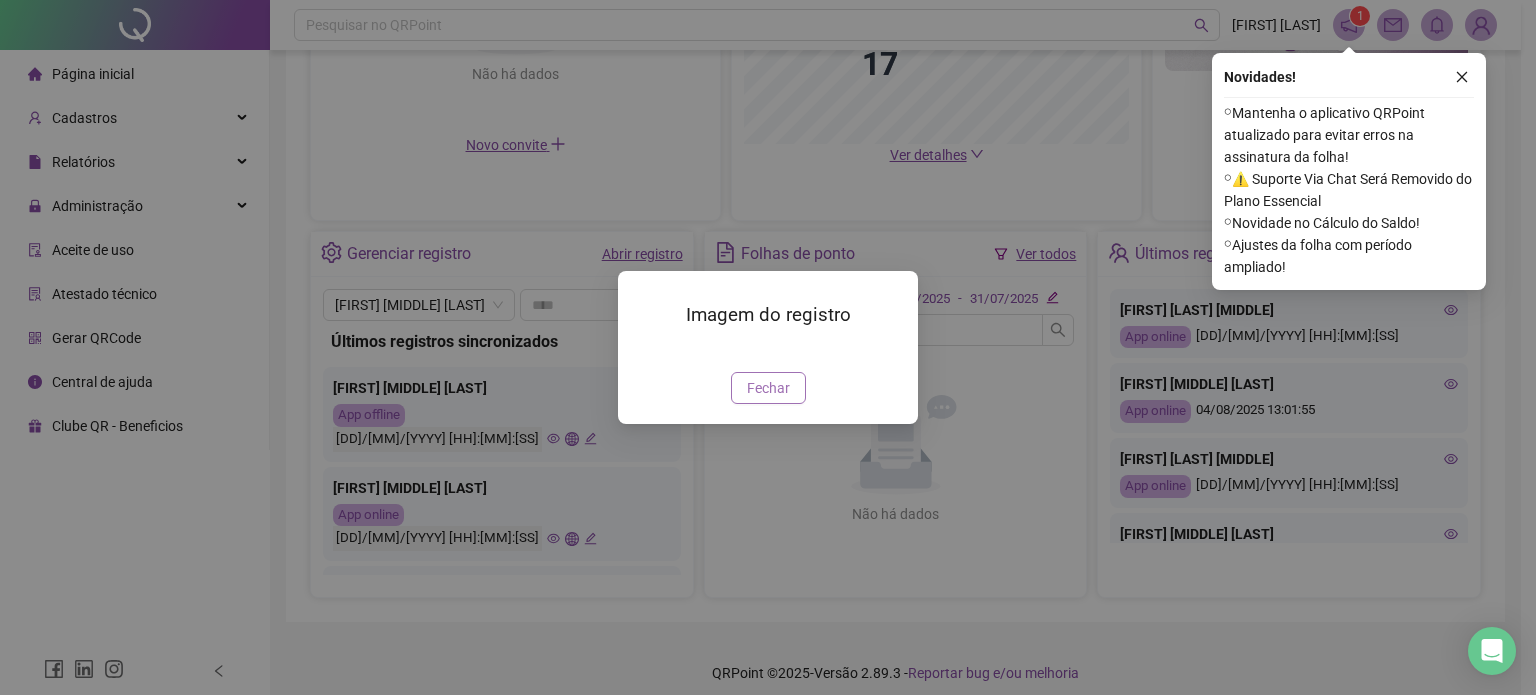 click on "Fechar" at bounding box center (768, 388) 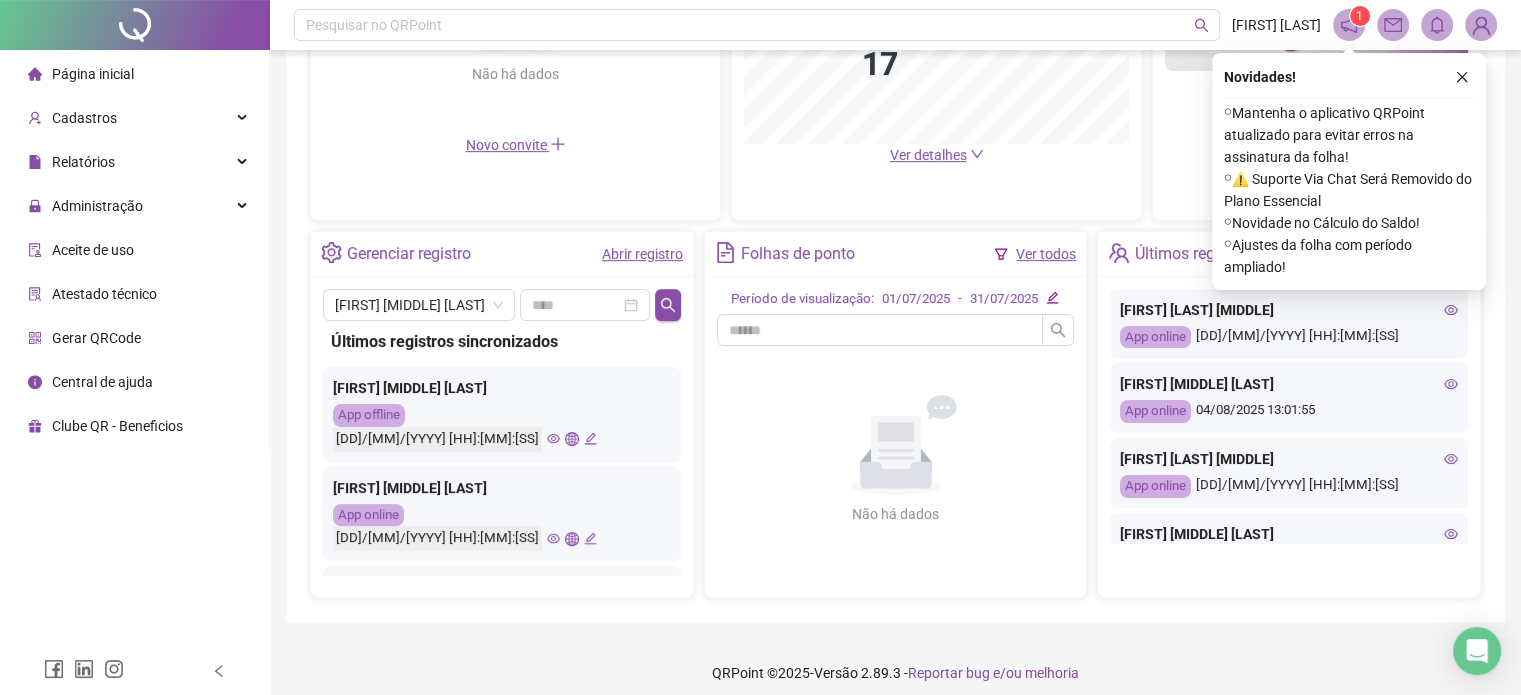 click 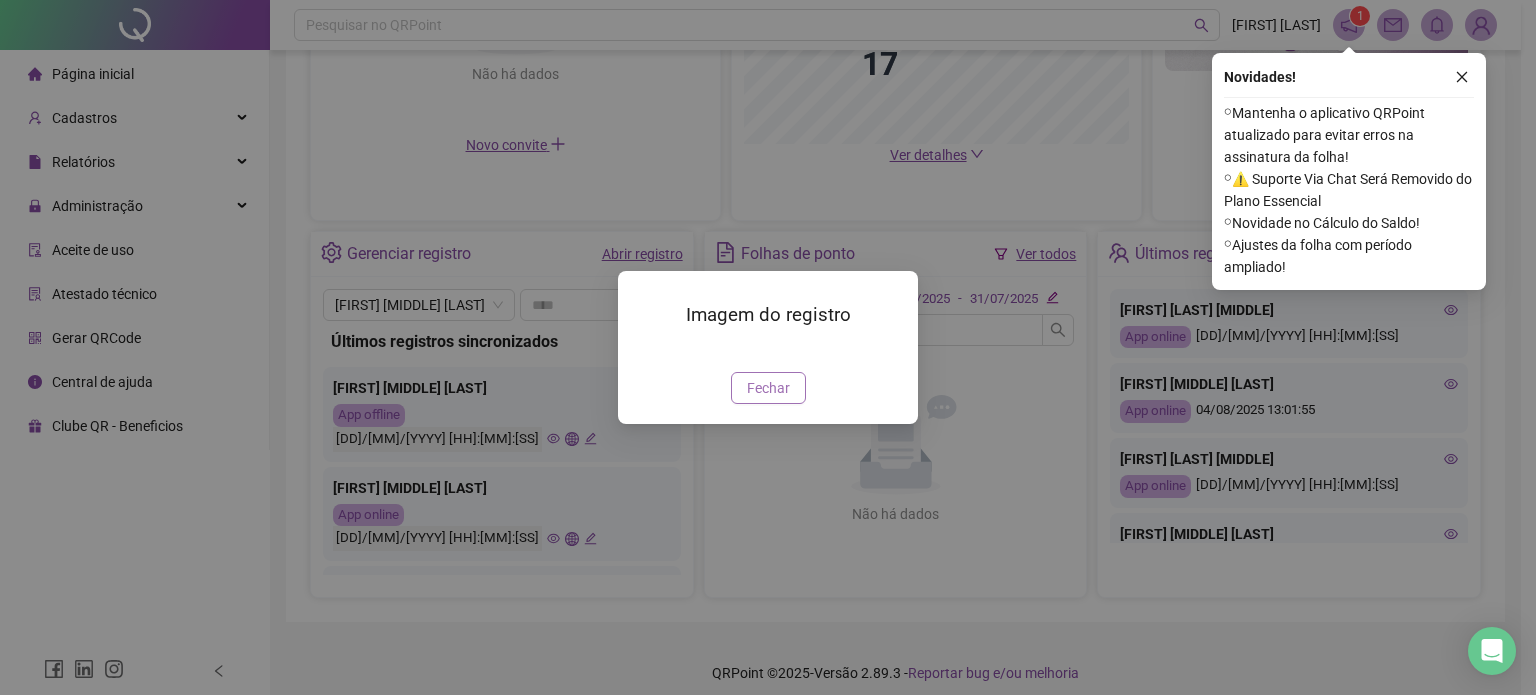 click on "Fechar" at bounding box center (768, 388) 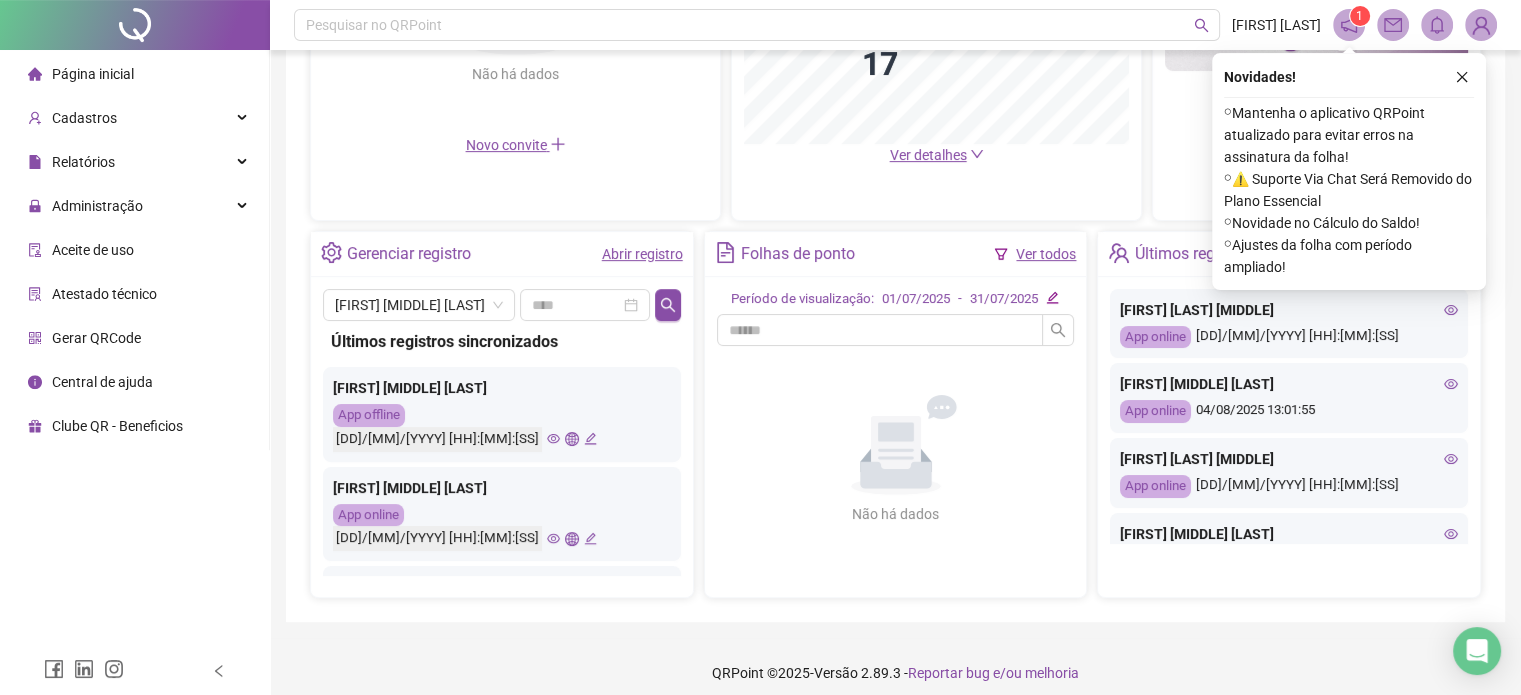 click 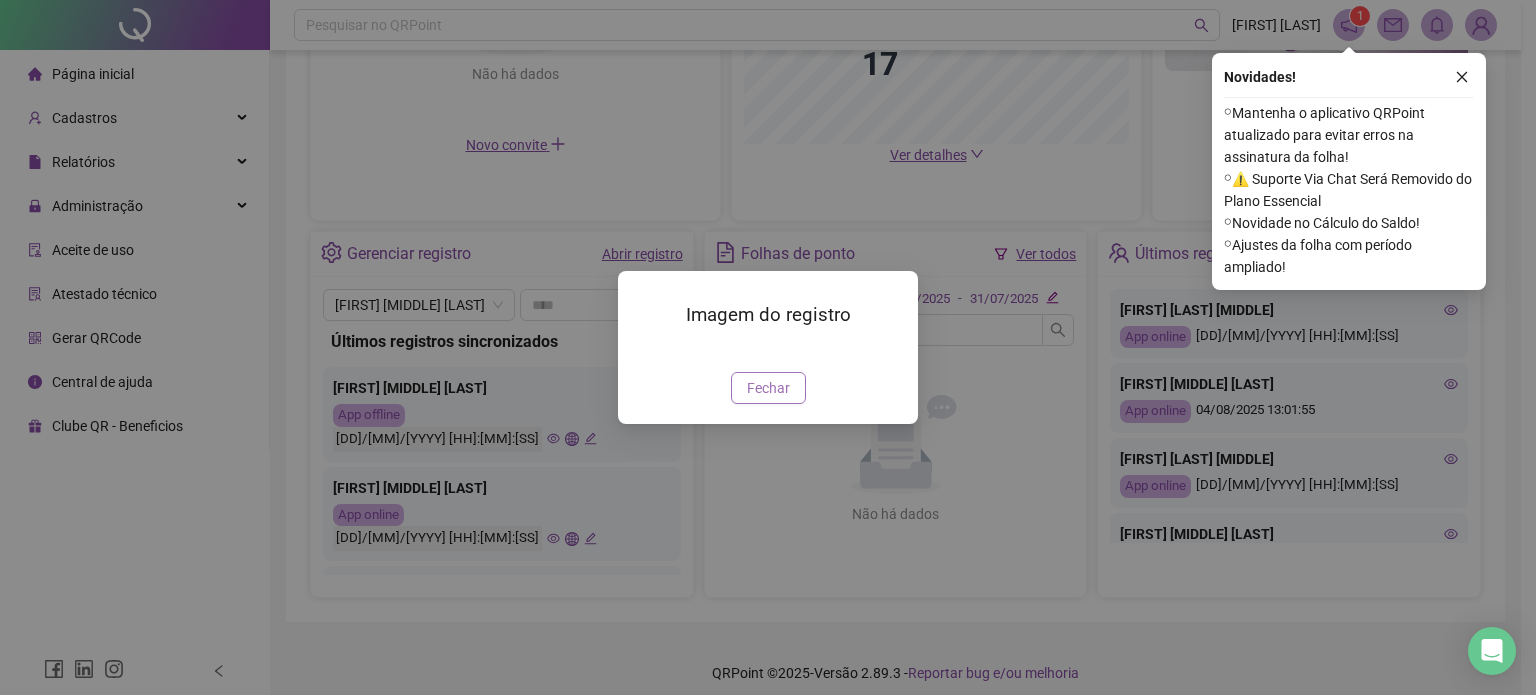 click on "Fechar" at bounding box center [768, 388] 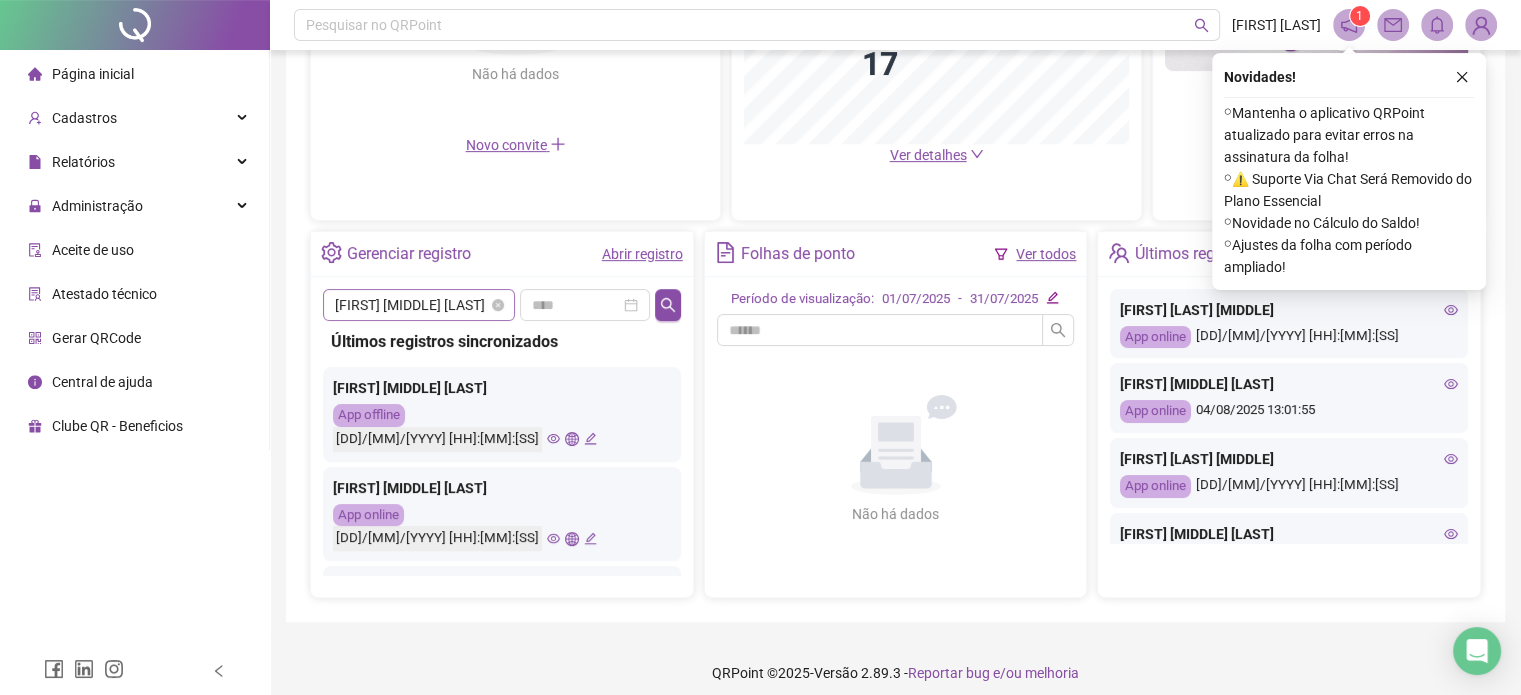 click on "[FIRST] [MIDDLE] [LAST]" at bounding box center (419, 305) 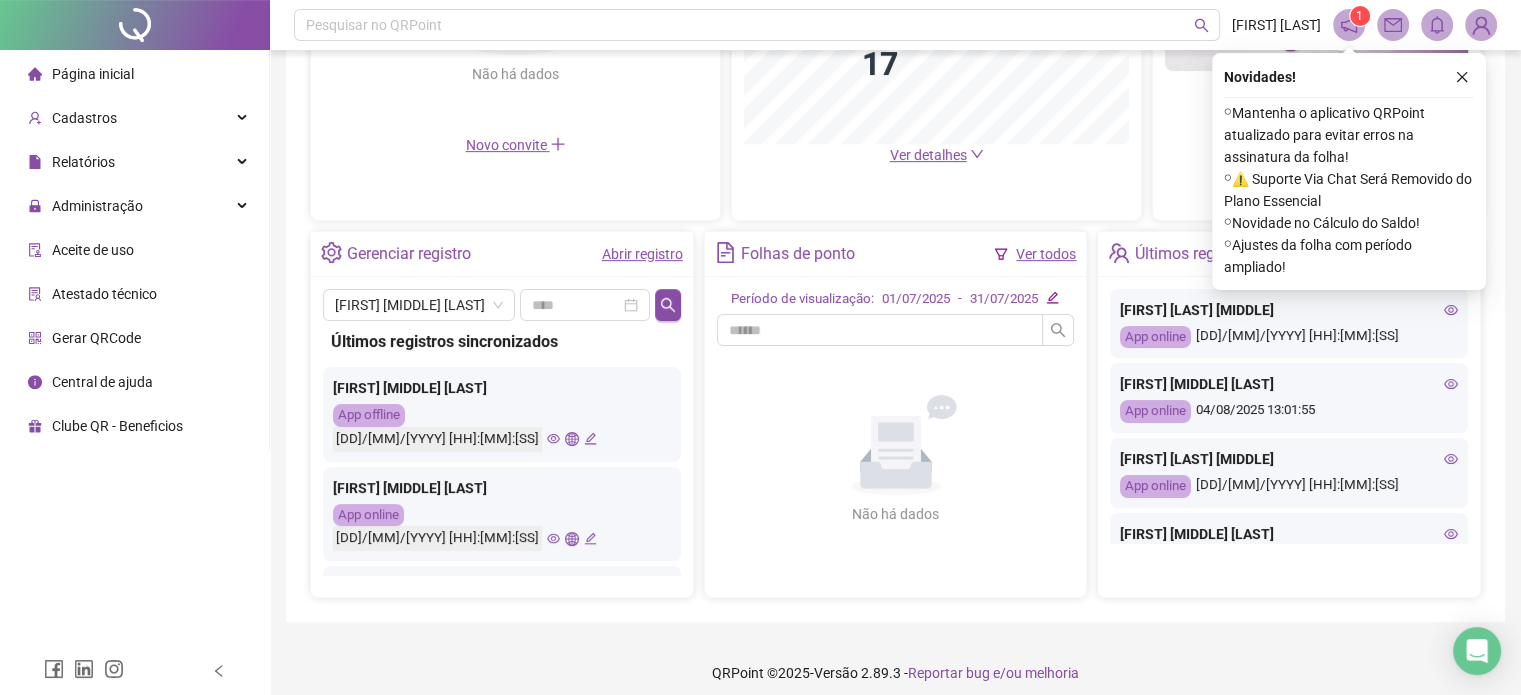 drag, startPoint x: 636, startPoint y: 367, endPoint x: 625, endPoint y: 375, distance: 13.601471 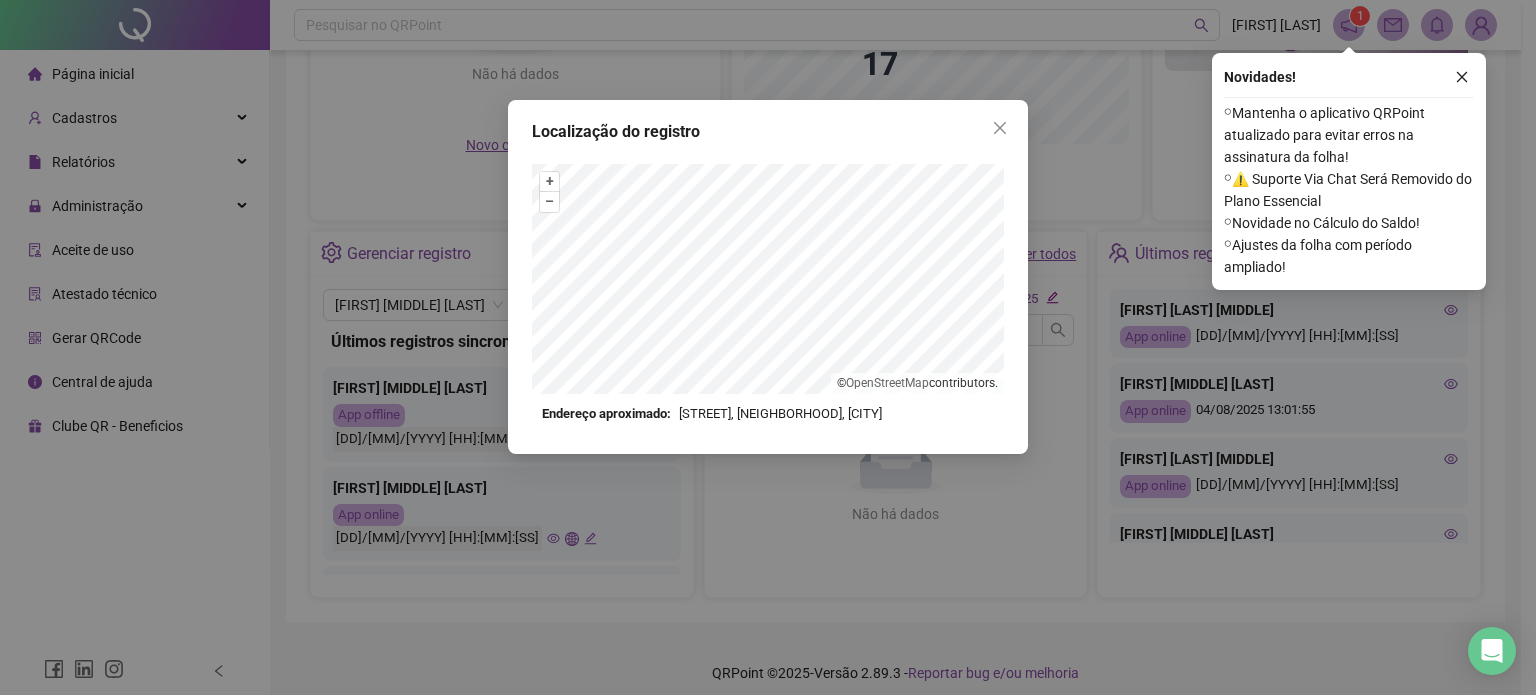 click on "Localização do registro + – ⇧ › © OpenStreetMap contributors. Endereço aproximado: [STREET], [NEIGHBORHOOD], [CITY] *OBS Os registros de ponto executados através da web utilizam uma tecnologia menos precisa para obter a geolocalização do colaborador, o que poderá resultar em localizações distintas." at bounding box center [768, 347] 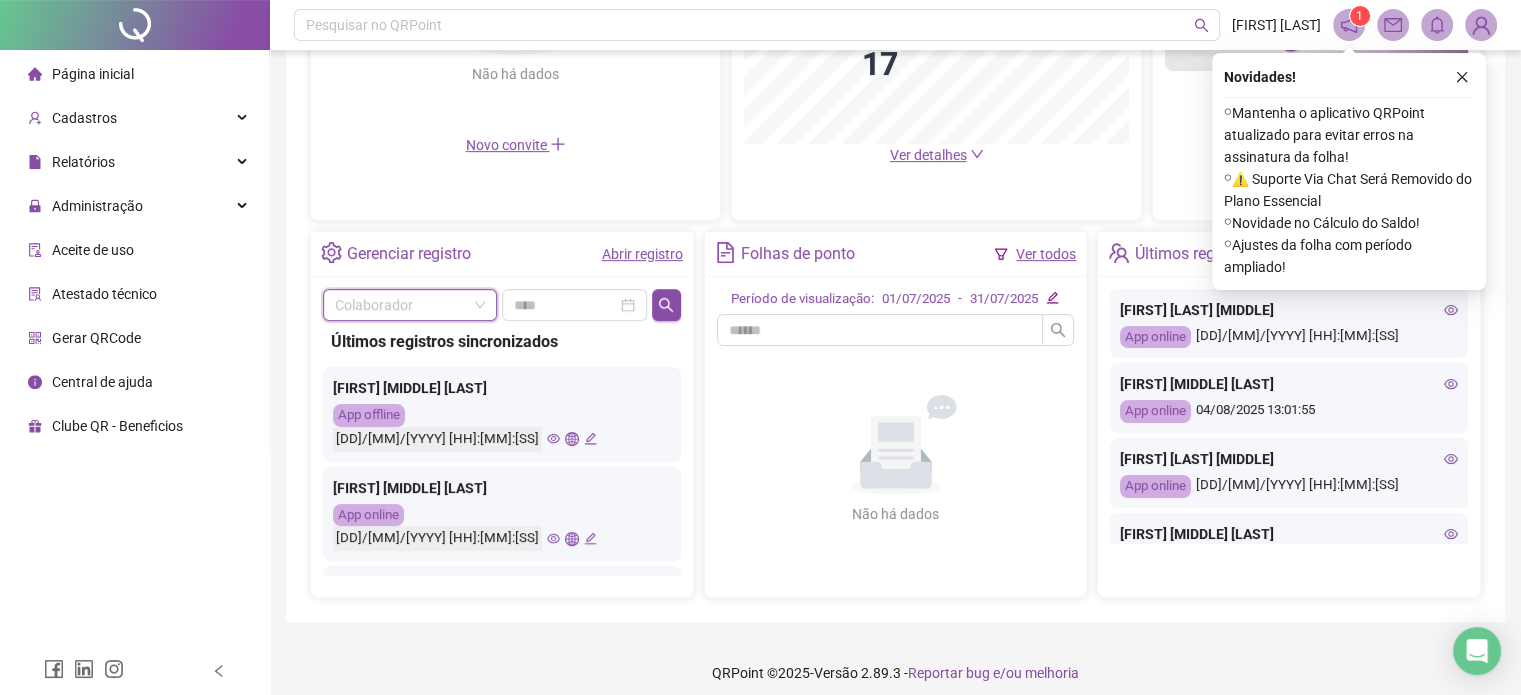click at bounding box center (410, 305) 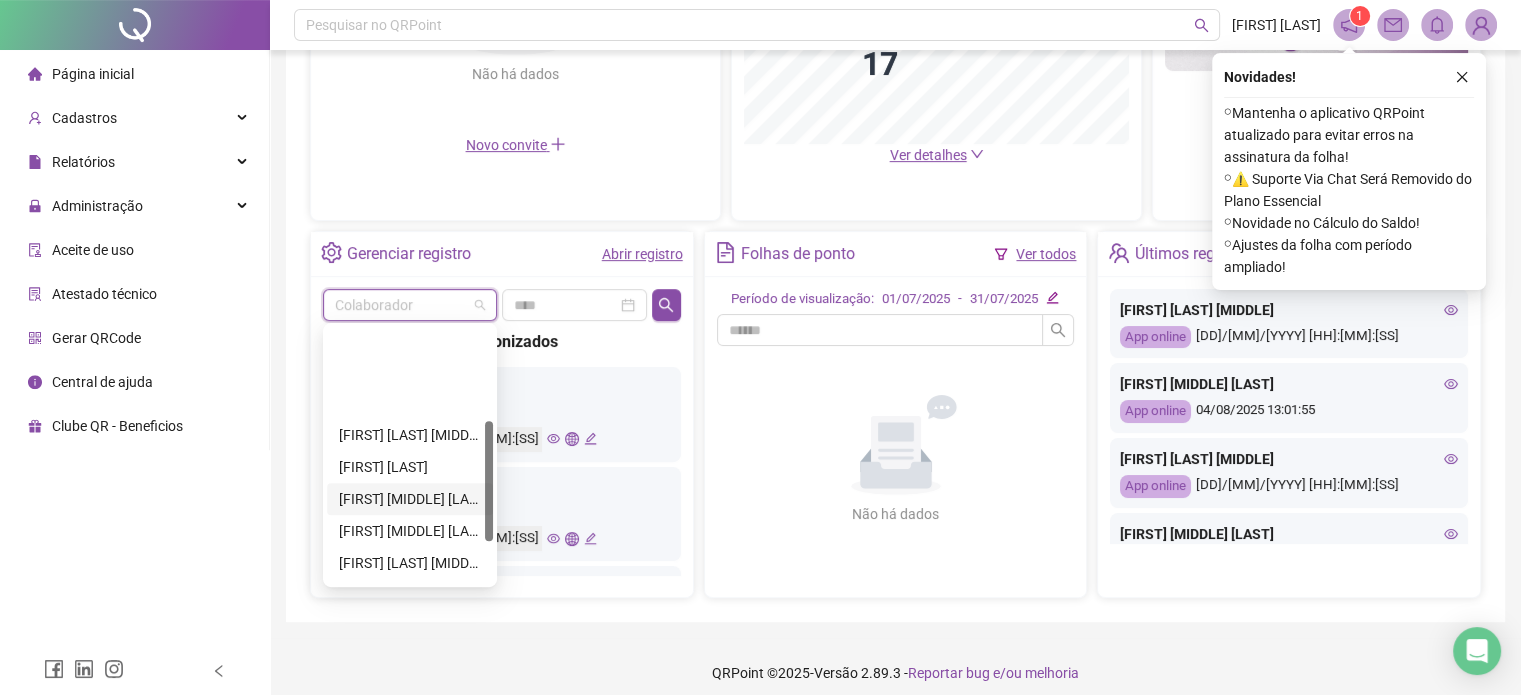scroll, scrollTop: 200, scrollLeft: 0, axis: vertical 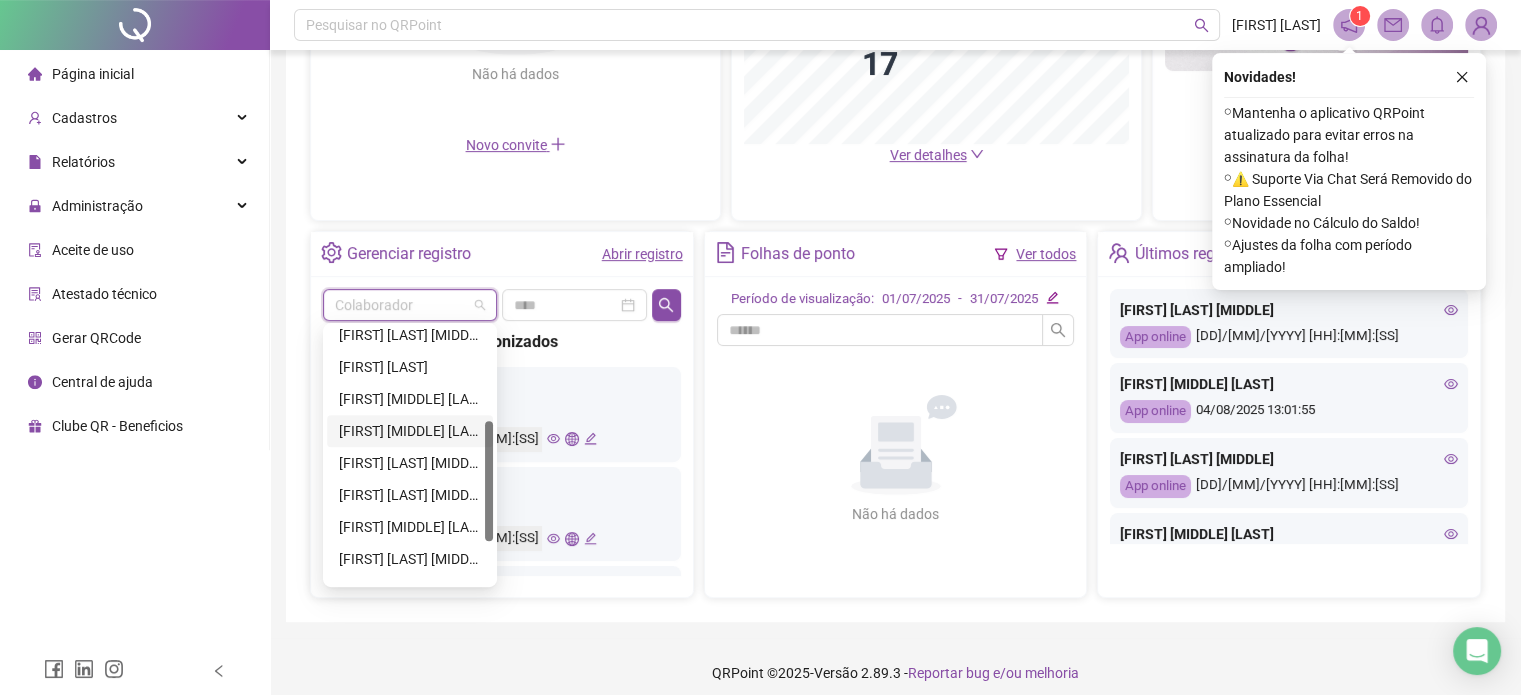 click on "[FIRST] [MIDDLE] [LAST]" at bounding box center (410, 431) 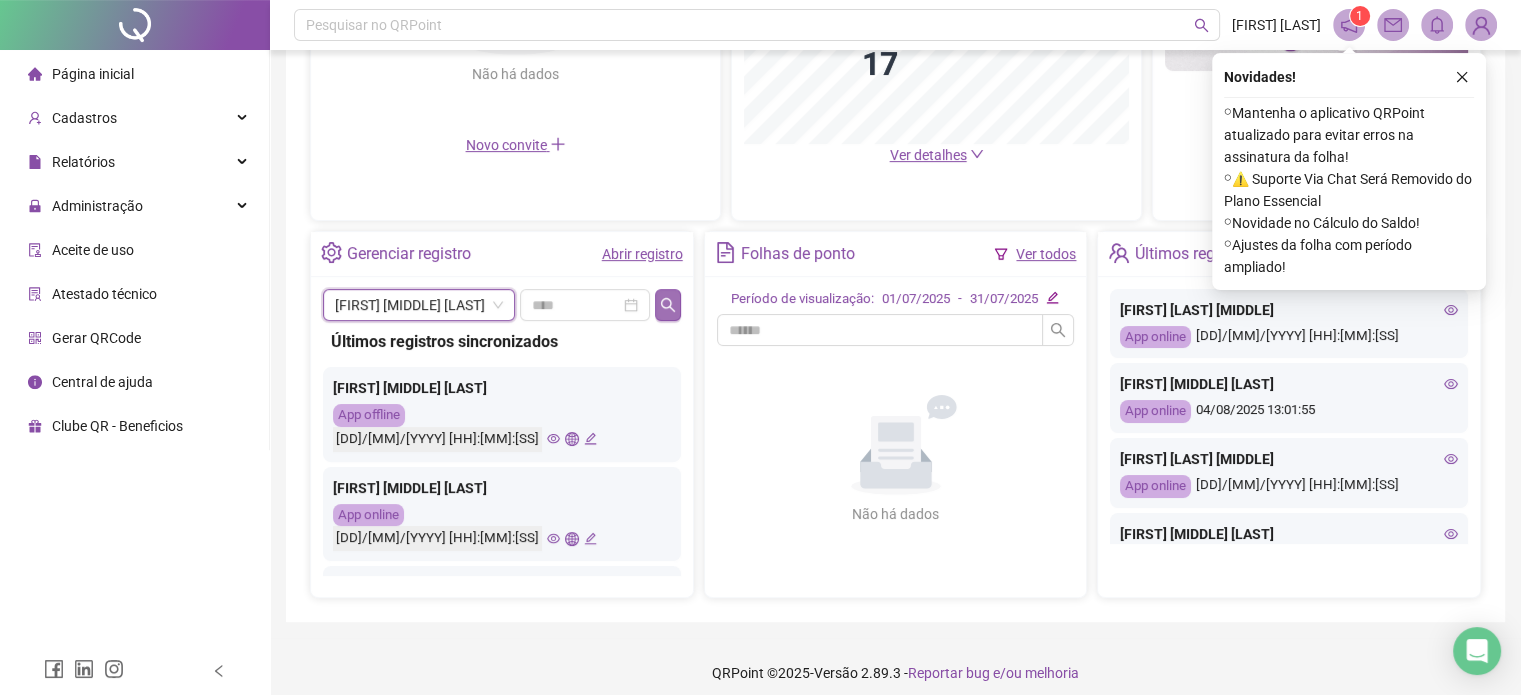 click at bounding box center (667, 305) 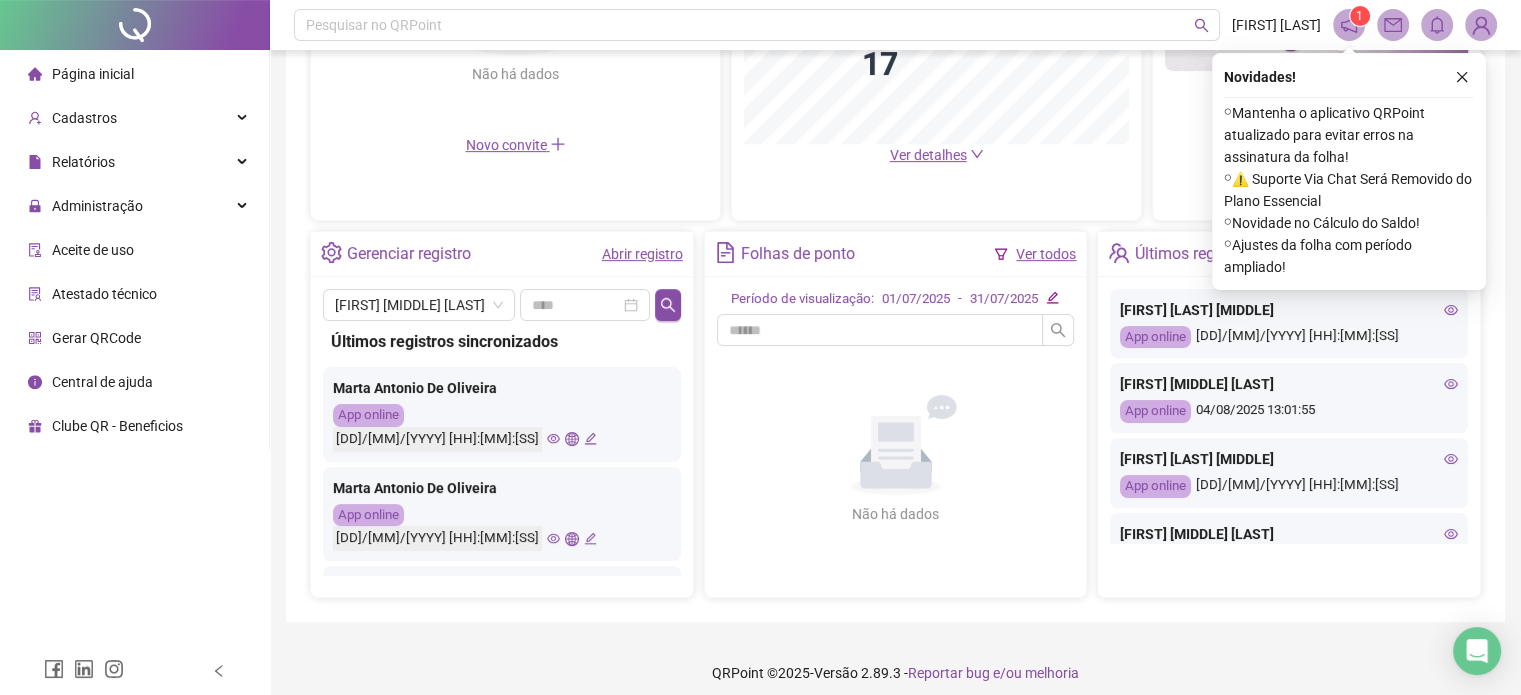 click 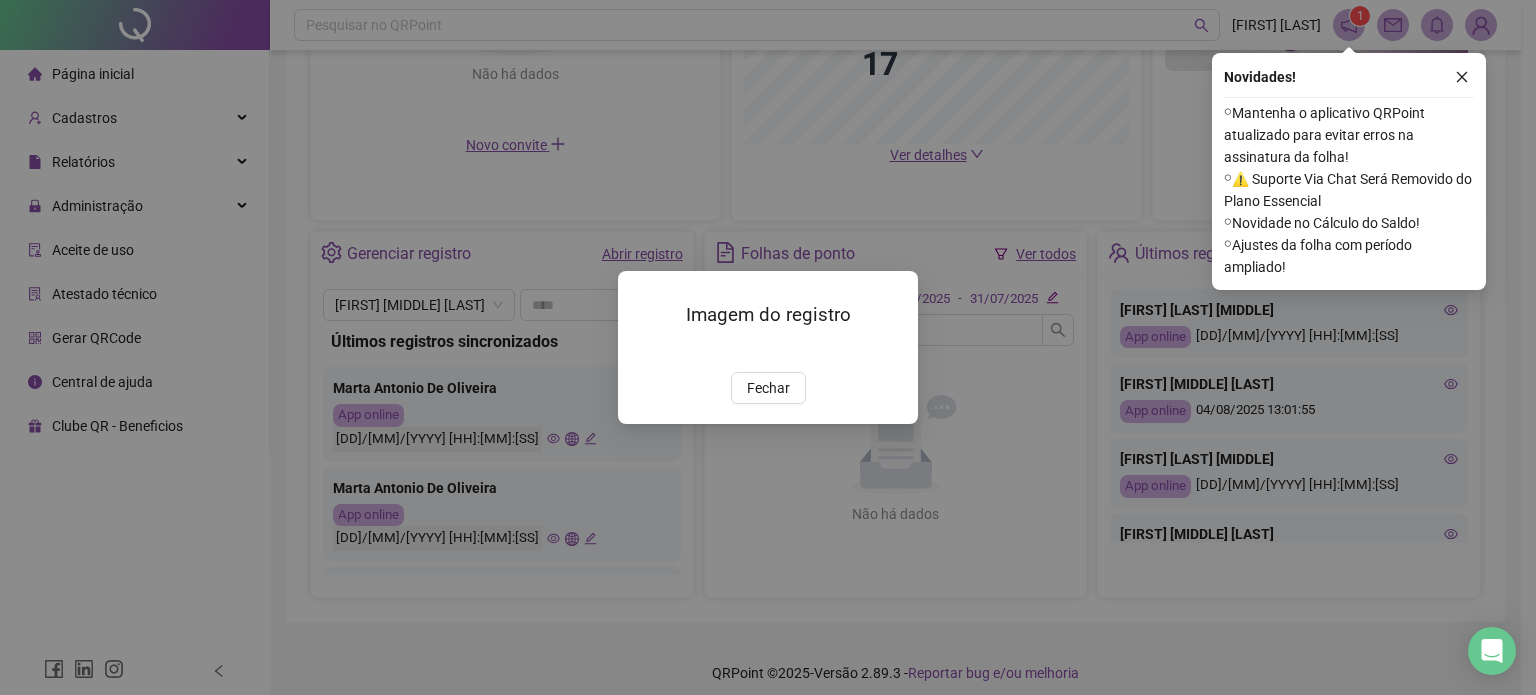 click on "Imagem do registro Fechar" at bounding box center (768, 347) 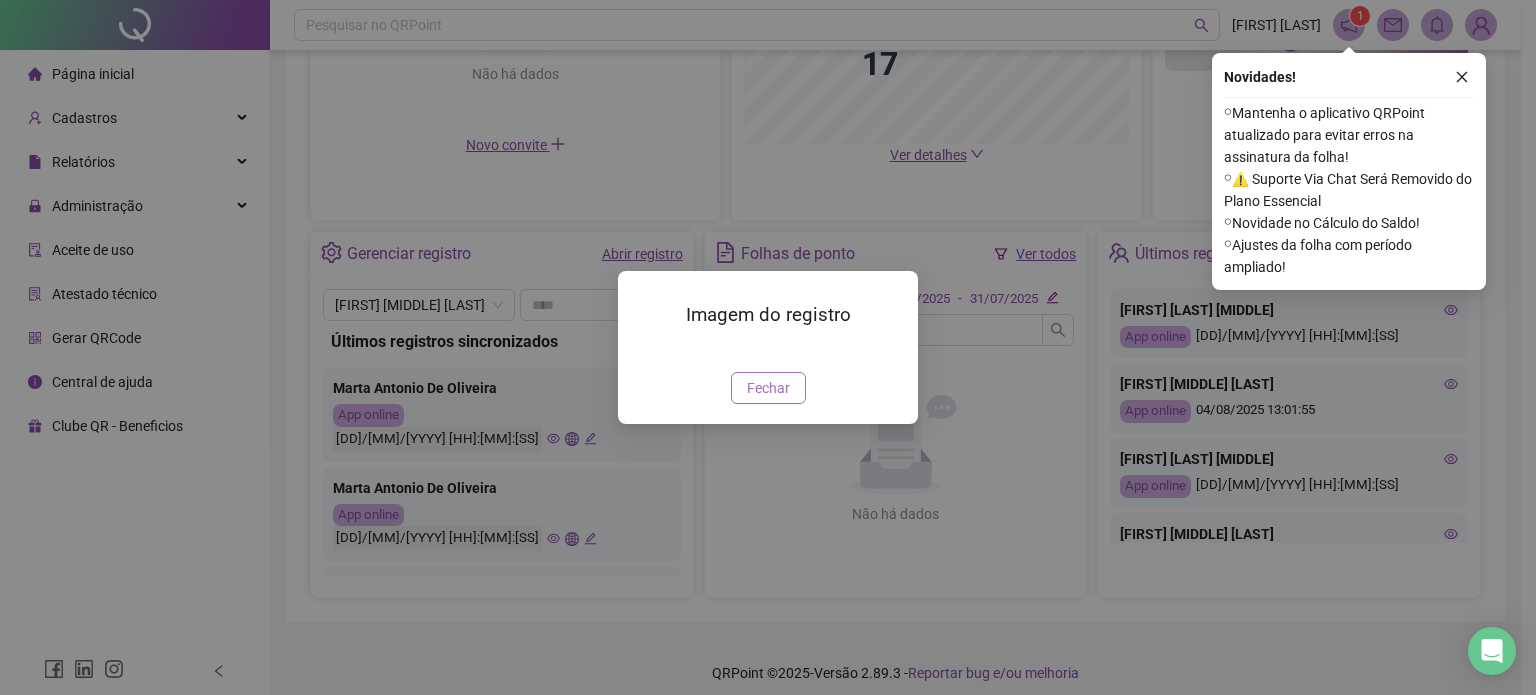 click on "Fechar" at bounding box center (768, 388) 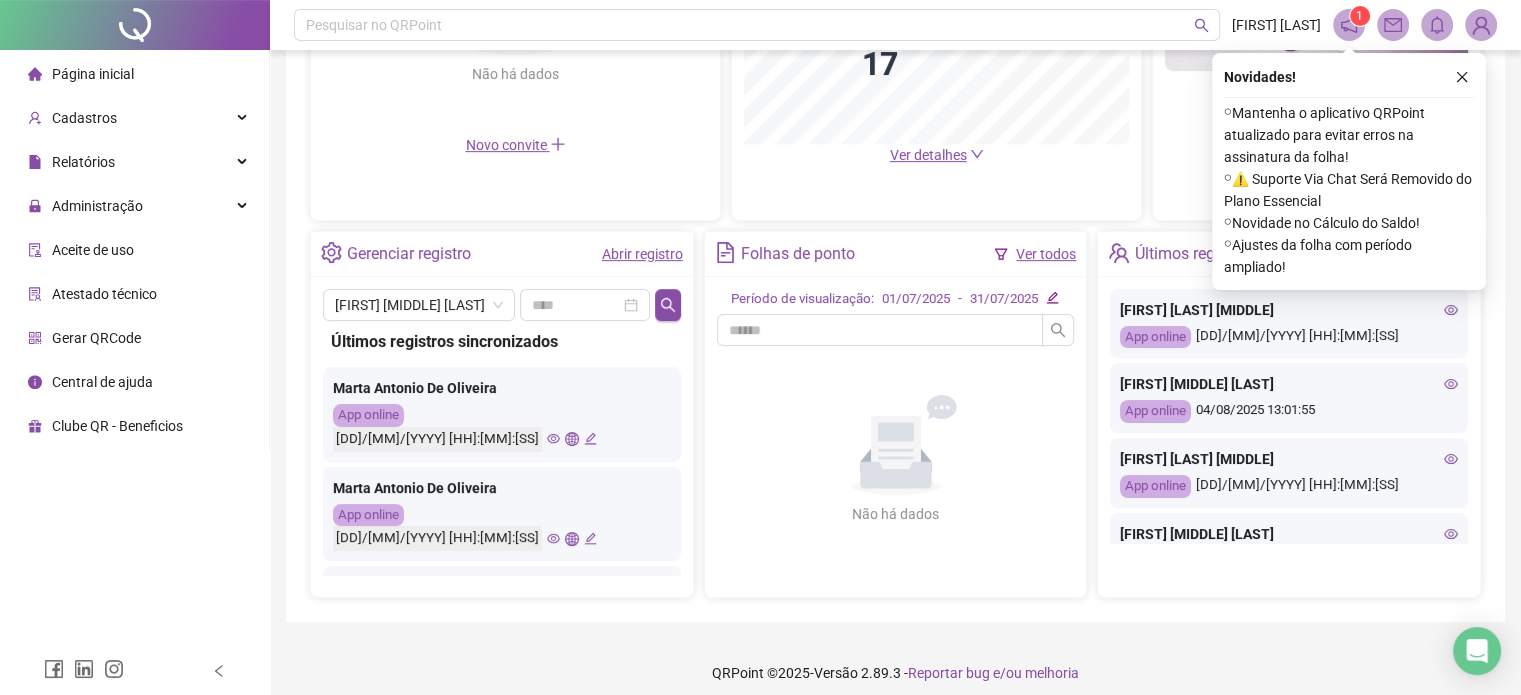 click 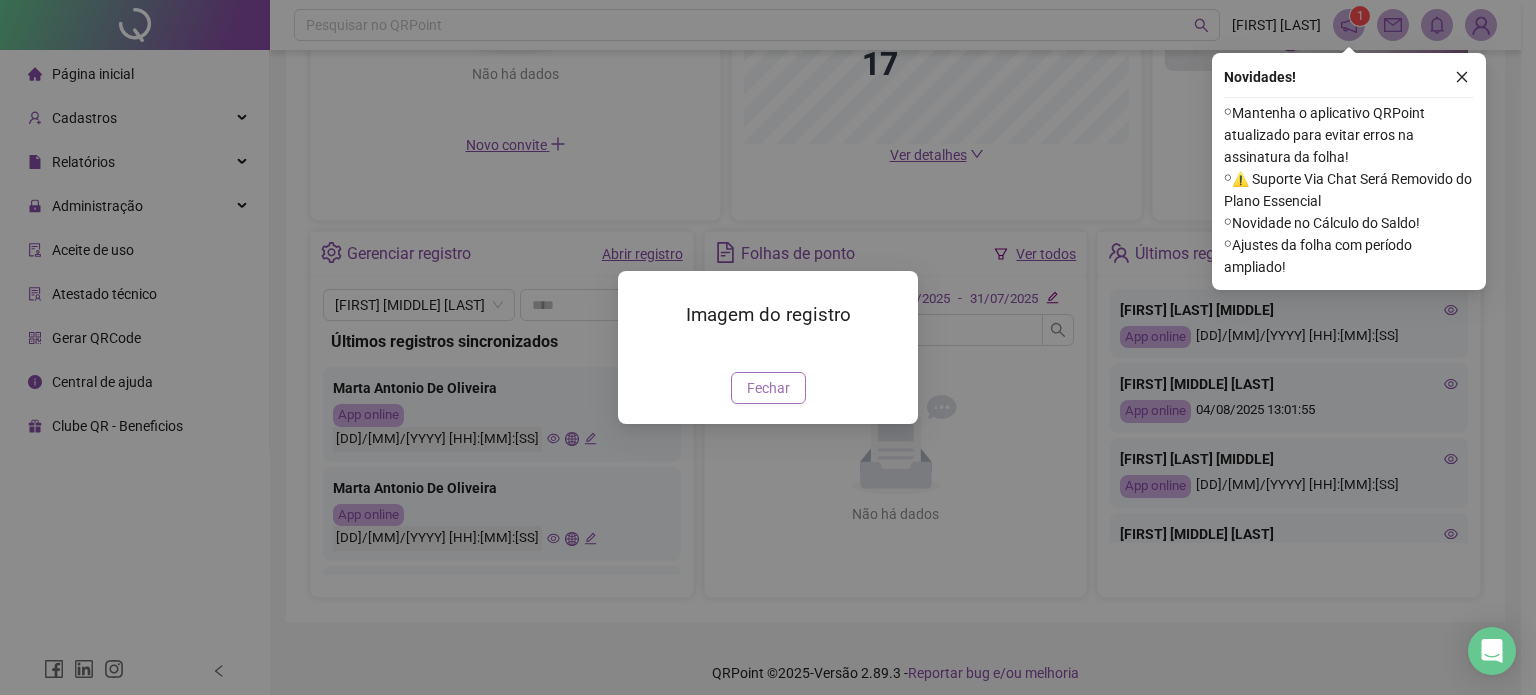 click on "Fechar" at bounding box center [768, 388] 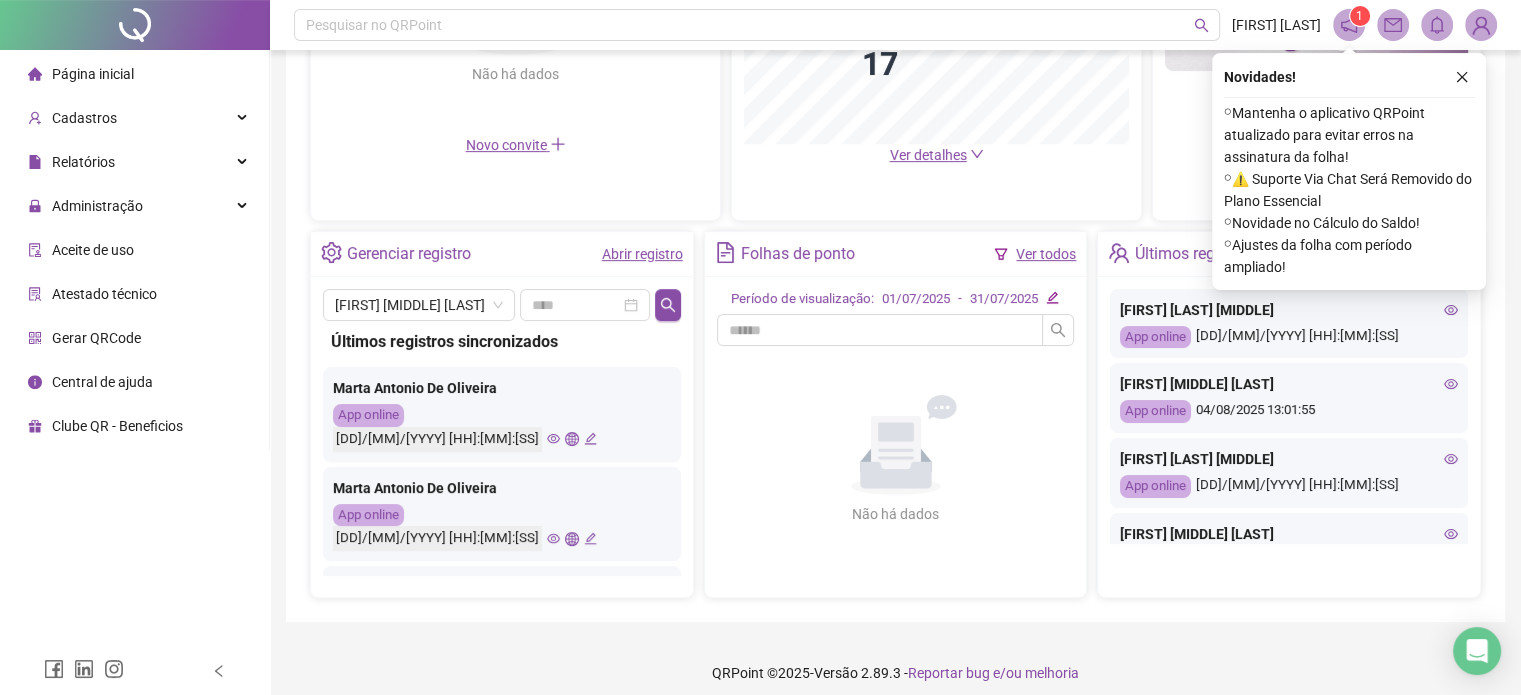 click 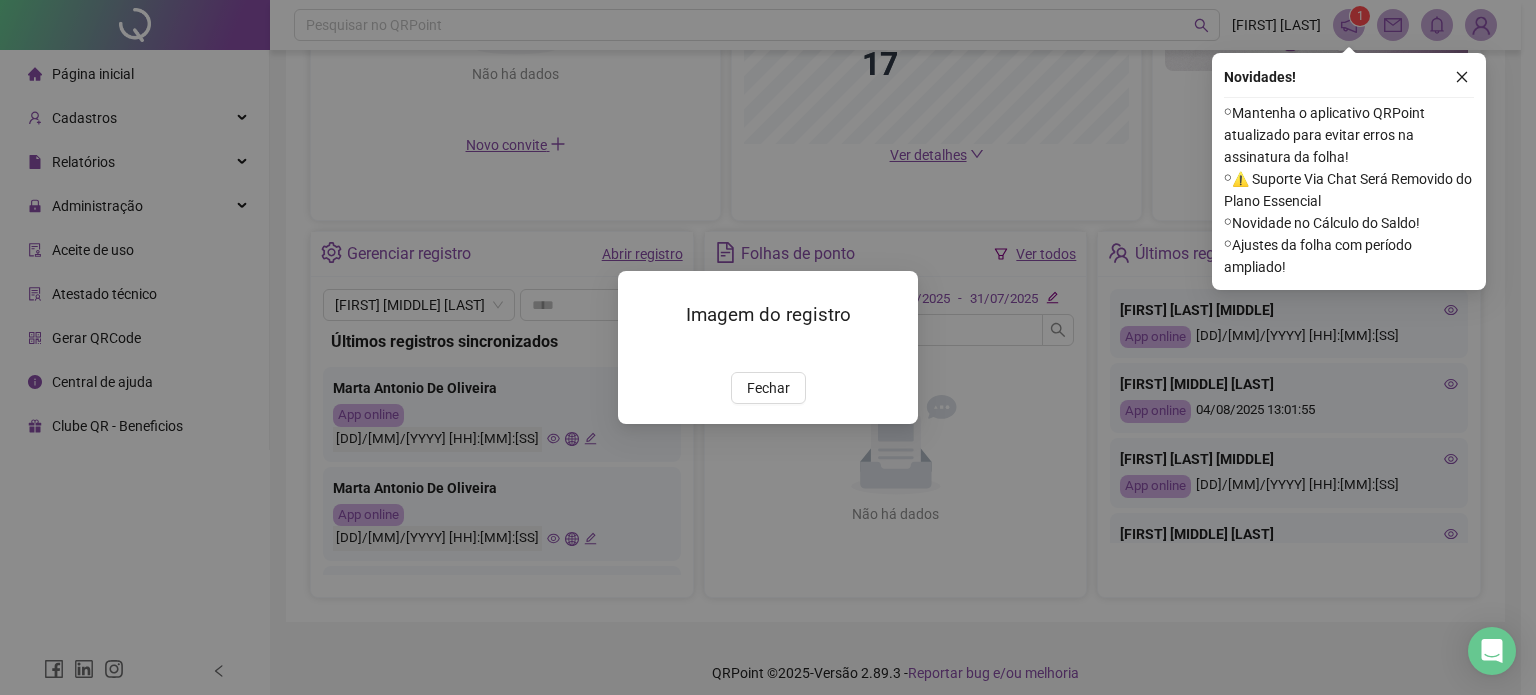 drag, startPoint x: 756, startPoint y: 504, endPoint x: 698, endPoint y: 485, distance: 61.03278 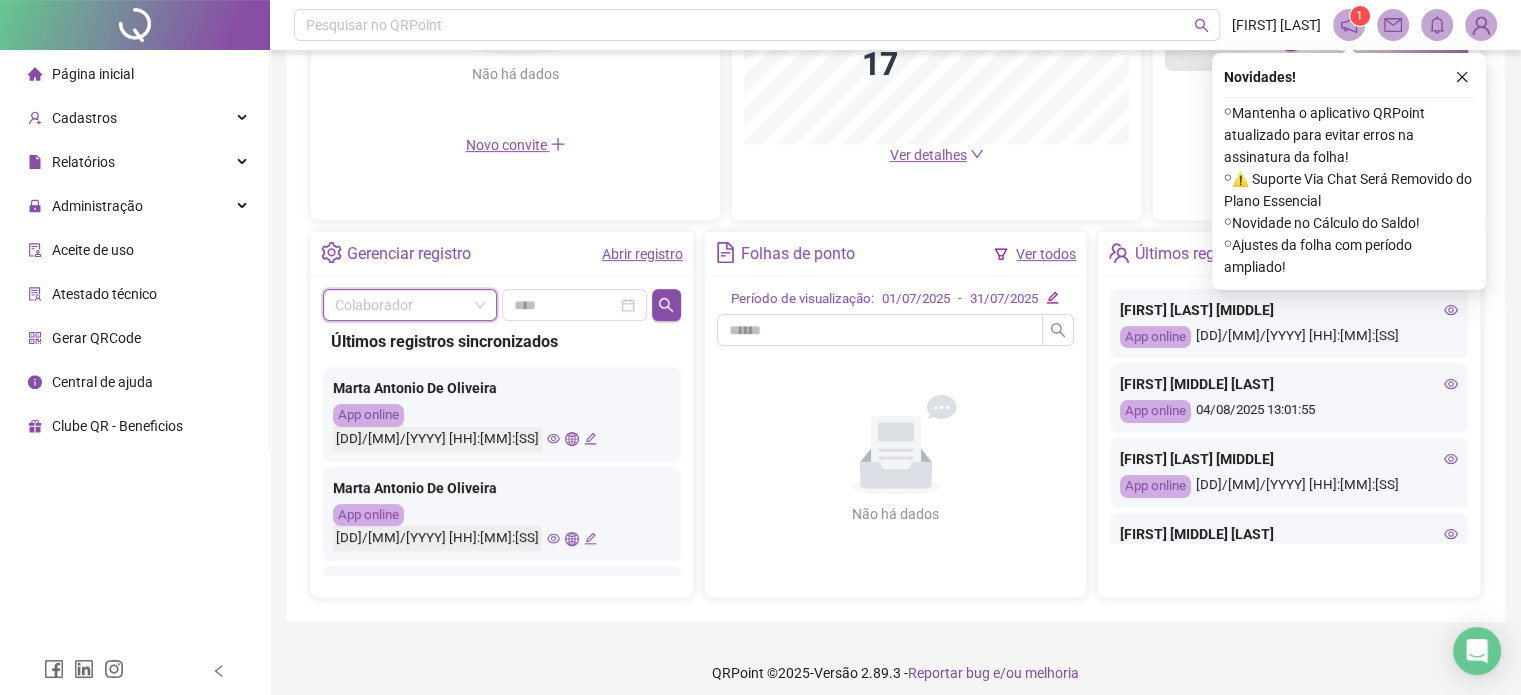 click at bounding box center [410, 305] 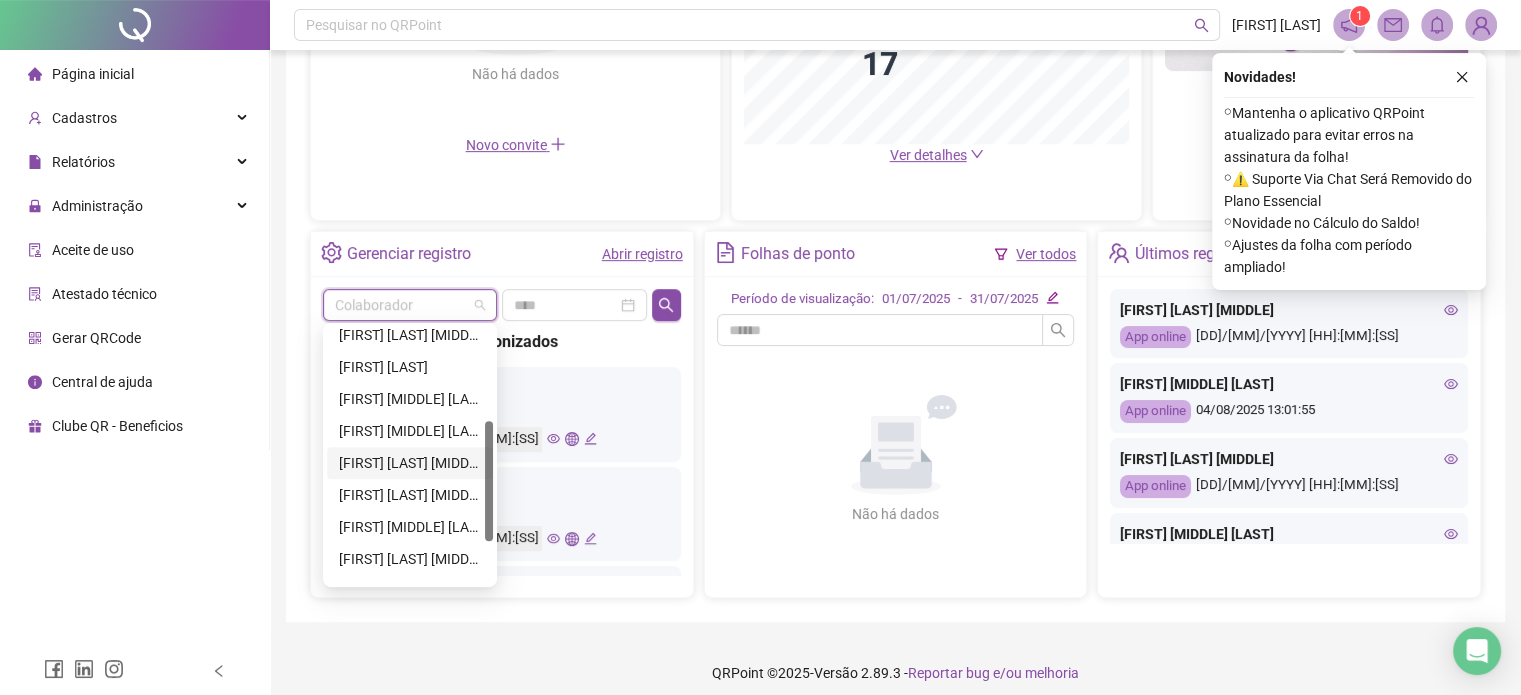 scroll, scrollTop: 288, scrollLeft: 0, axis: vertical 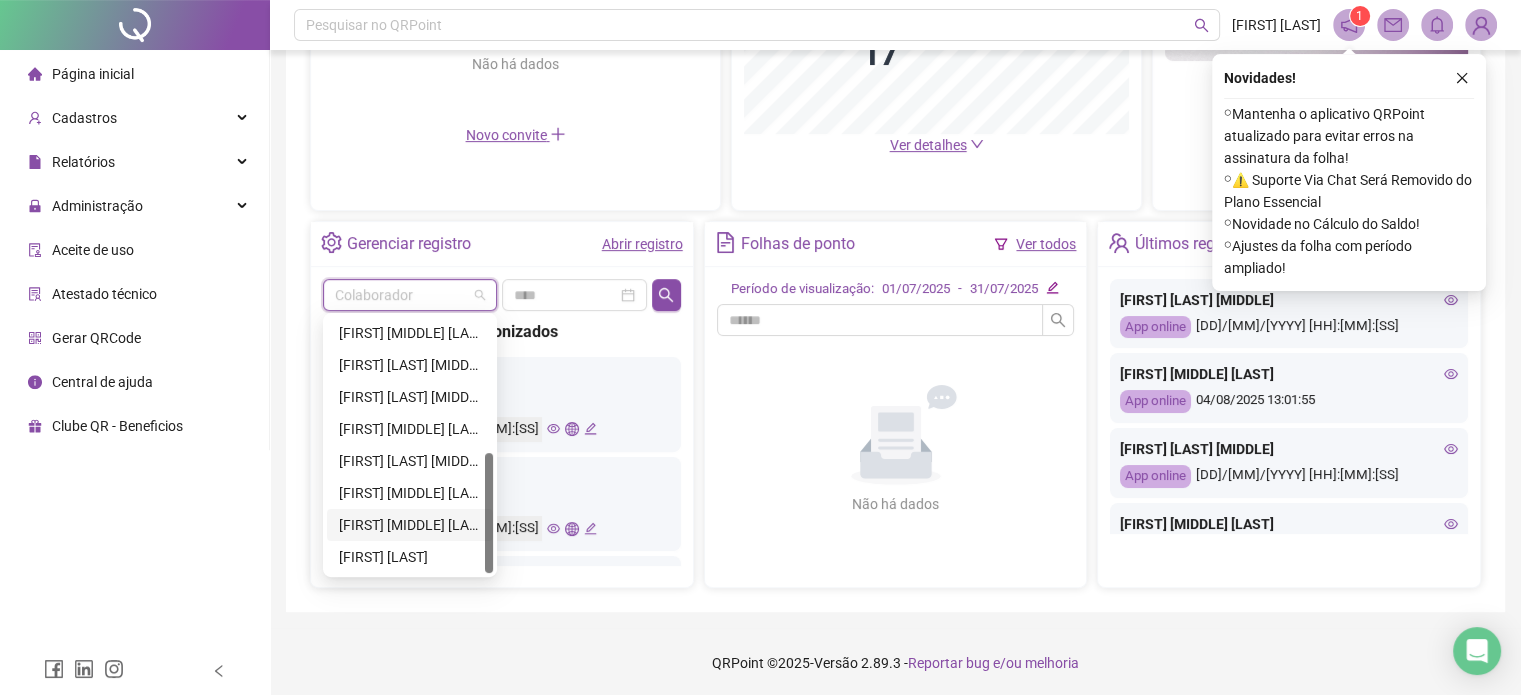 click on "[FIRST] [MIDDLE] [LAST]" at bounding box center [410, 525] 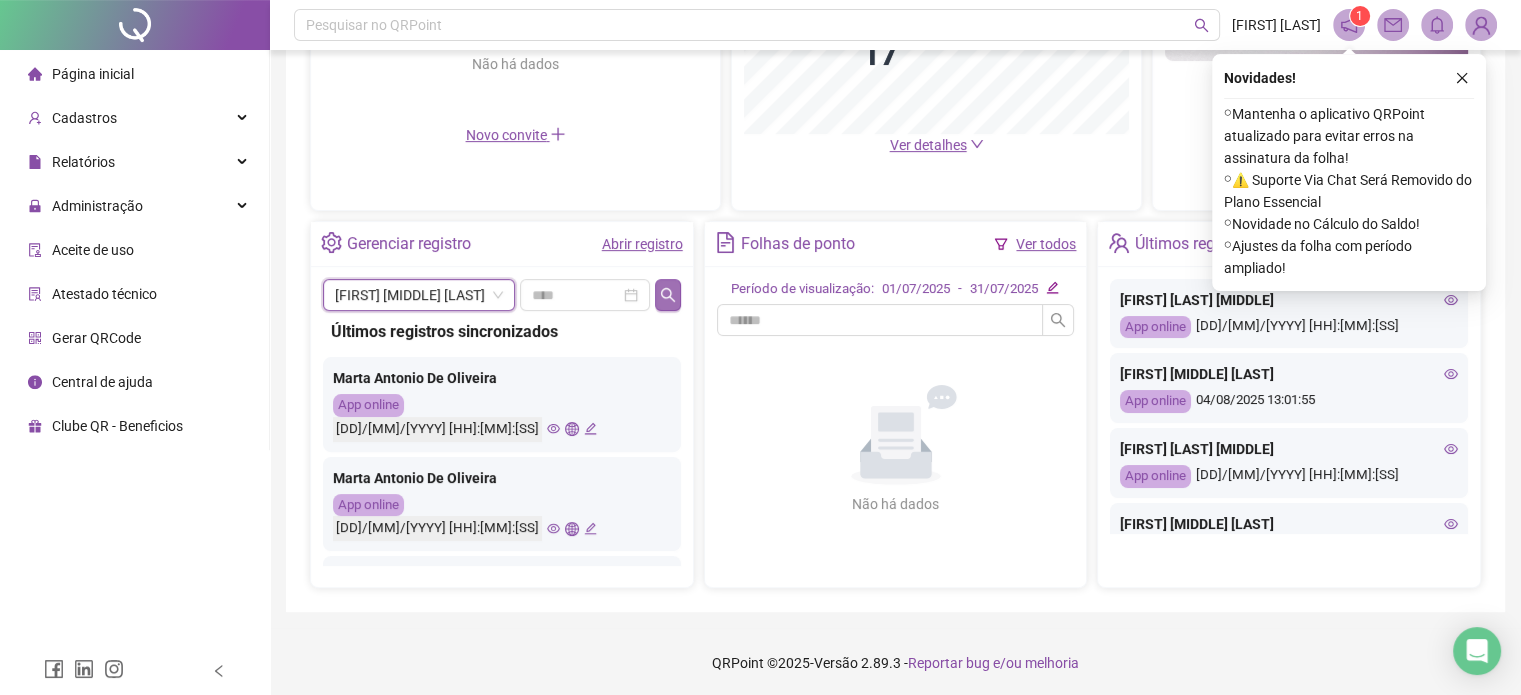 click 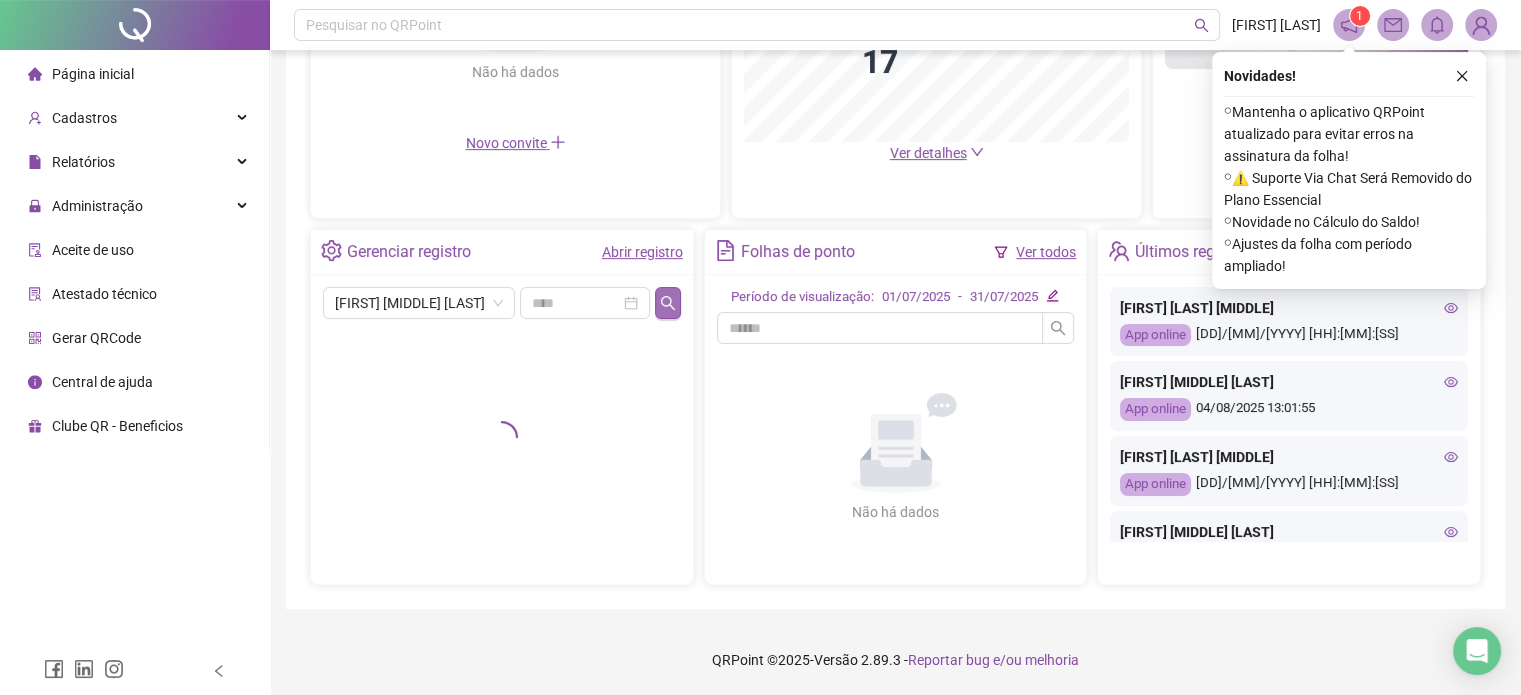 scroll, scrollTop: 595, scrollLeft: 0, axis: vertical 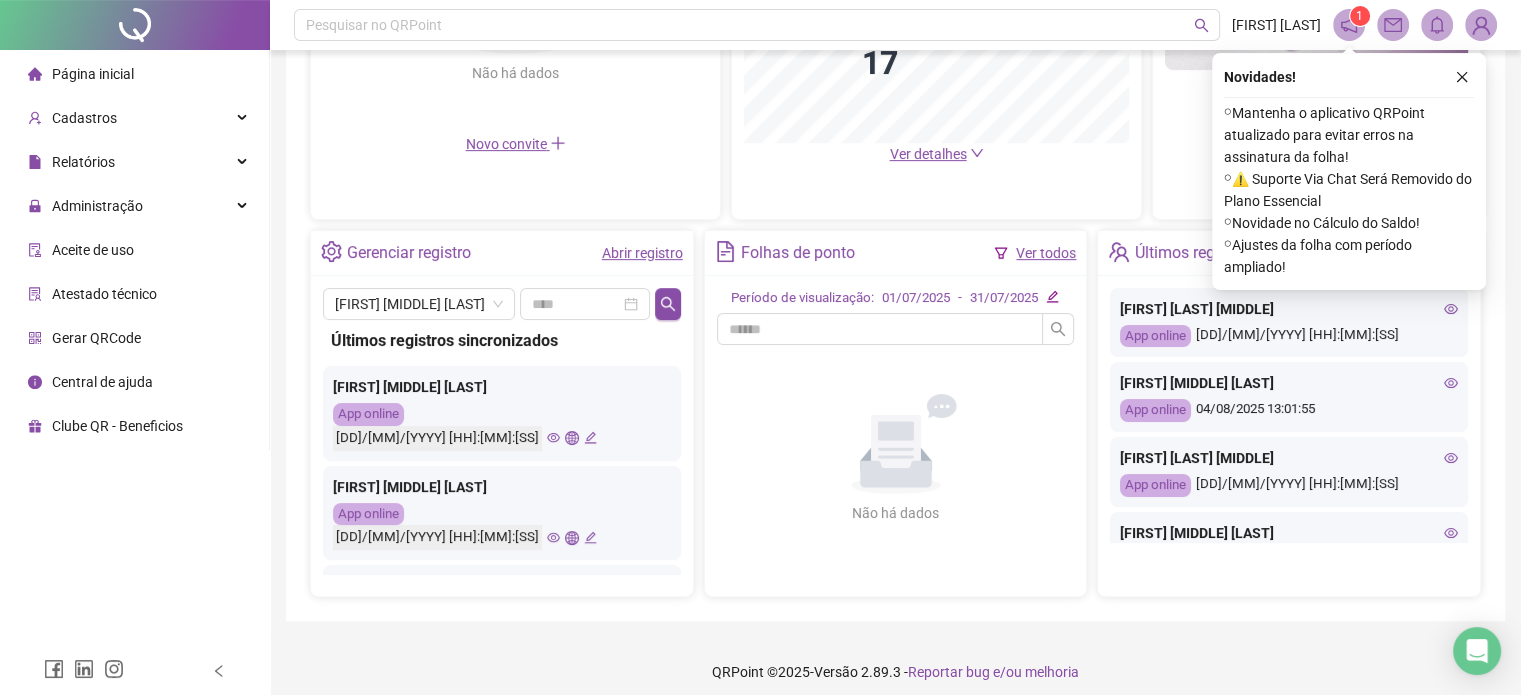 click 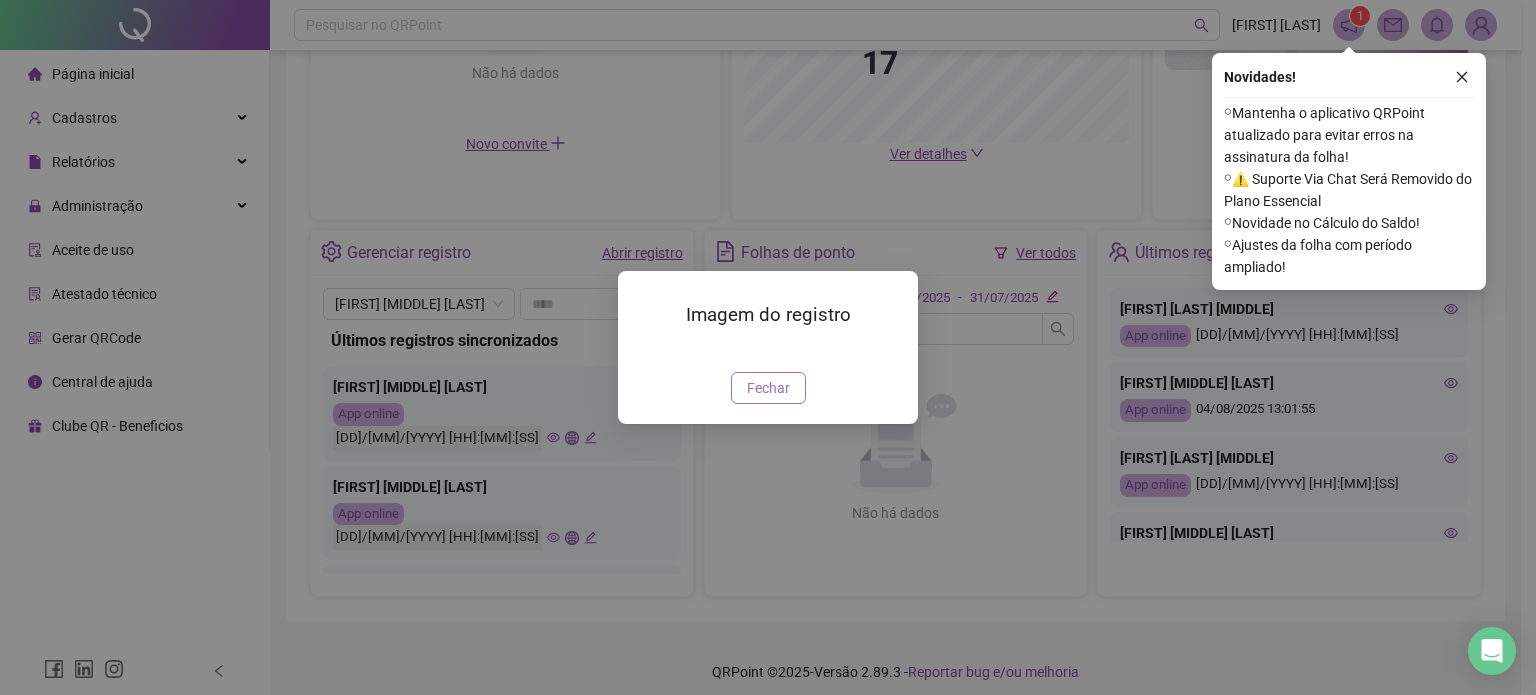 click on "Fechar" at bounding box center [768, 388] 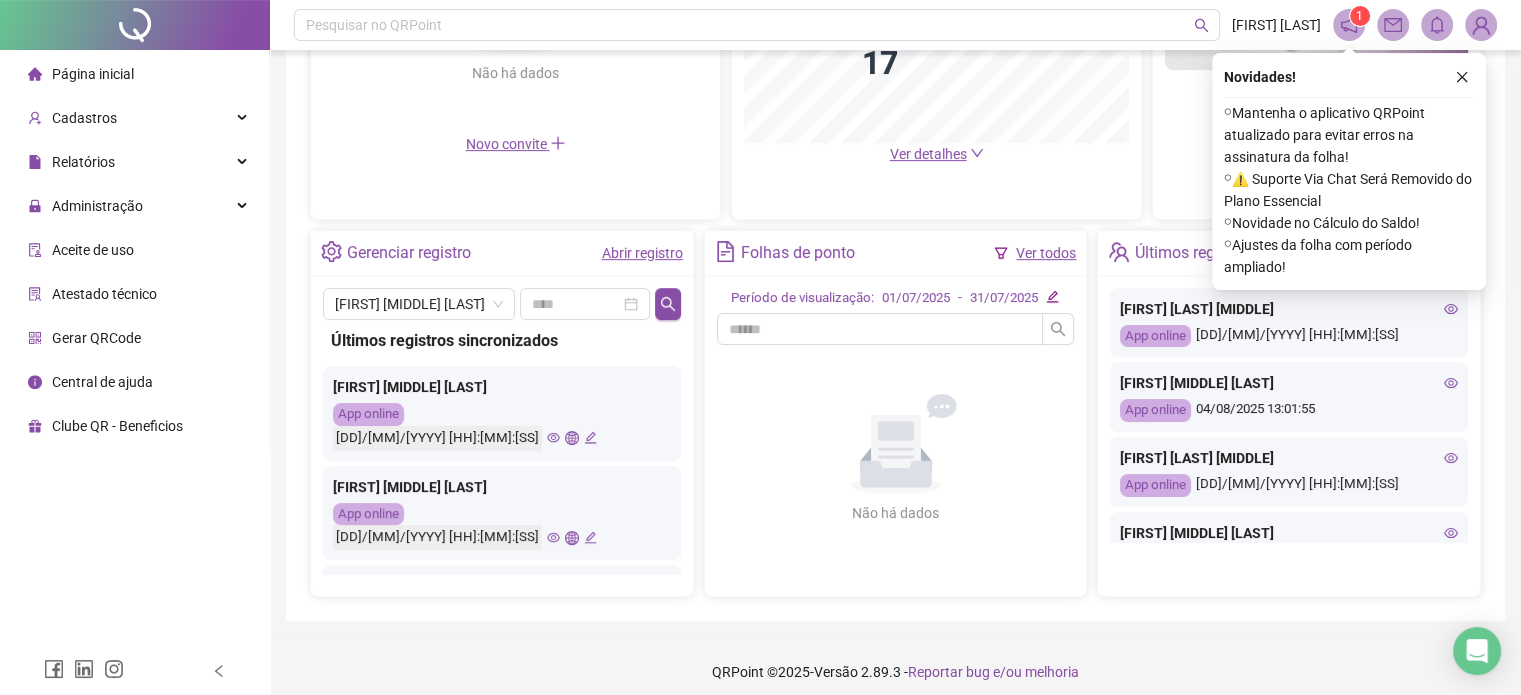 click 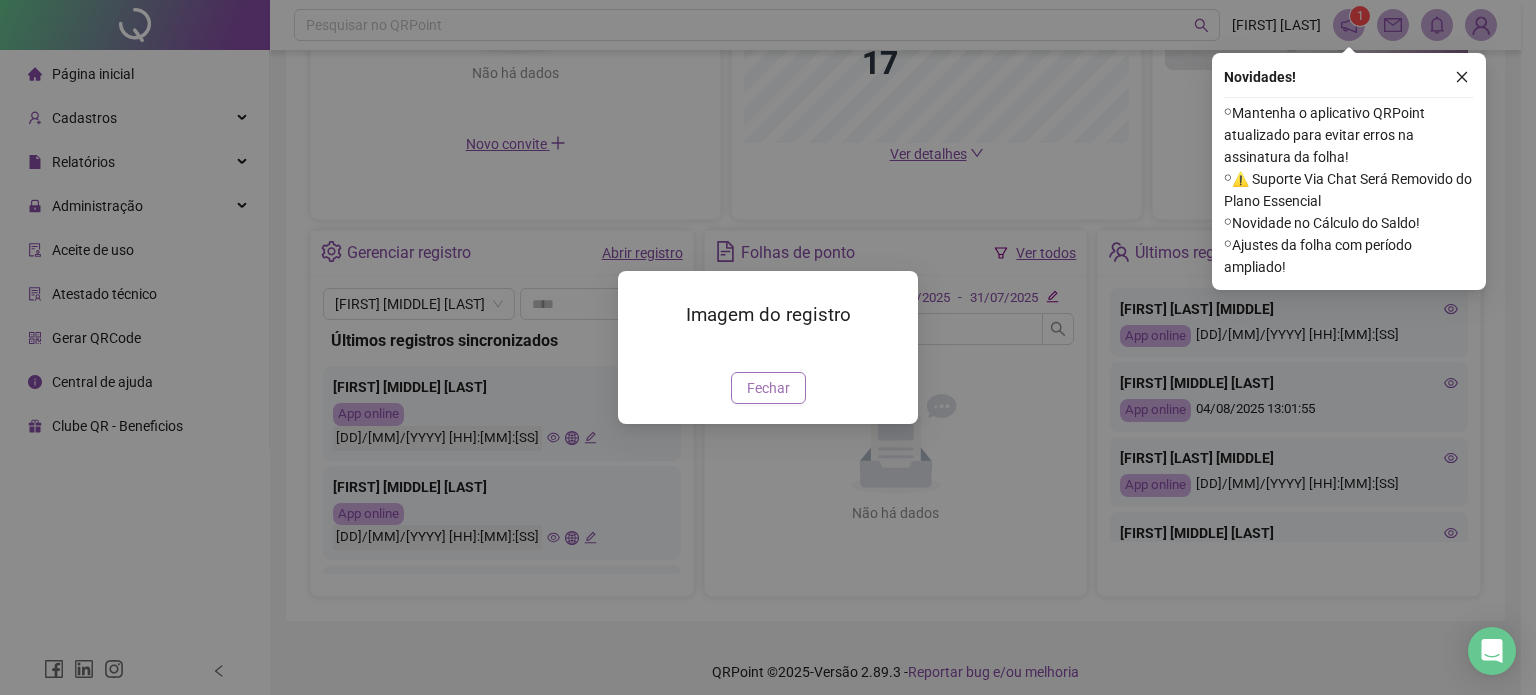 click on "Fechar" at bounding box center [768, 388] 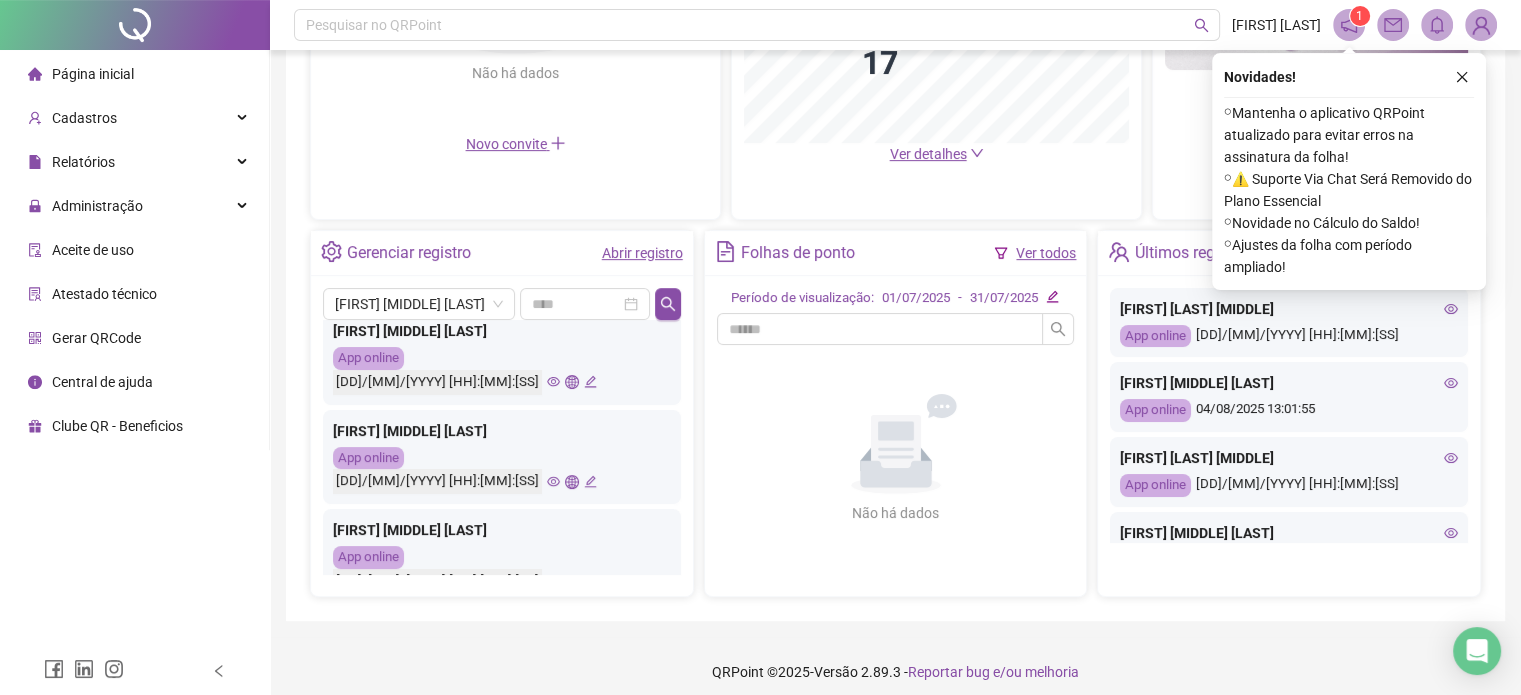 scroll, scrollTop: 100, scrollLeft: 0, axis: vertical 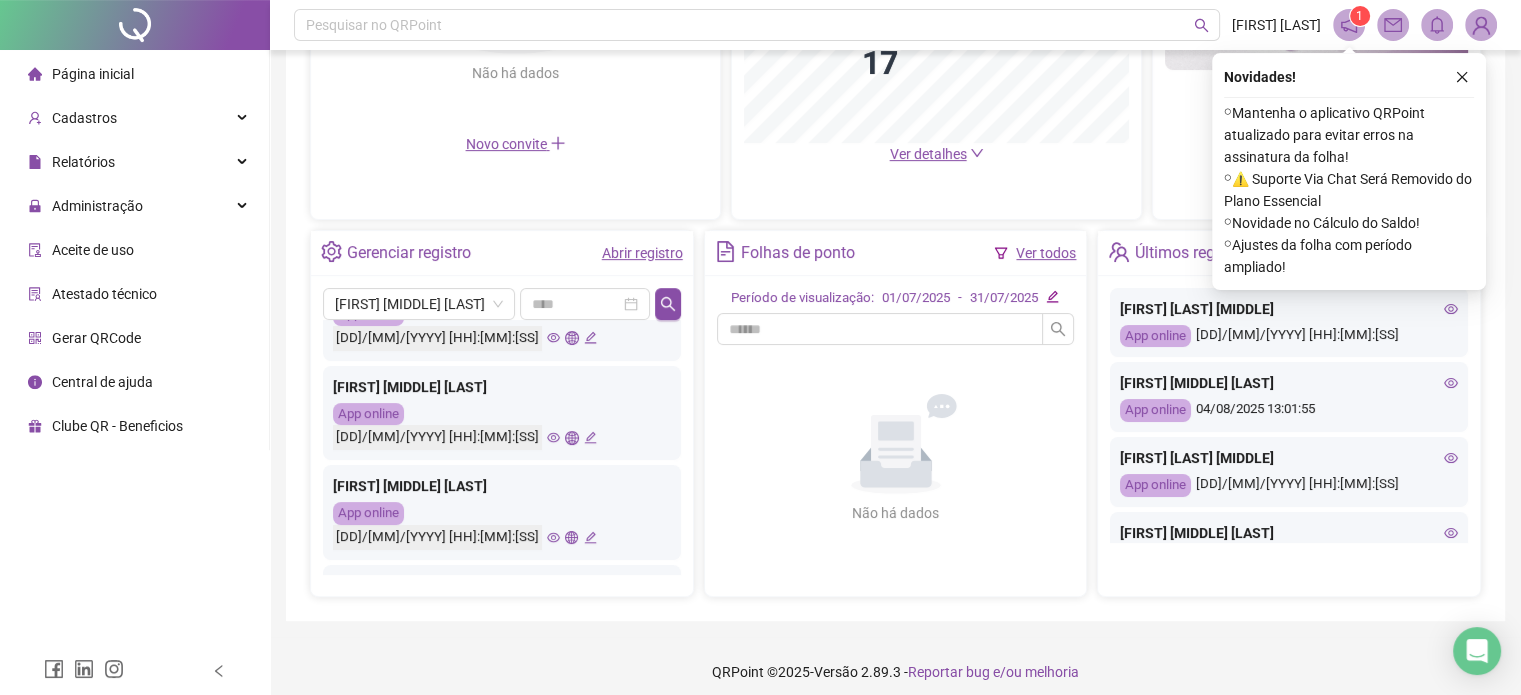 click 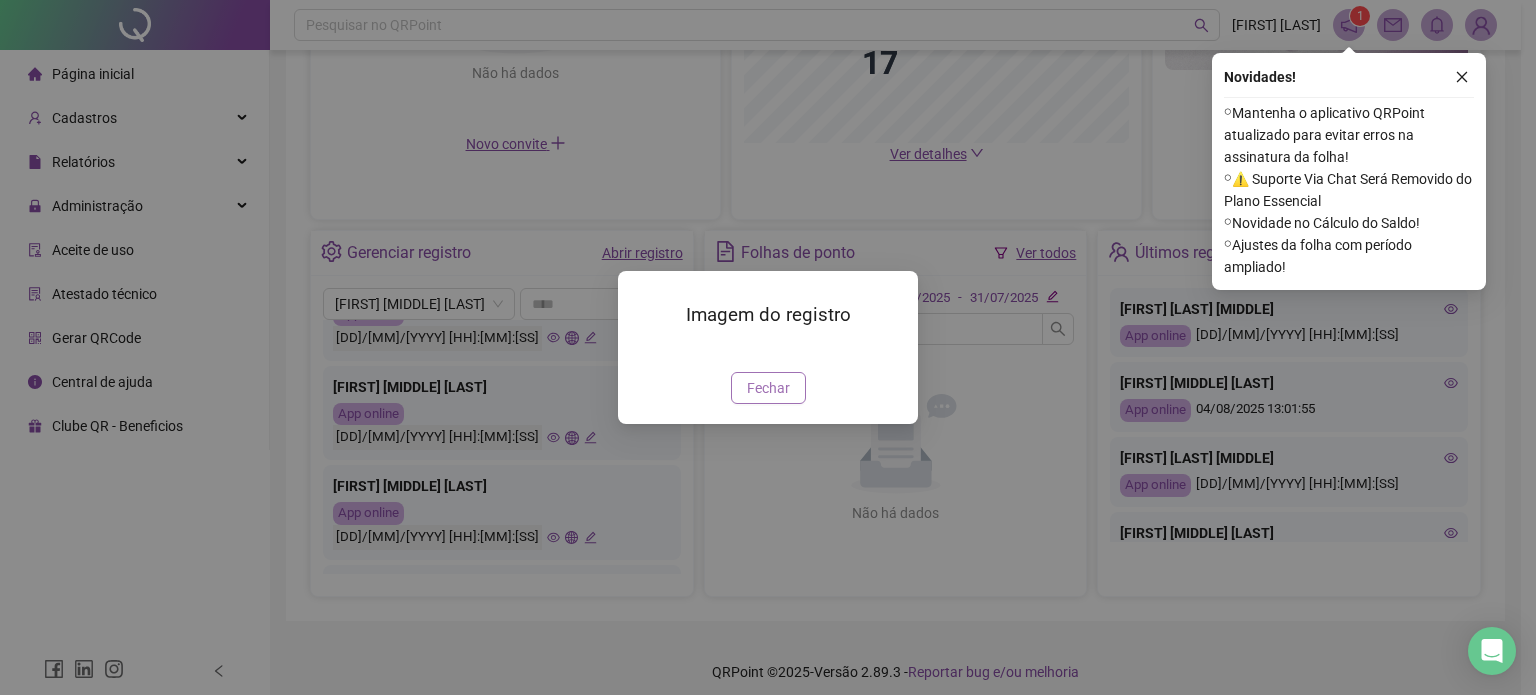 click on "Fechar" at bounding box center (768, 388) 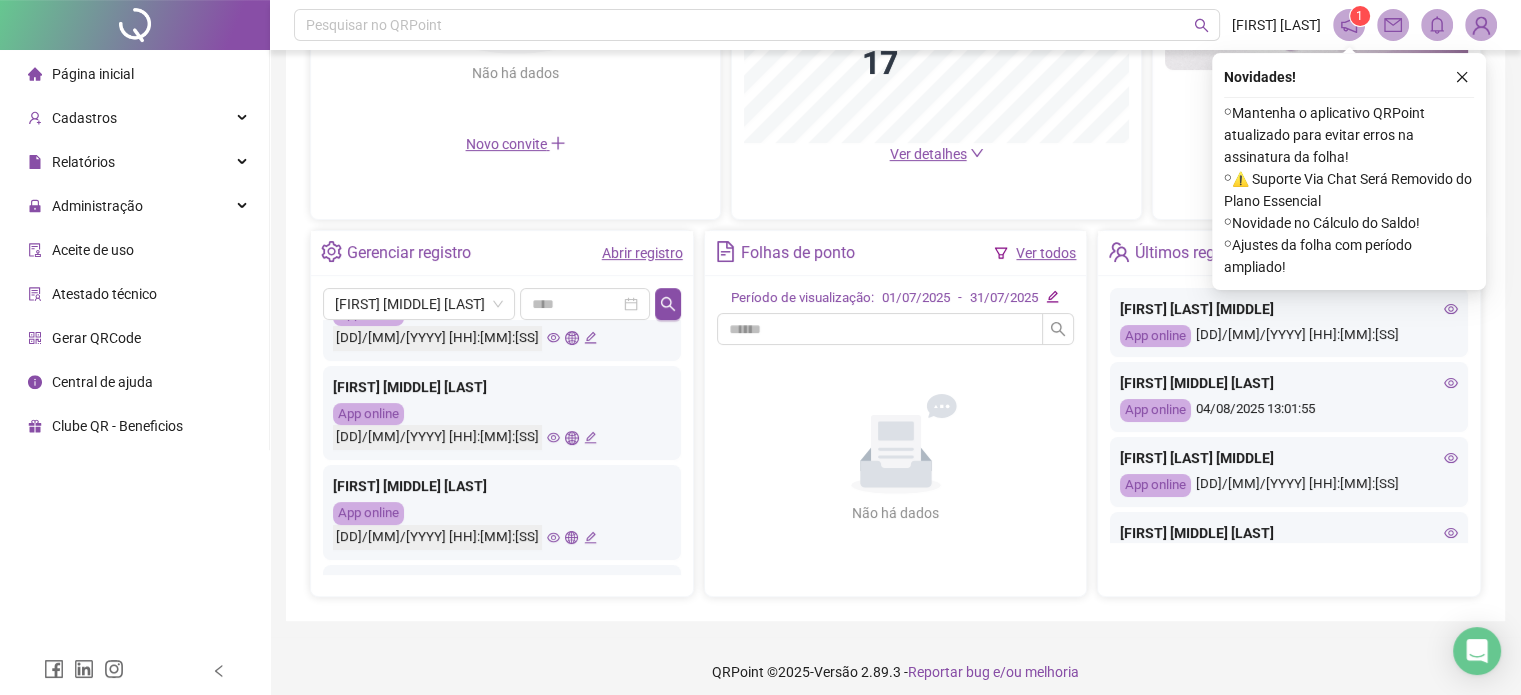 click 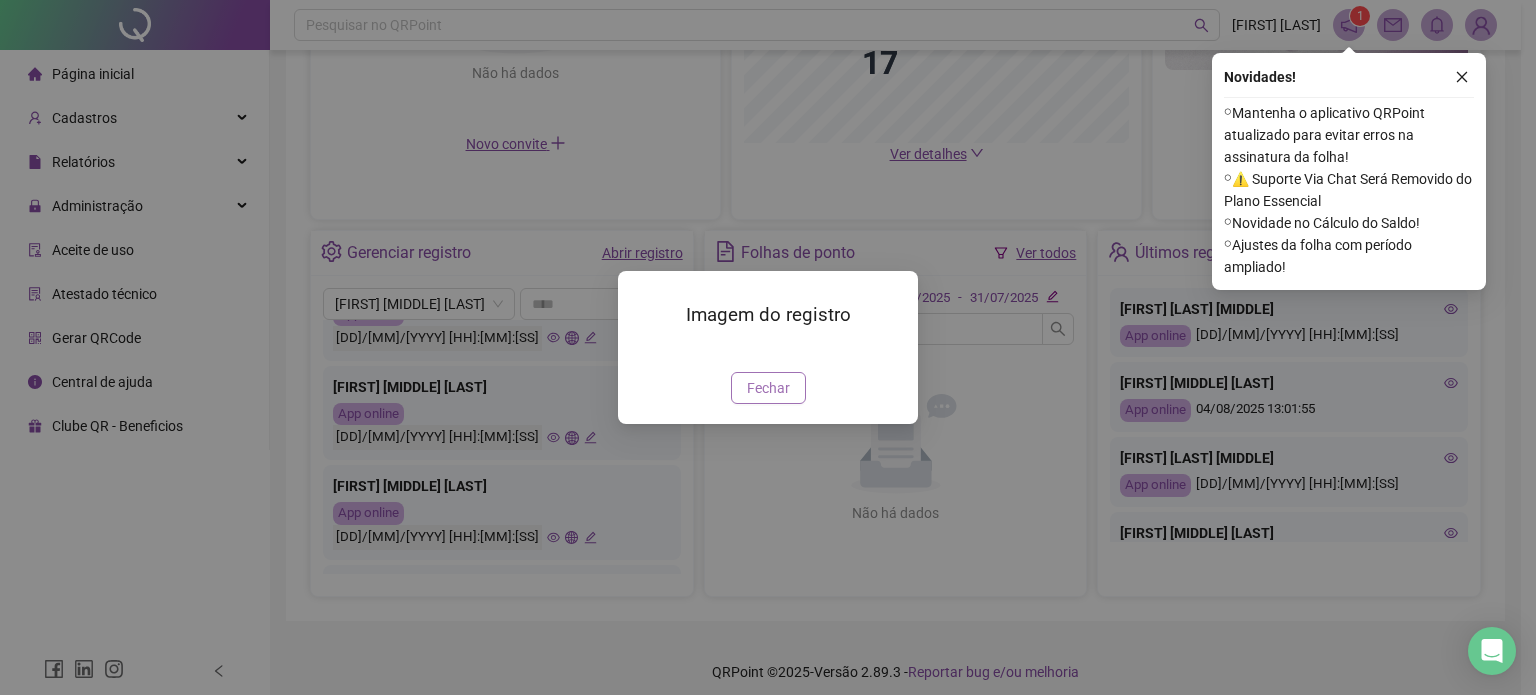 click on "Fechar" at bounding box center (768, 388) 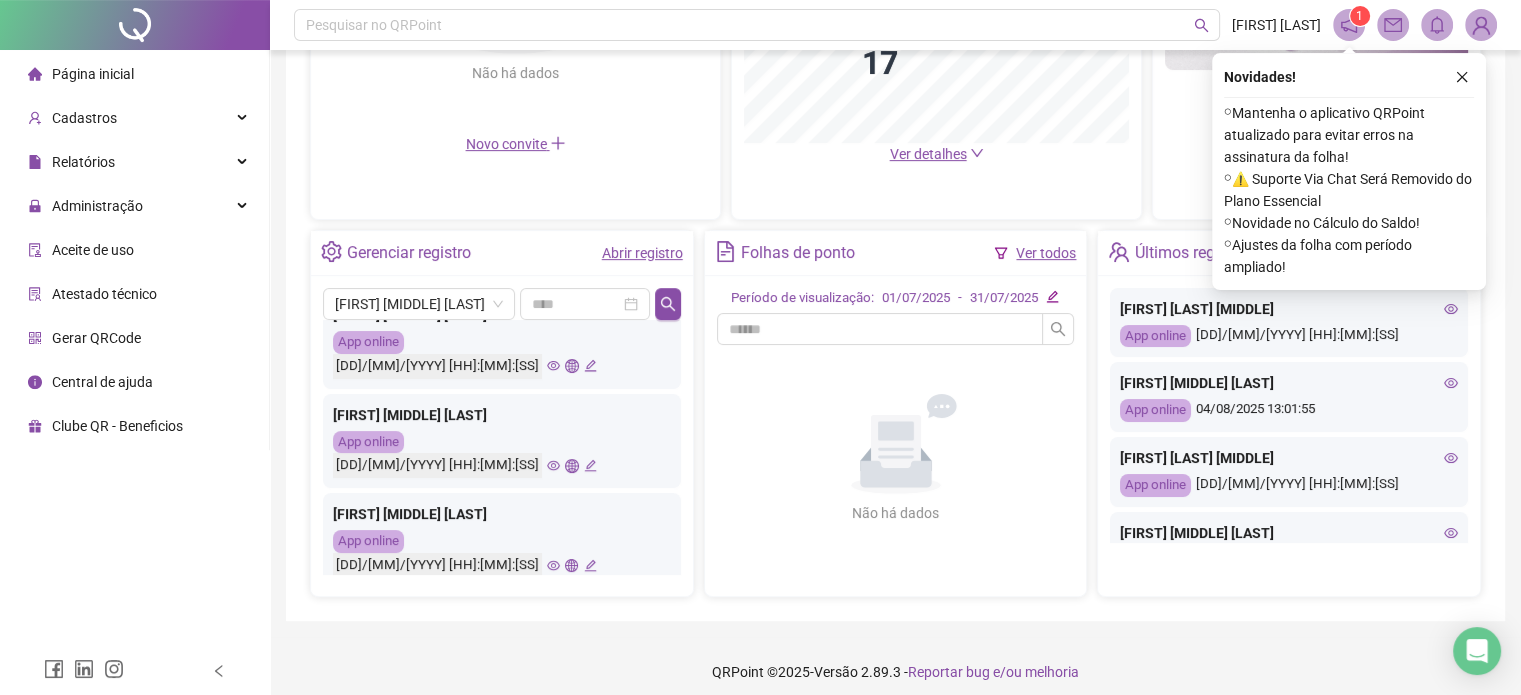 scroll, scrollTop: 0, scrollLeft: 0, axis: both 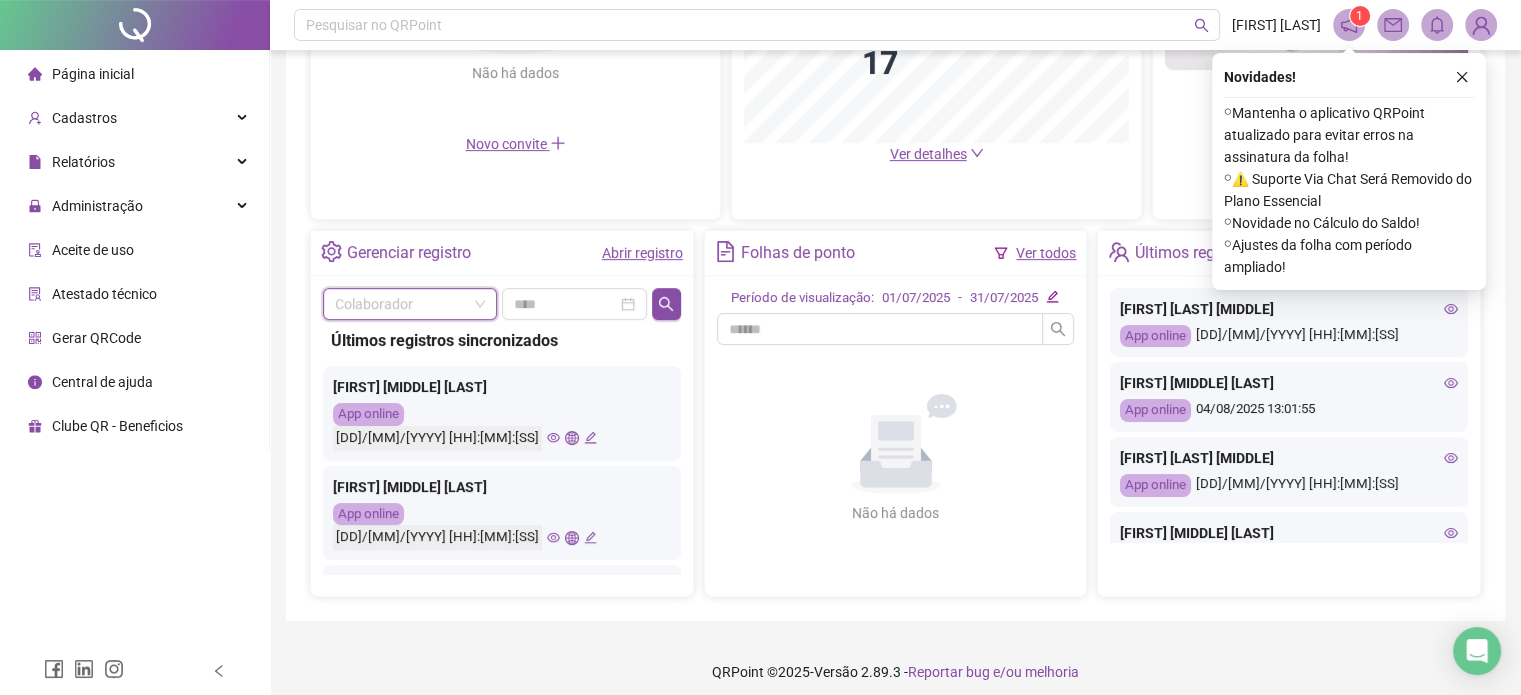 click at bounding box center [410, 304] 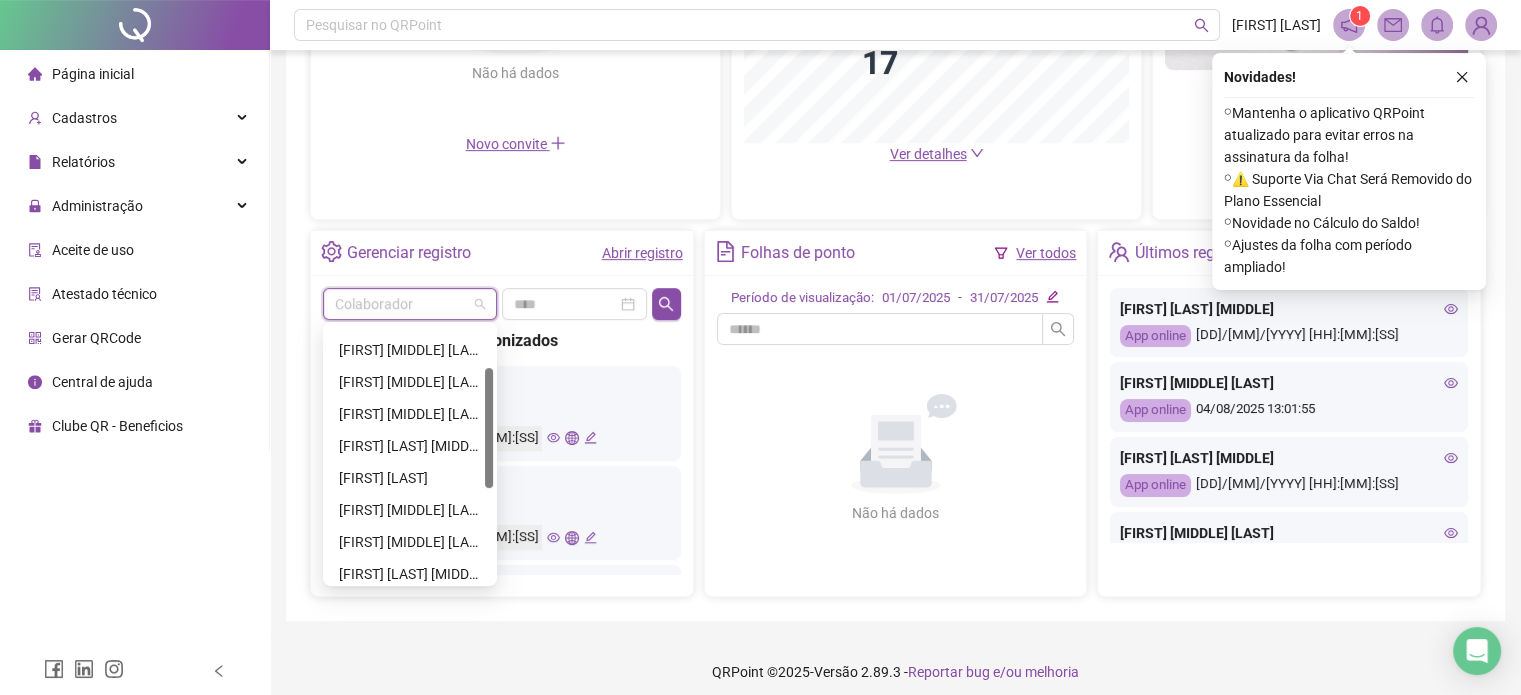 scroll, scrollTop: 0, scrollLeft: 0, axis: both 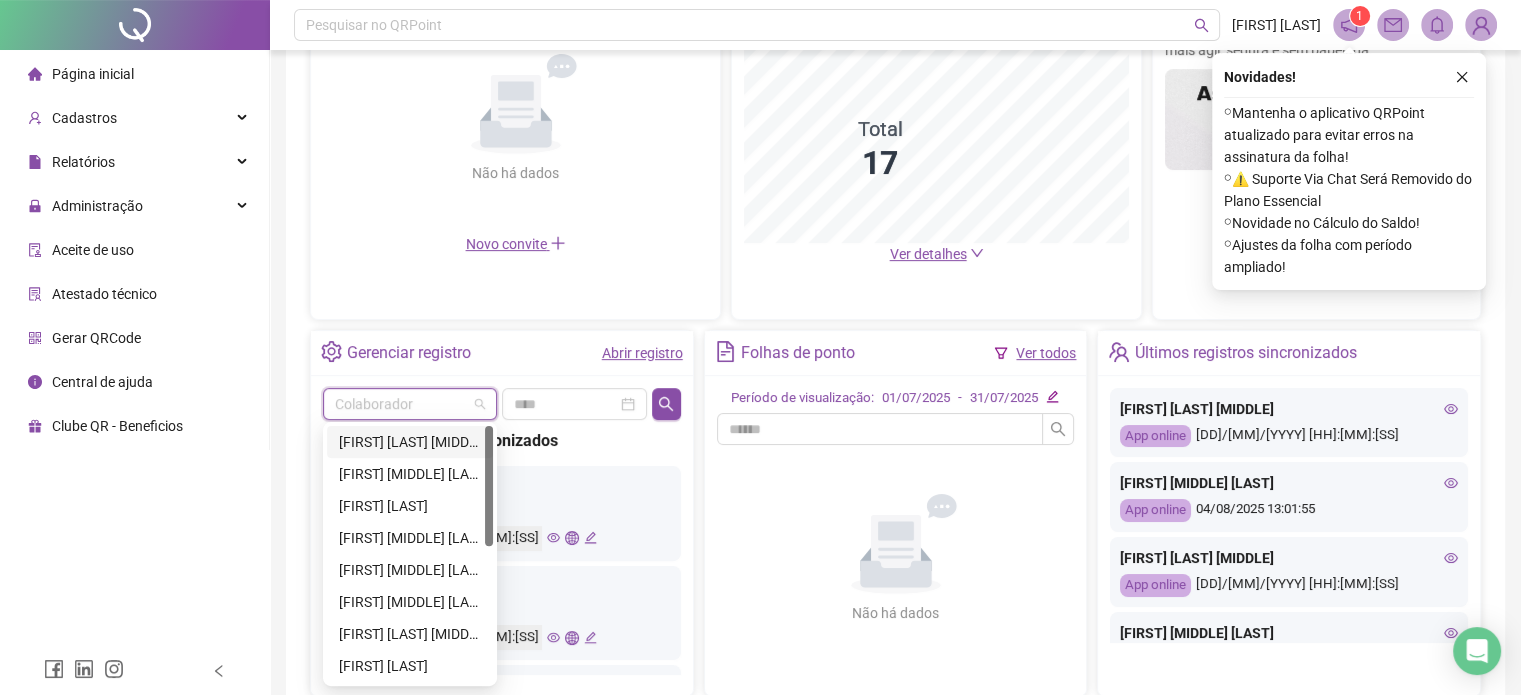 click on "[FIRST] [LAST] [MIDDLE]" at bounding box center (410, 442) 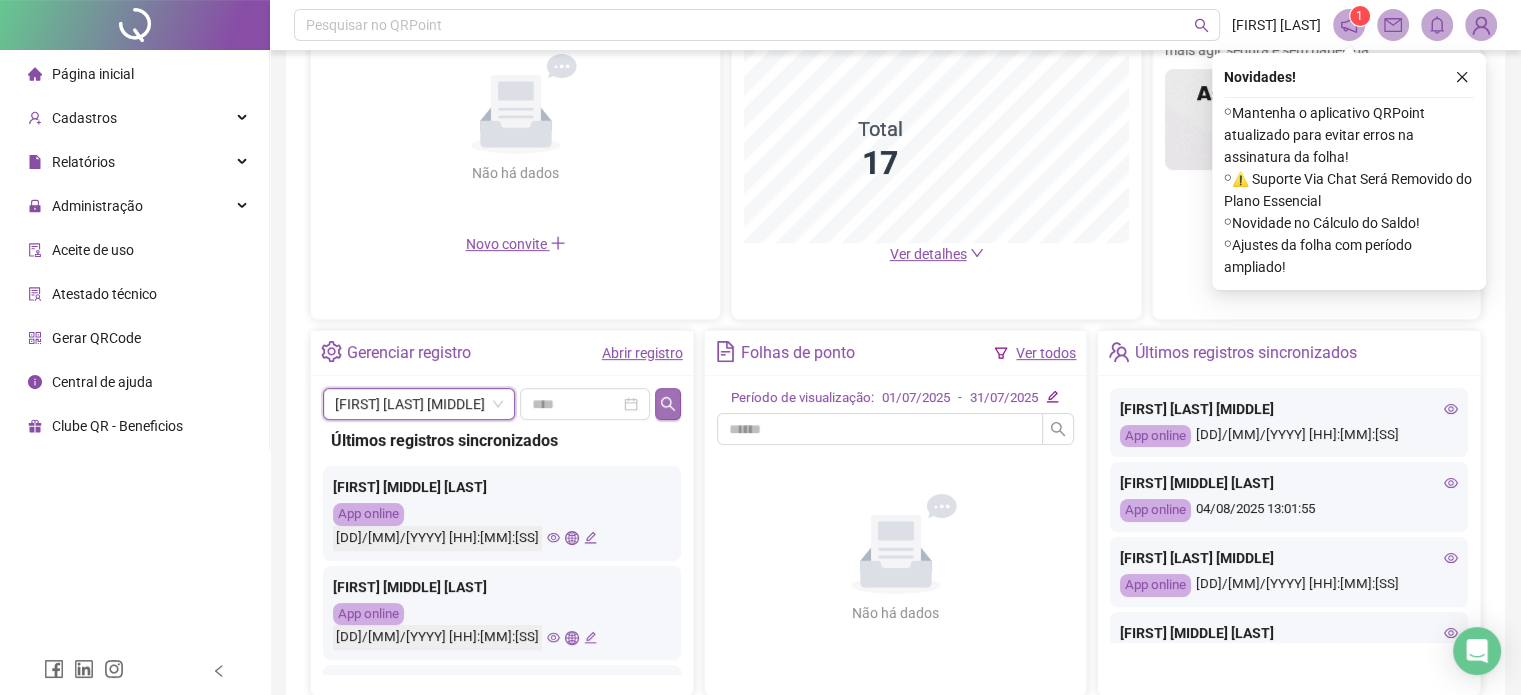 click 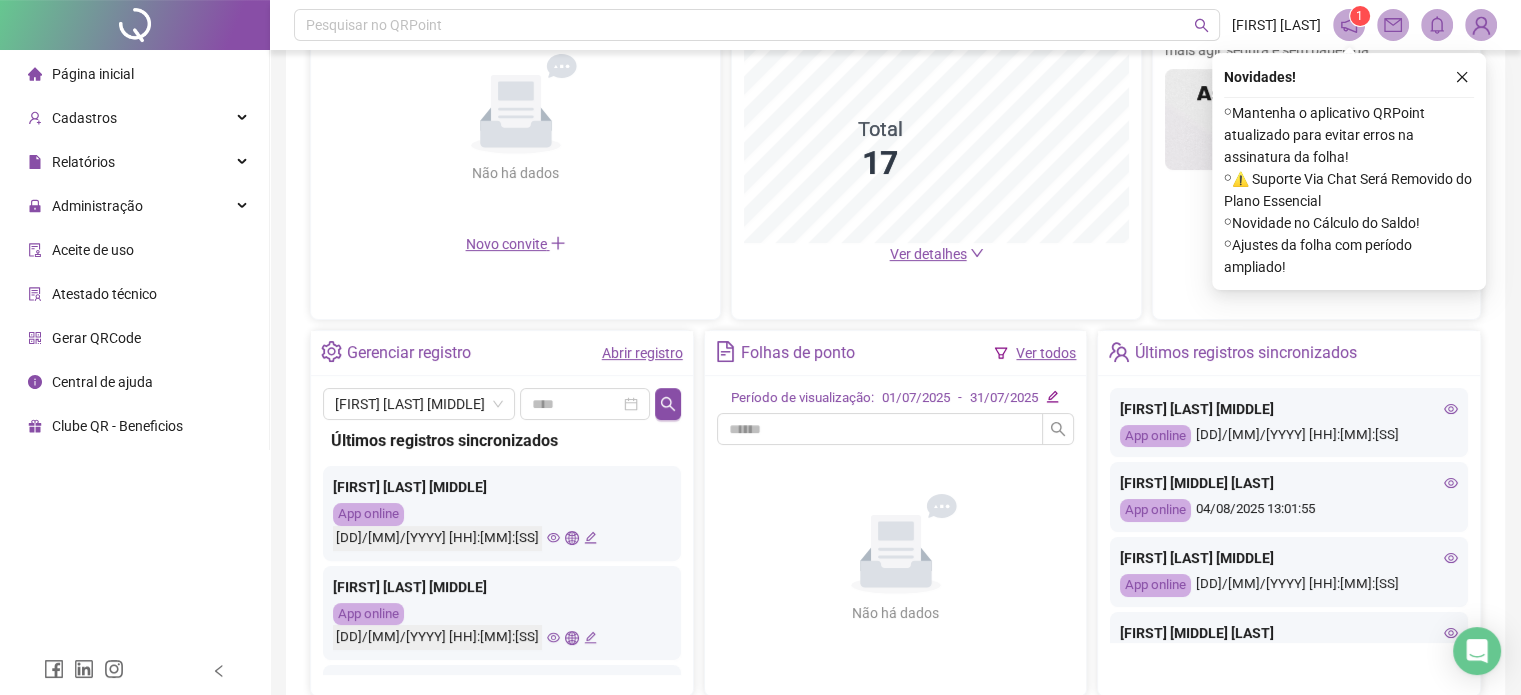 scroll, scrollTop: 100, scrollLeft: 0, axis: vertical 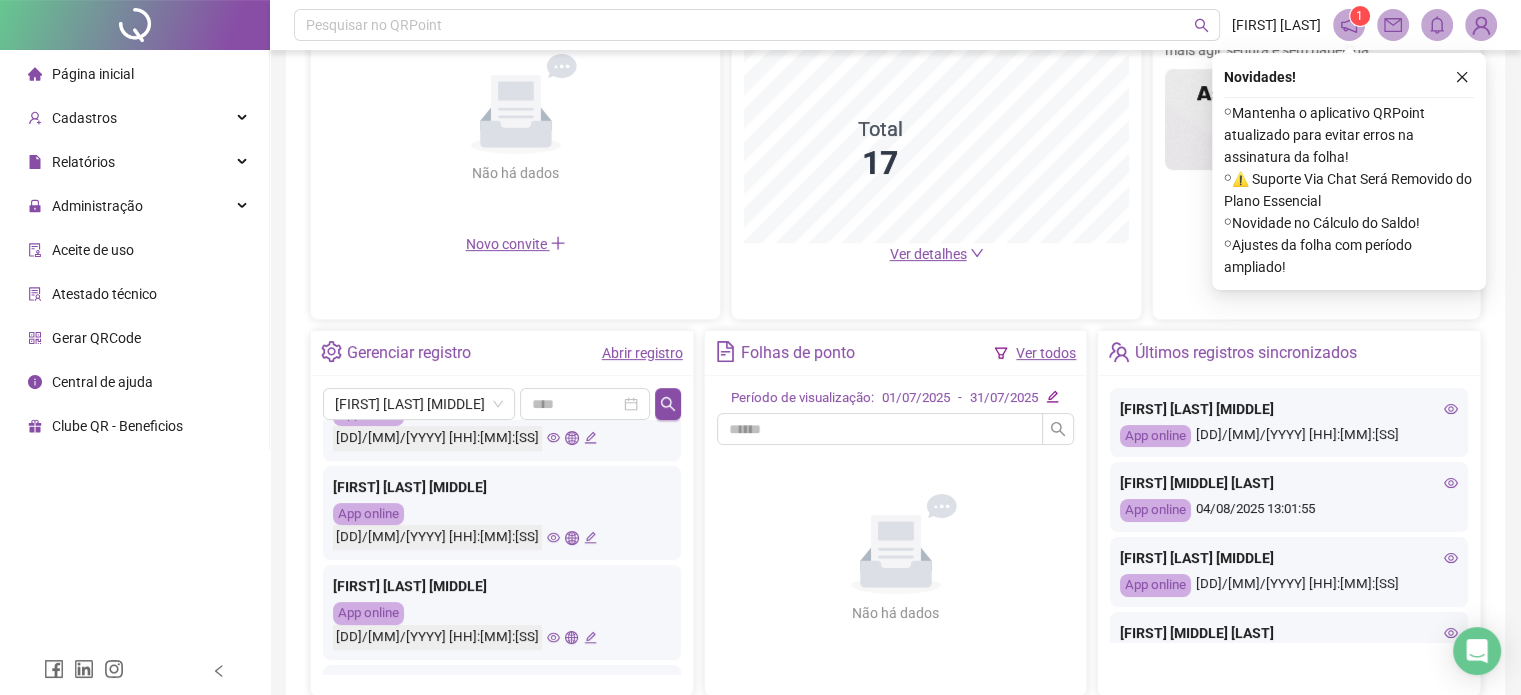 click 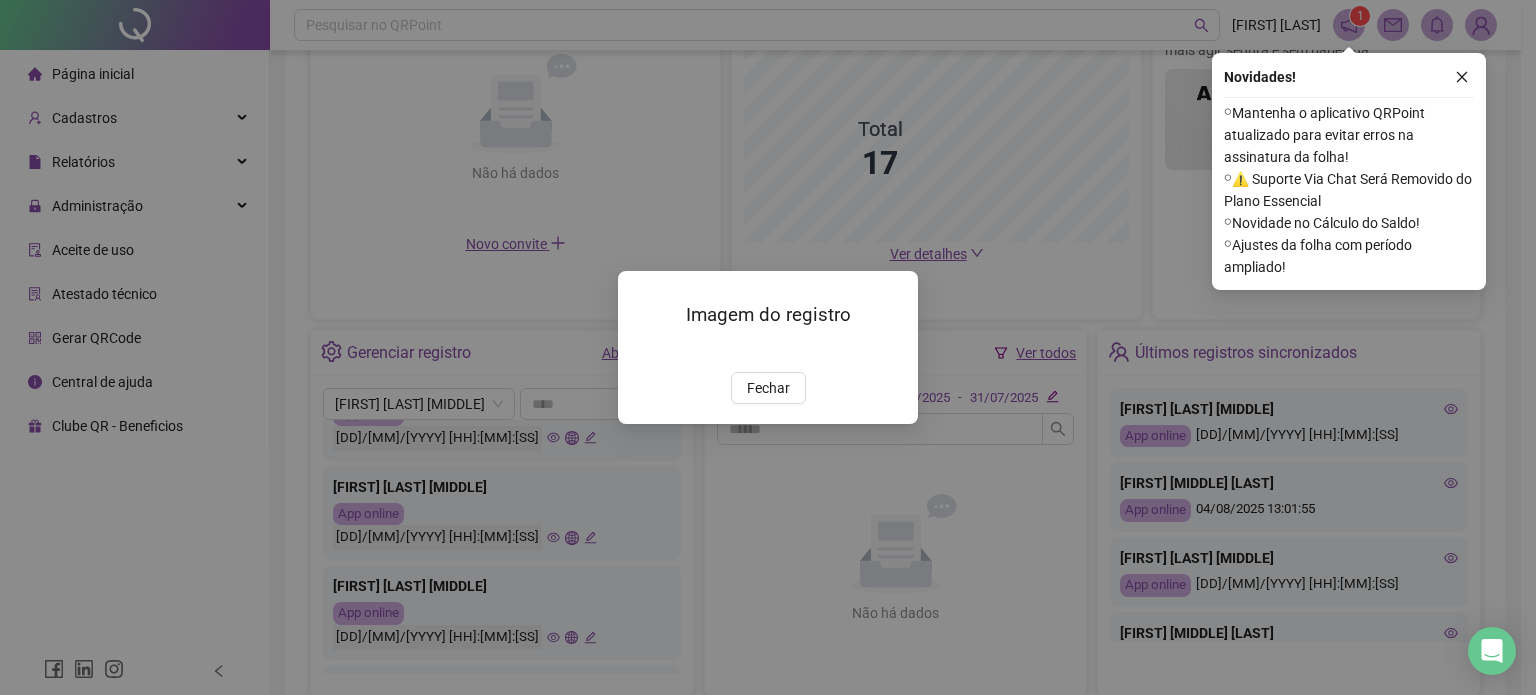 click on "Fechar" at bounding box center (768, 388) 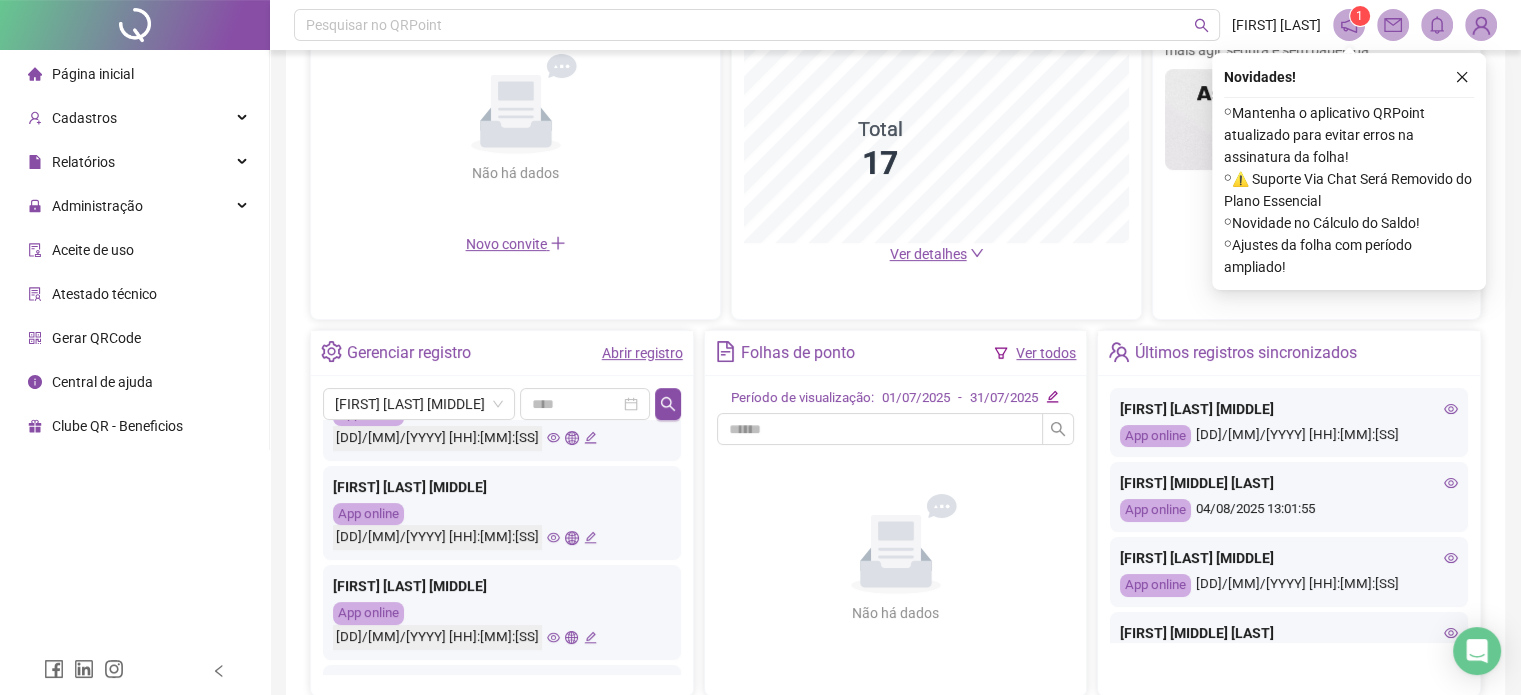 scroll, scrollTop: 0, scrollLeft: 0, axis: both 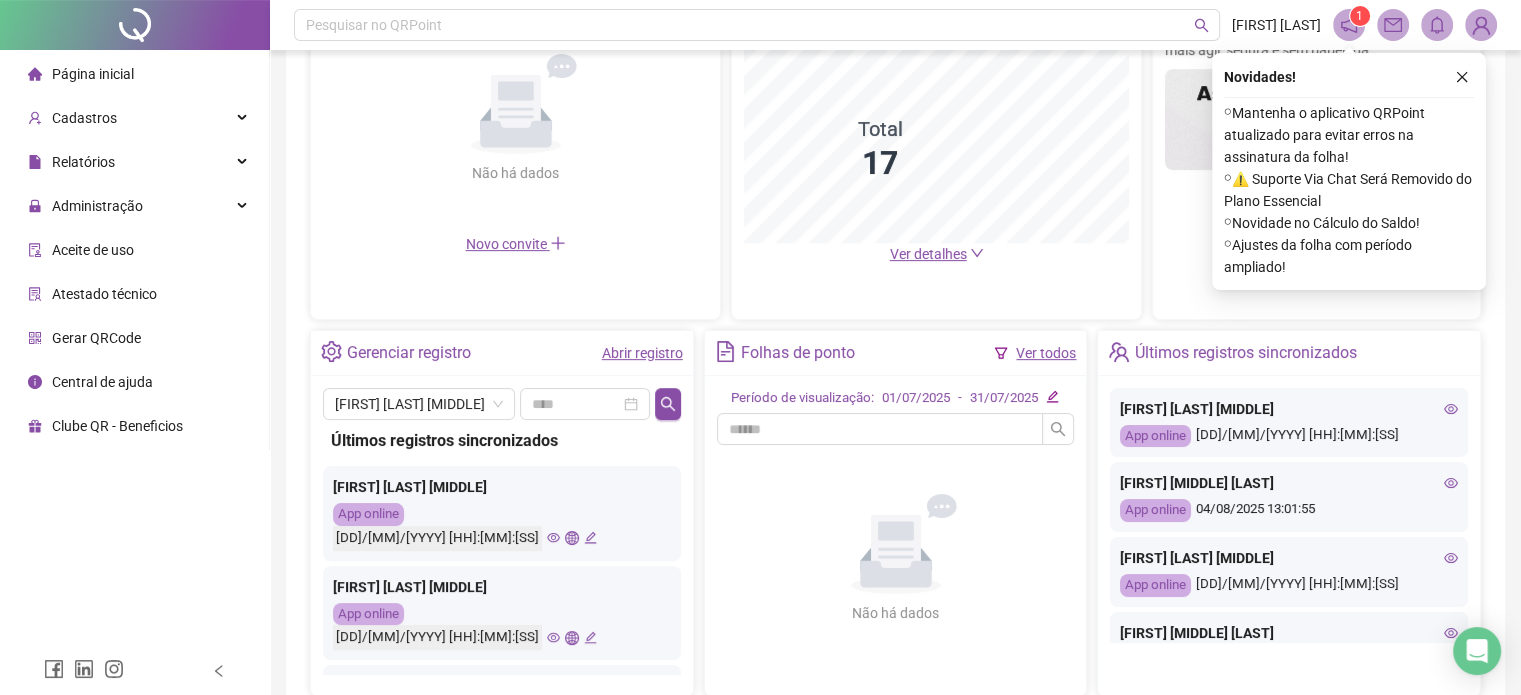 click 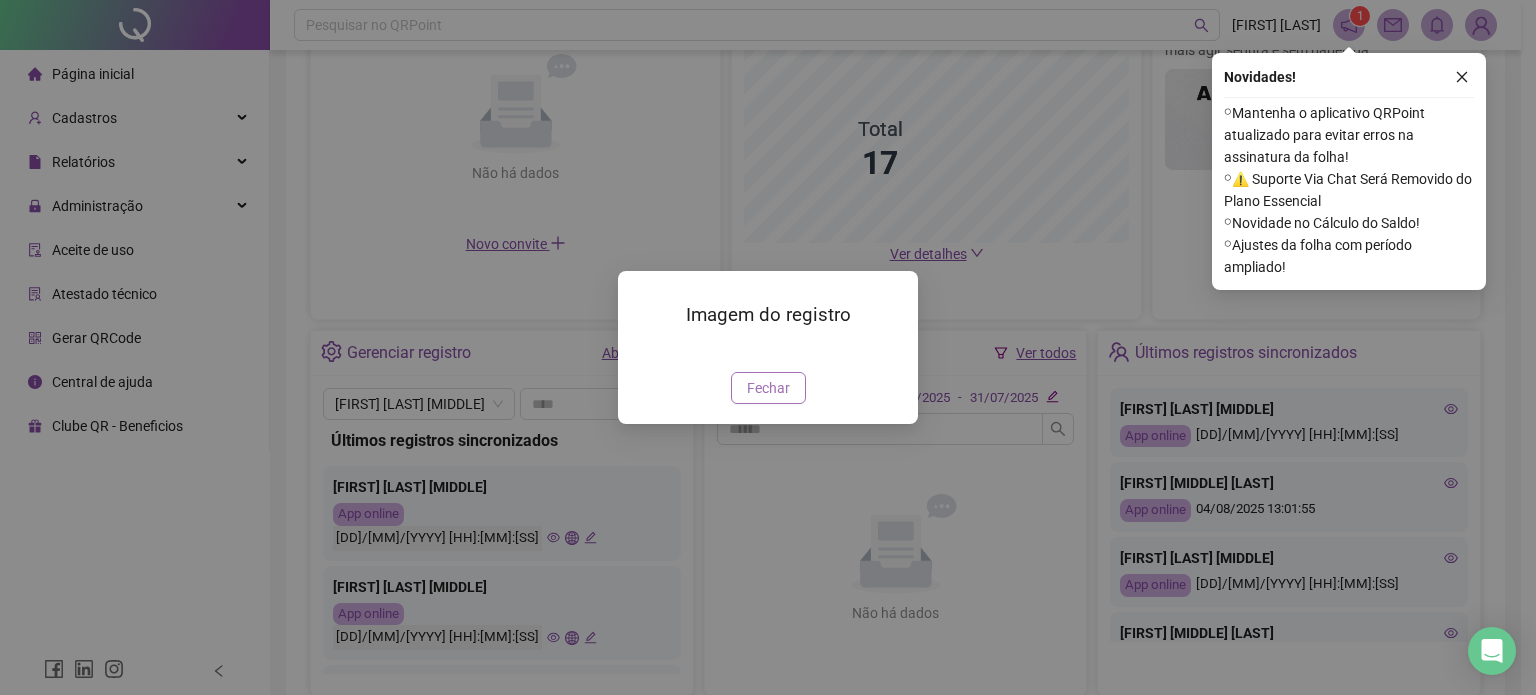 click on "Fechar" at bounding box center [768, 388] 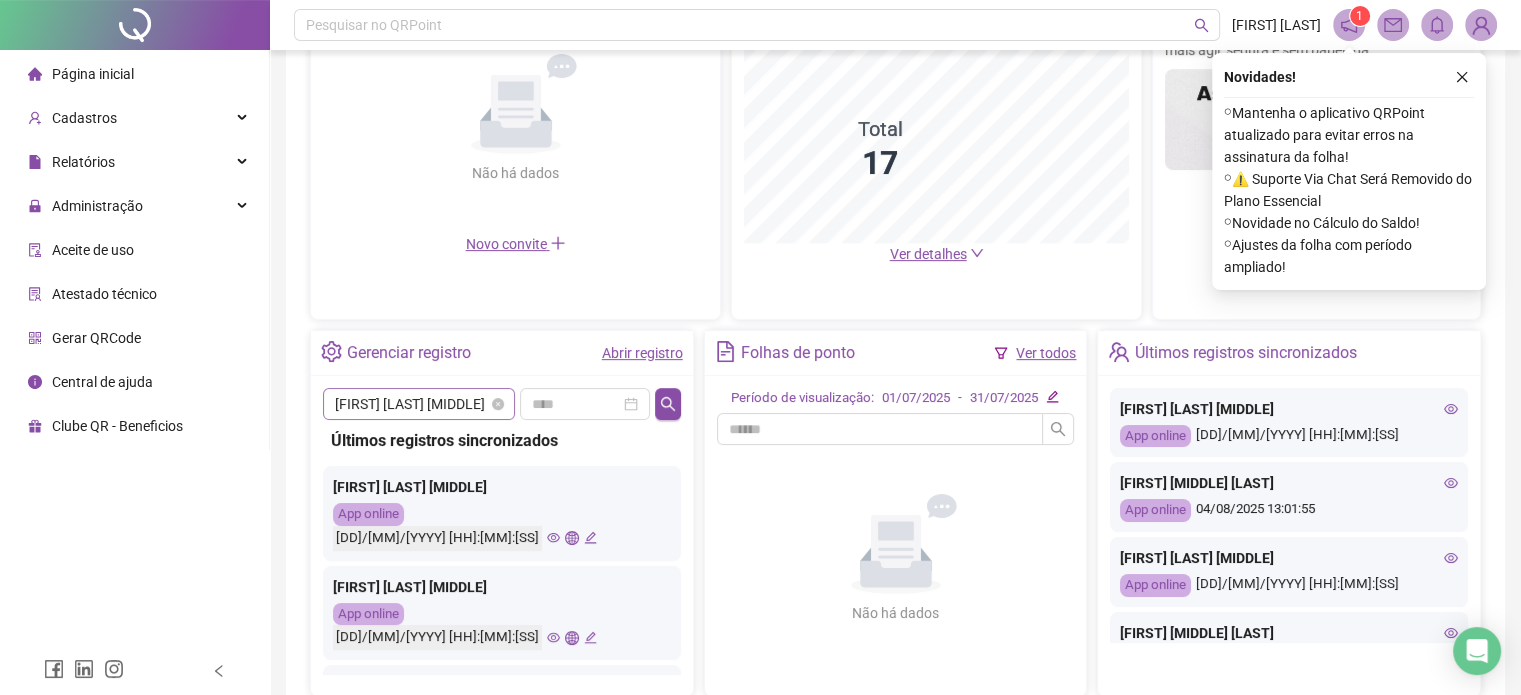 click on "[FIRST] [LAST] [MIDDLE]" at bounding box center [419, 404] 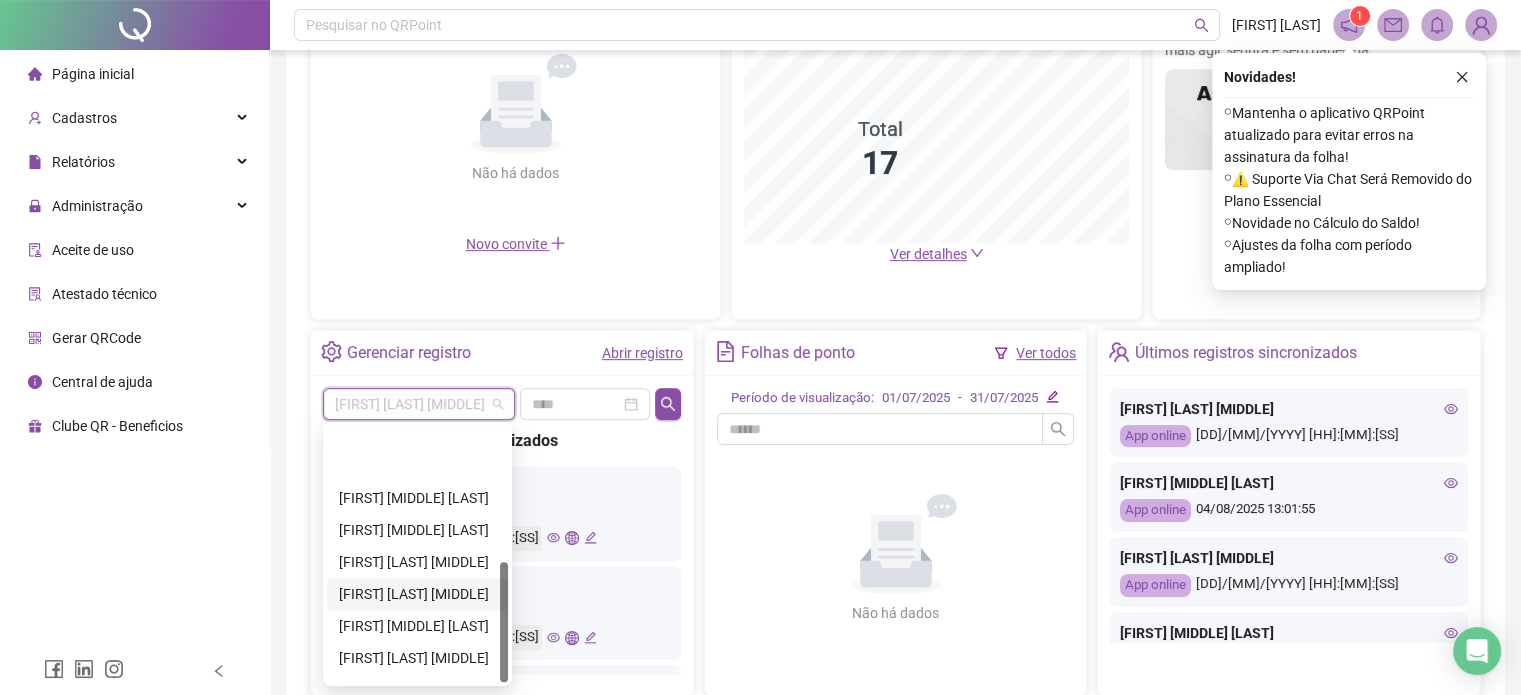 scroll, scrollTop: 288, scrollLeft: 0, axis: vertical 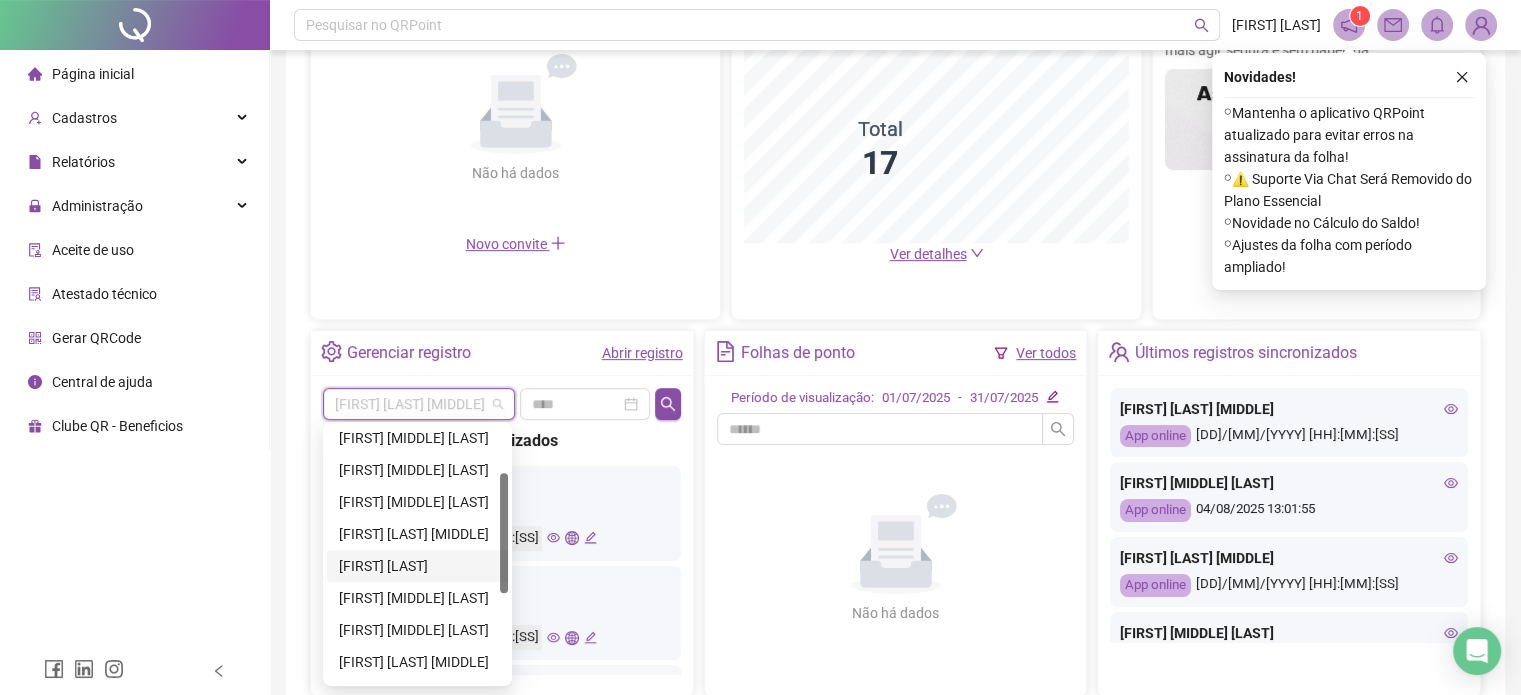 click on "[FIRST] [LAST]" at bounding box center [417, 566] 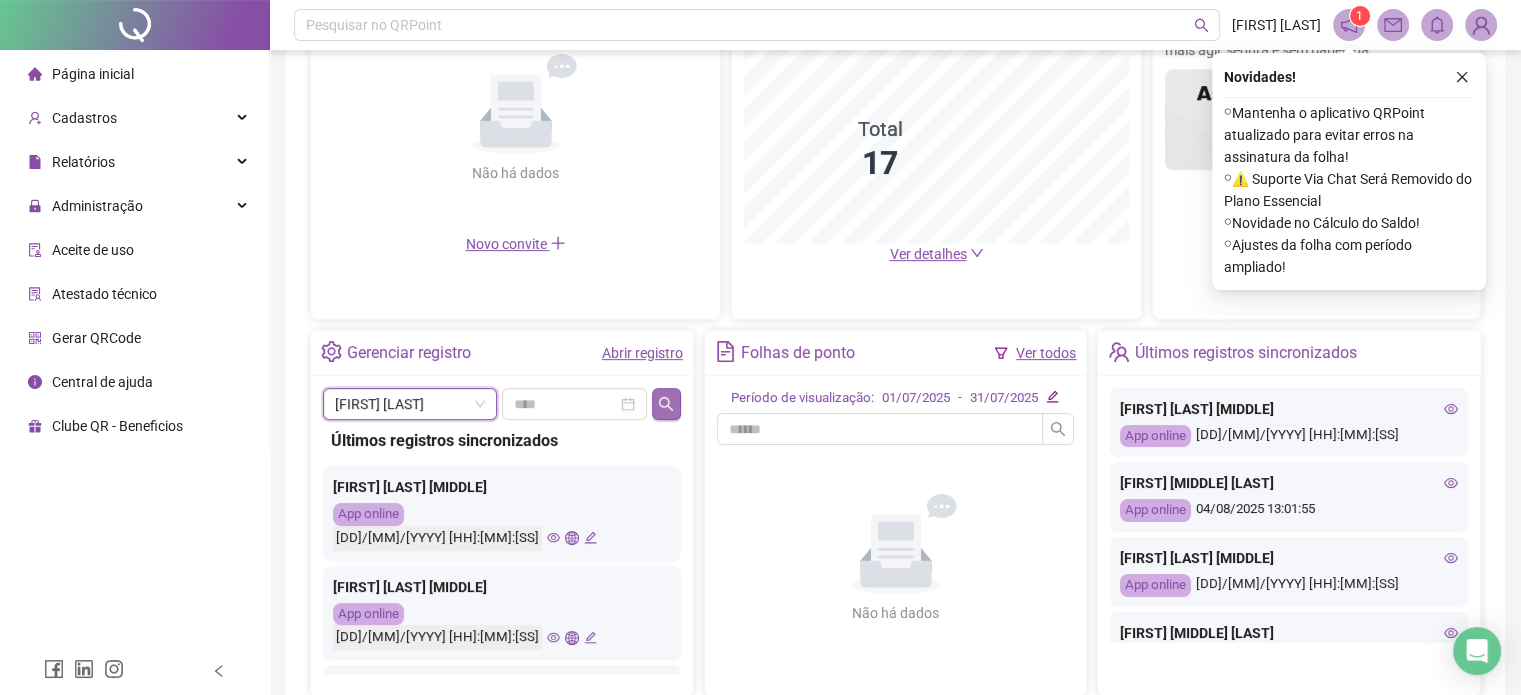 click 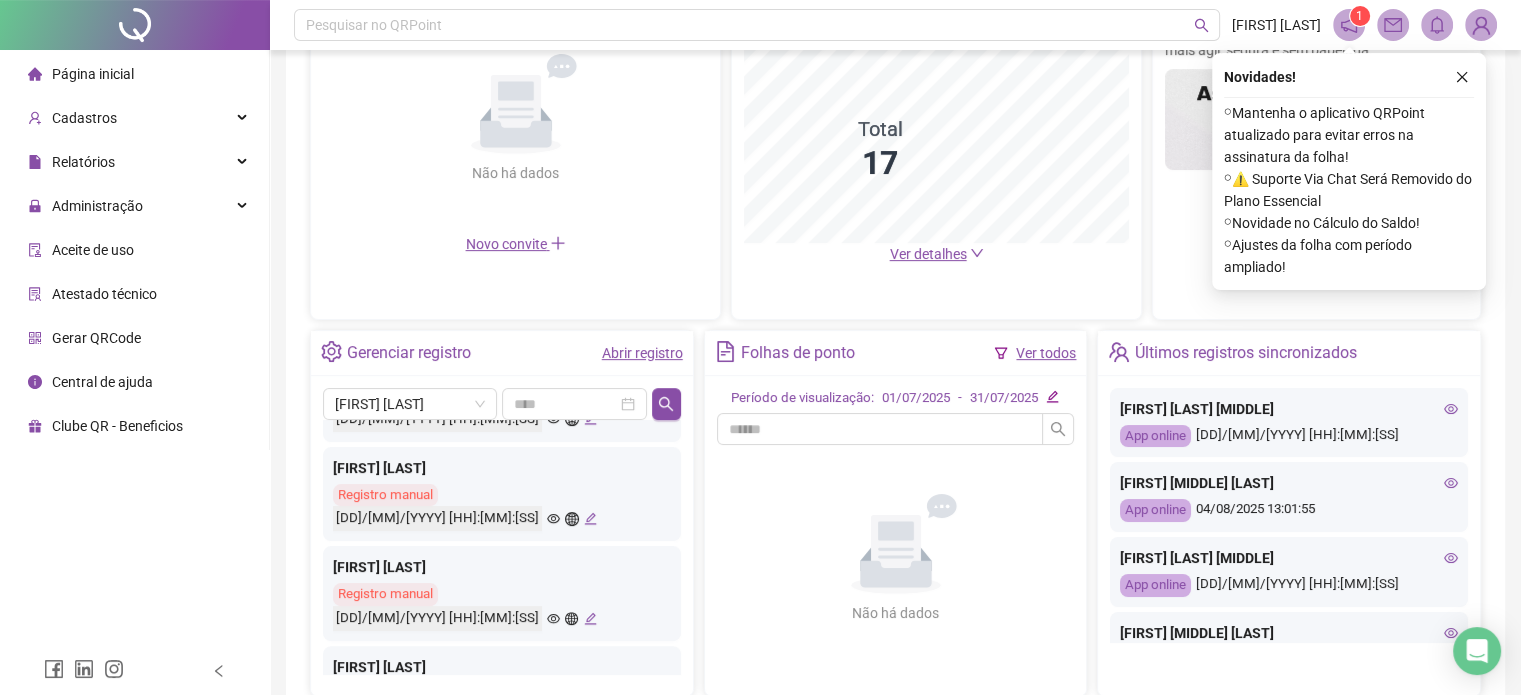 scroll, scrollTop: 940, scrollLeft: 0, axis: vertical 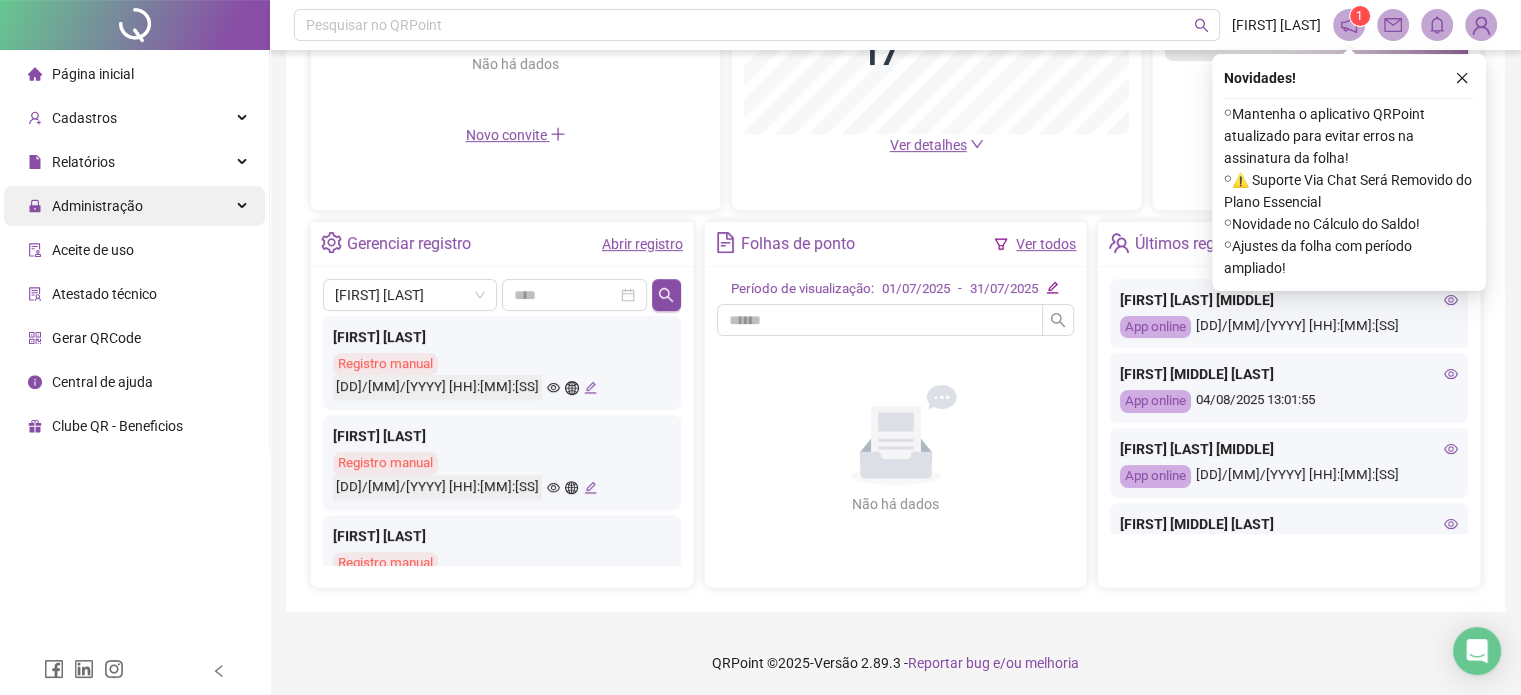 click on "Administração" at bounding box center (134, 206) 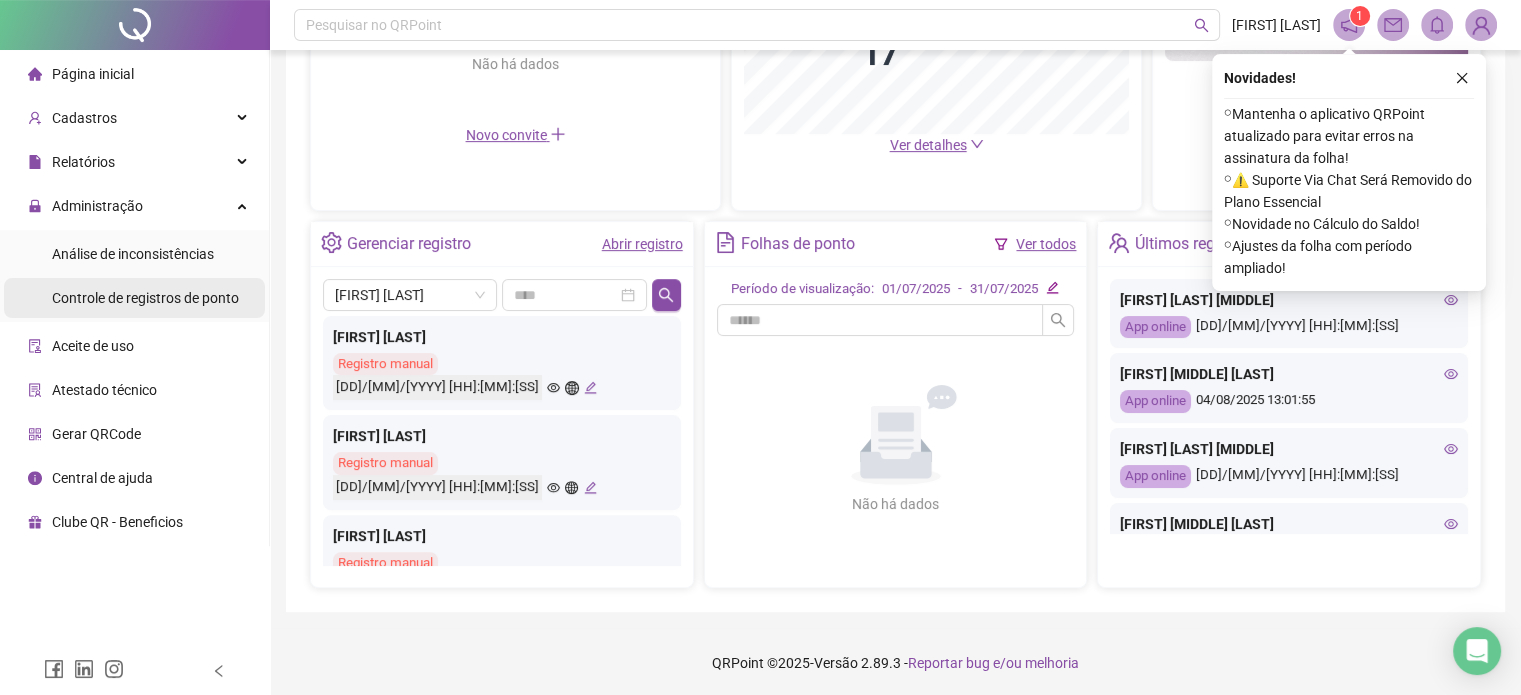 click on "Controle de registros de ponto" at bounding box center (145, 298) 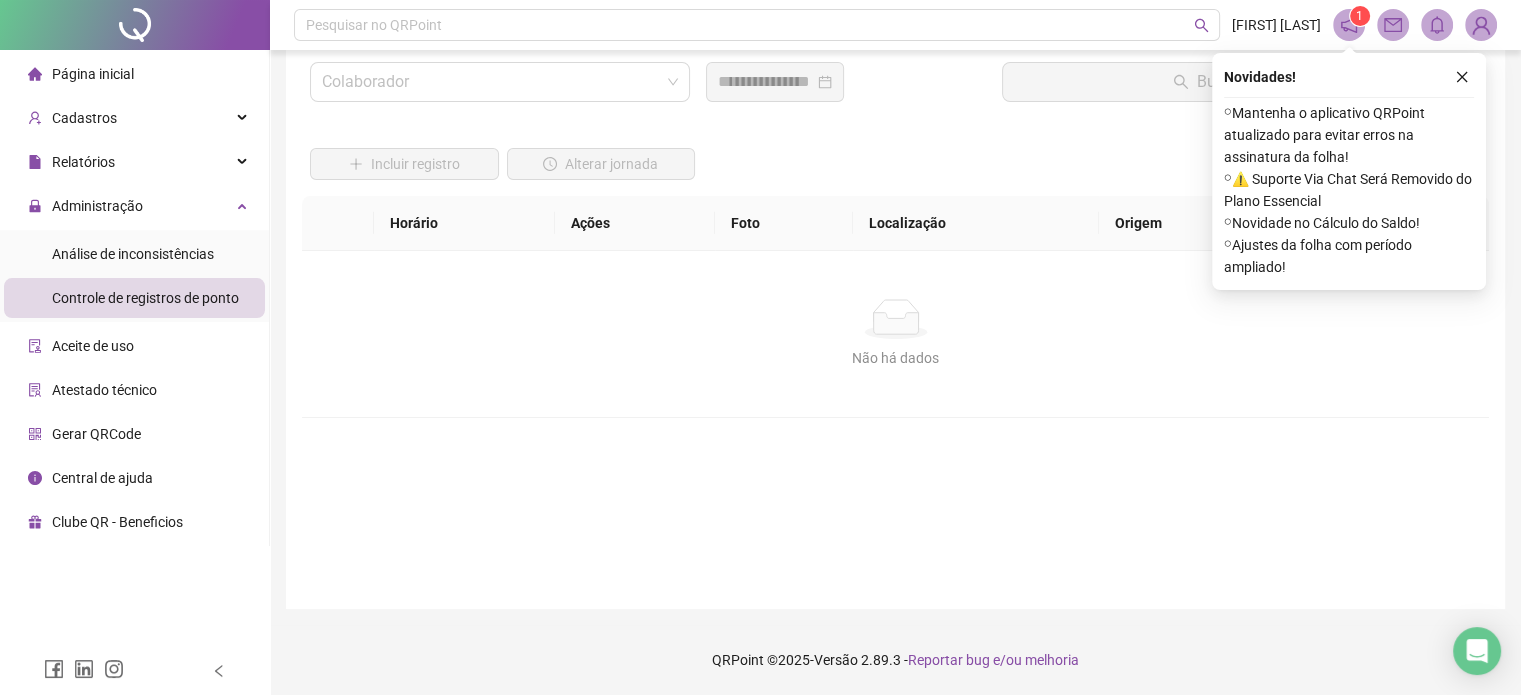 scroll, scrollTop: 57, scrollLeft: 0, axis: vertical 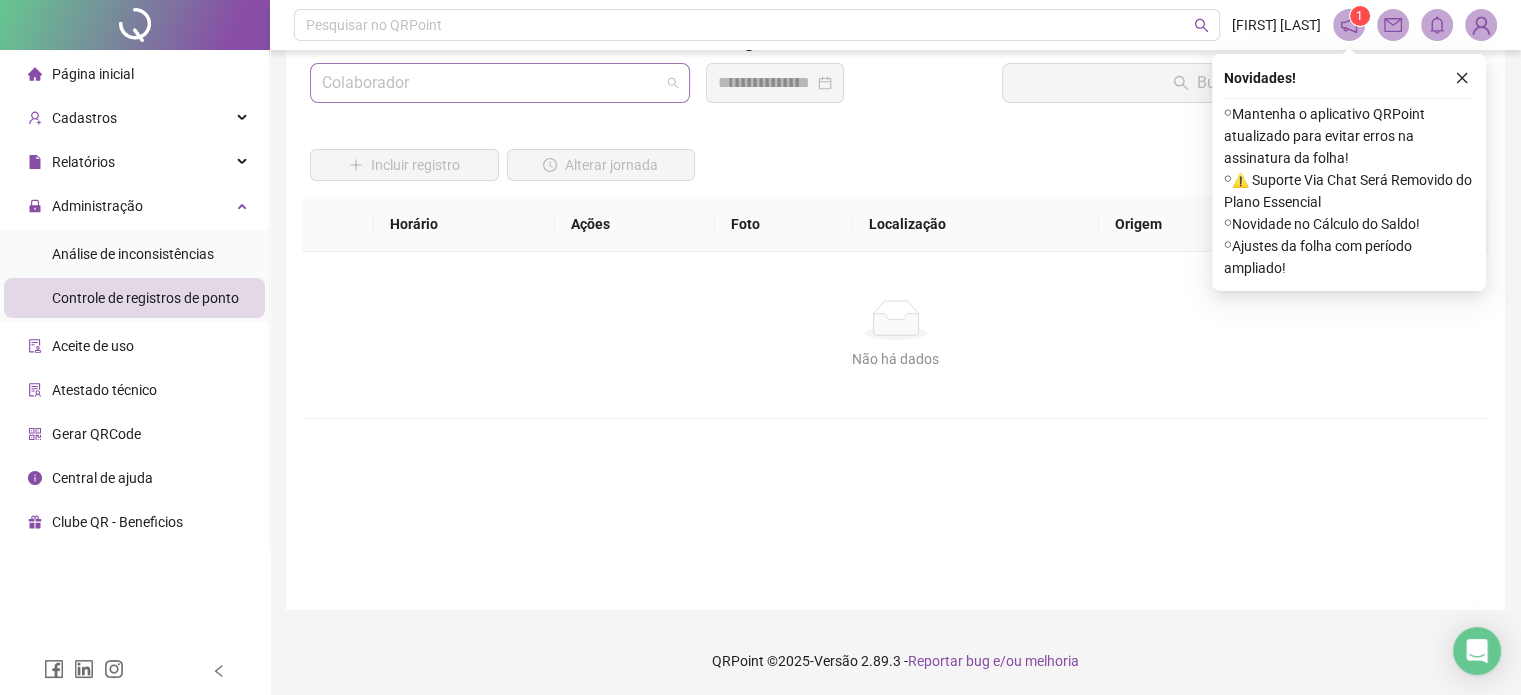 click at bounding box center [500, 83] 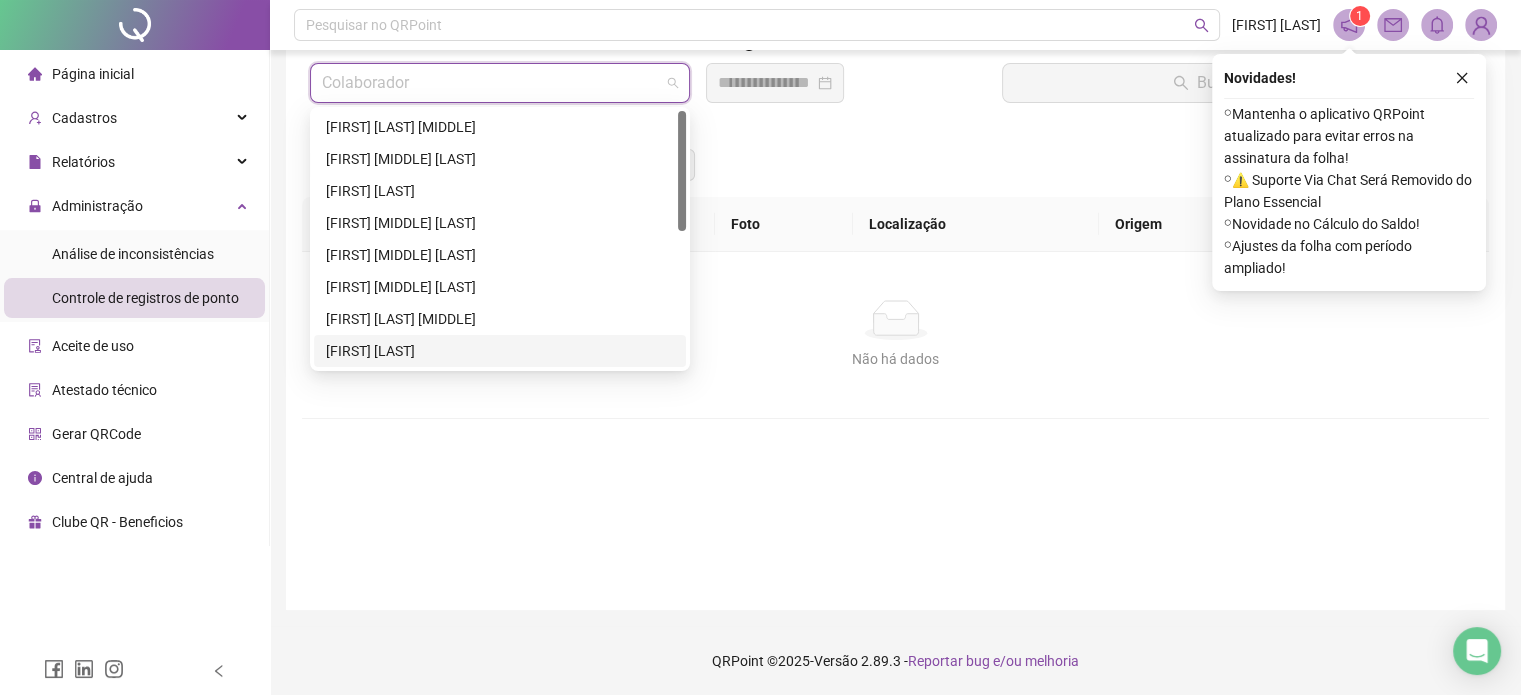click on "[FIRST] [LAST]" at bounding box center [500, 351] 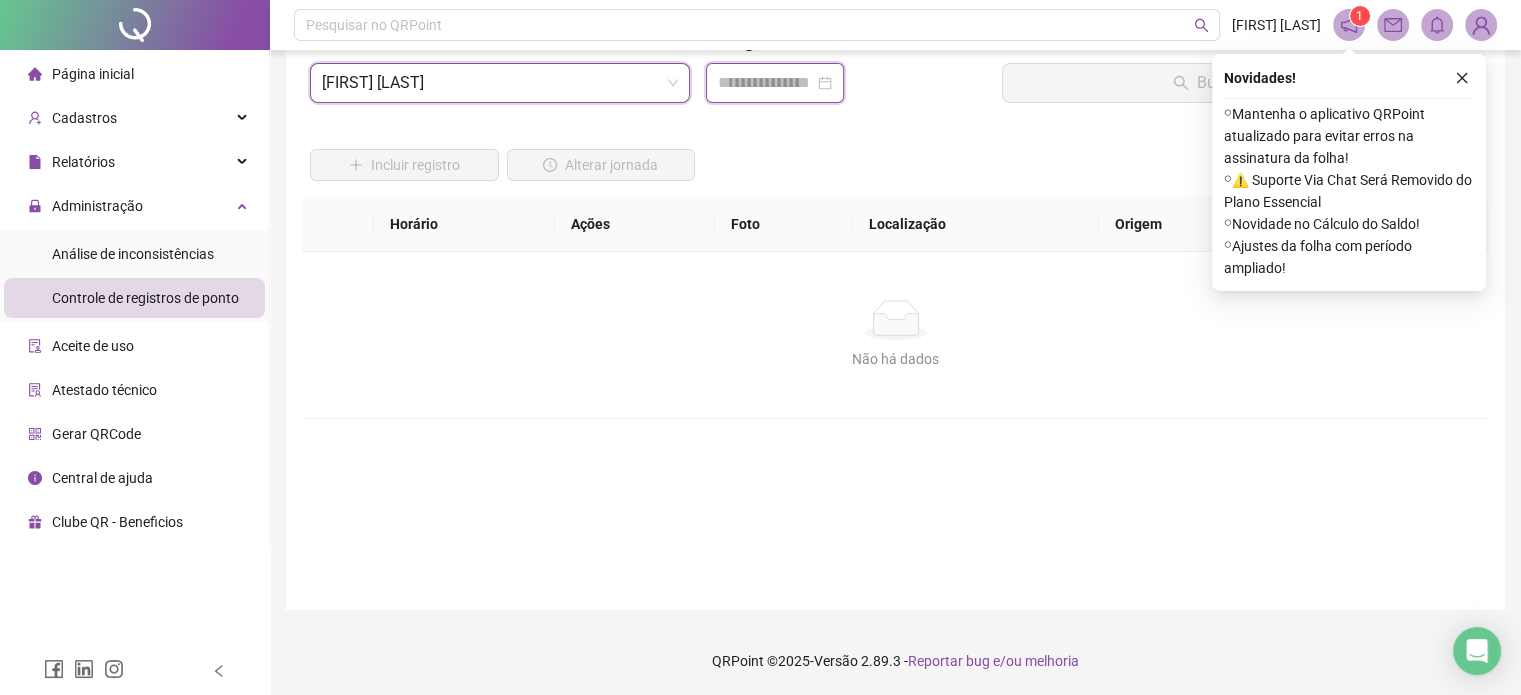 click at bounding box center (766, 83) 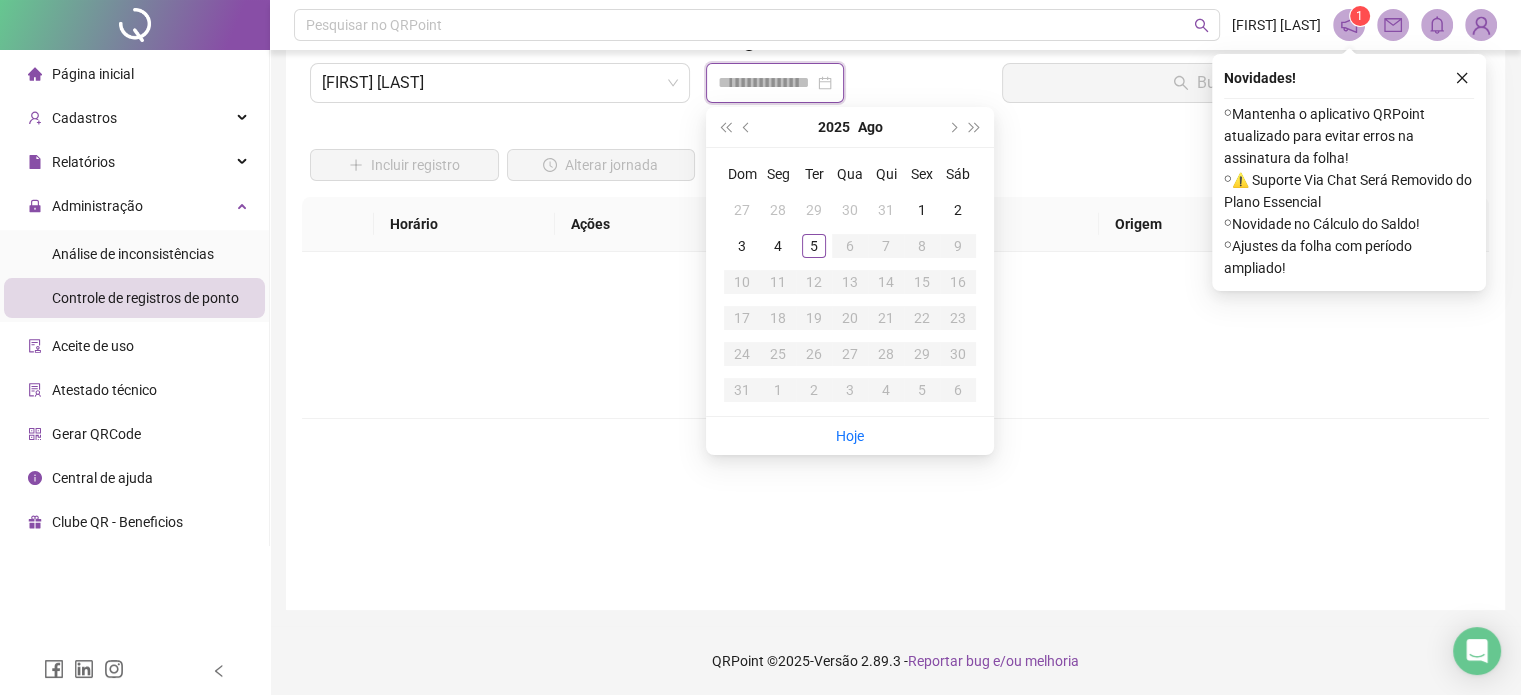 type on "**********" 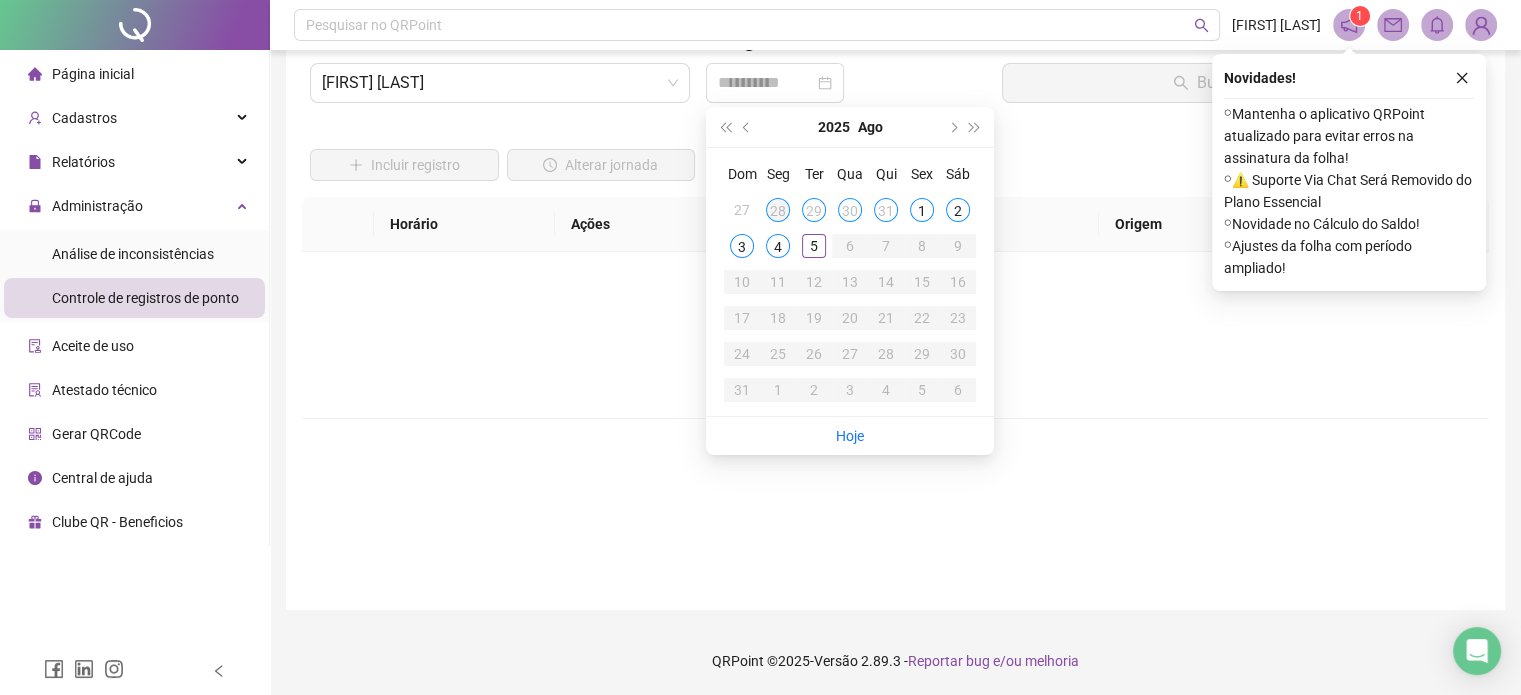 click on "28" at bounding box center (778, 210) 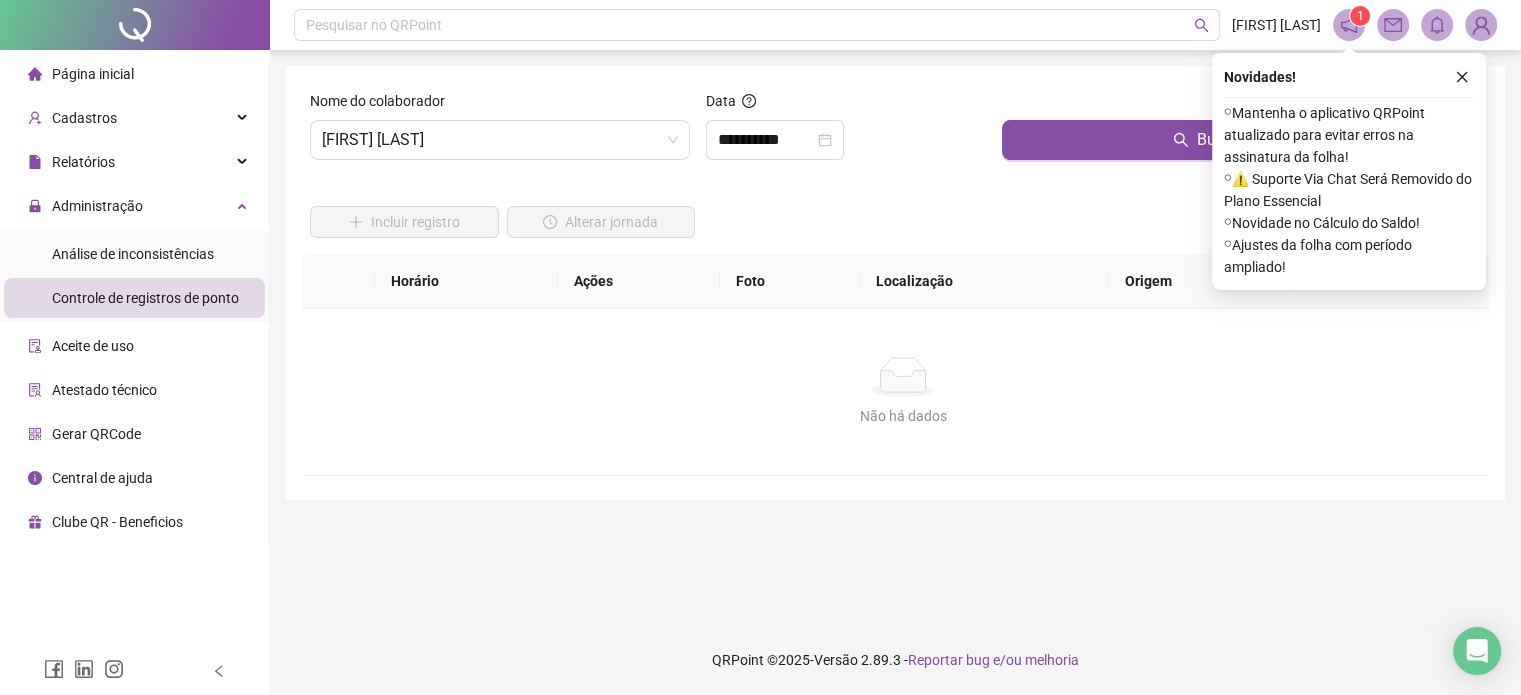 scroll, scrollTop: 0, scrollLeft: 0, axis: both 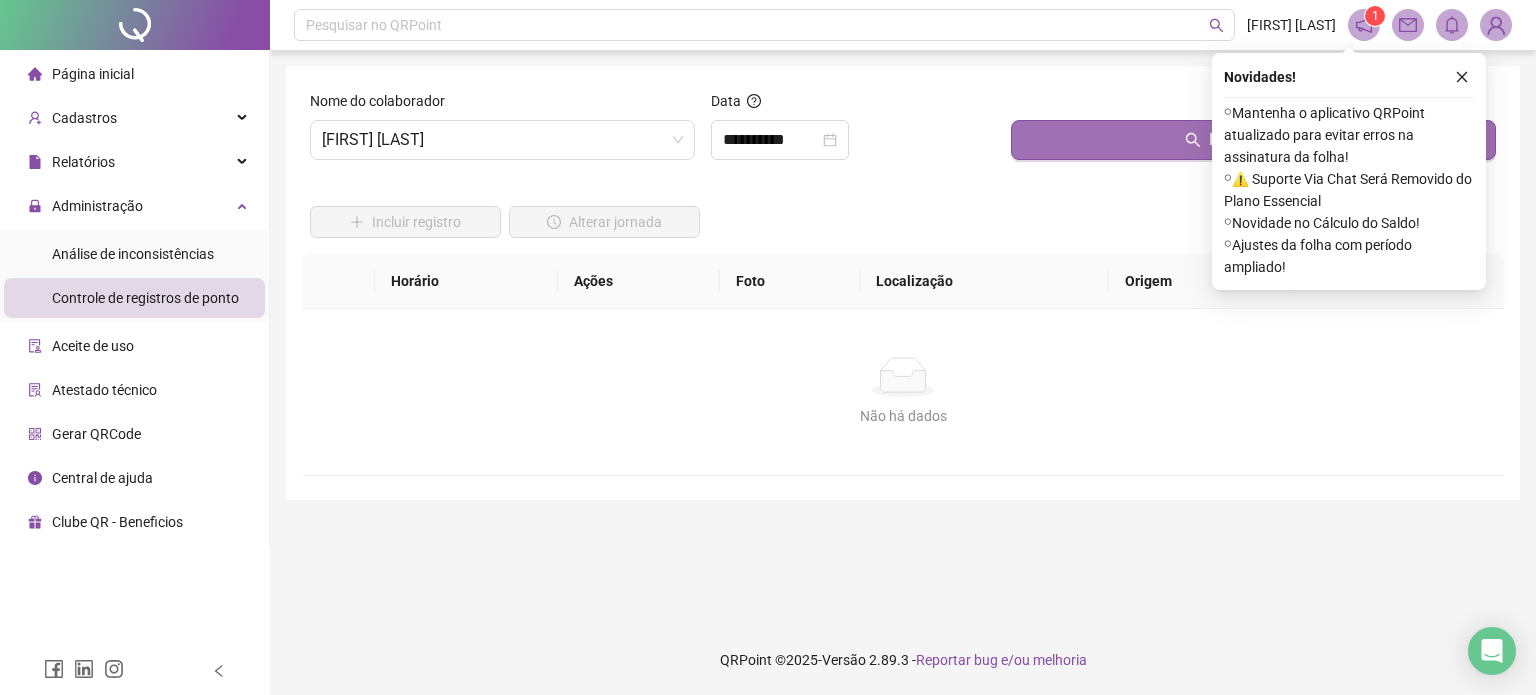 click on "Buscar registros" at bounding box center (1253, 140) 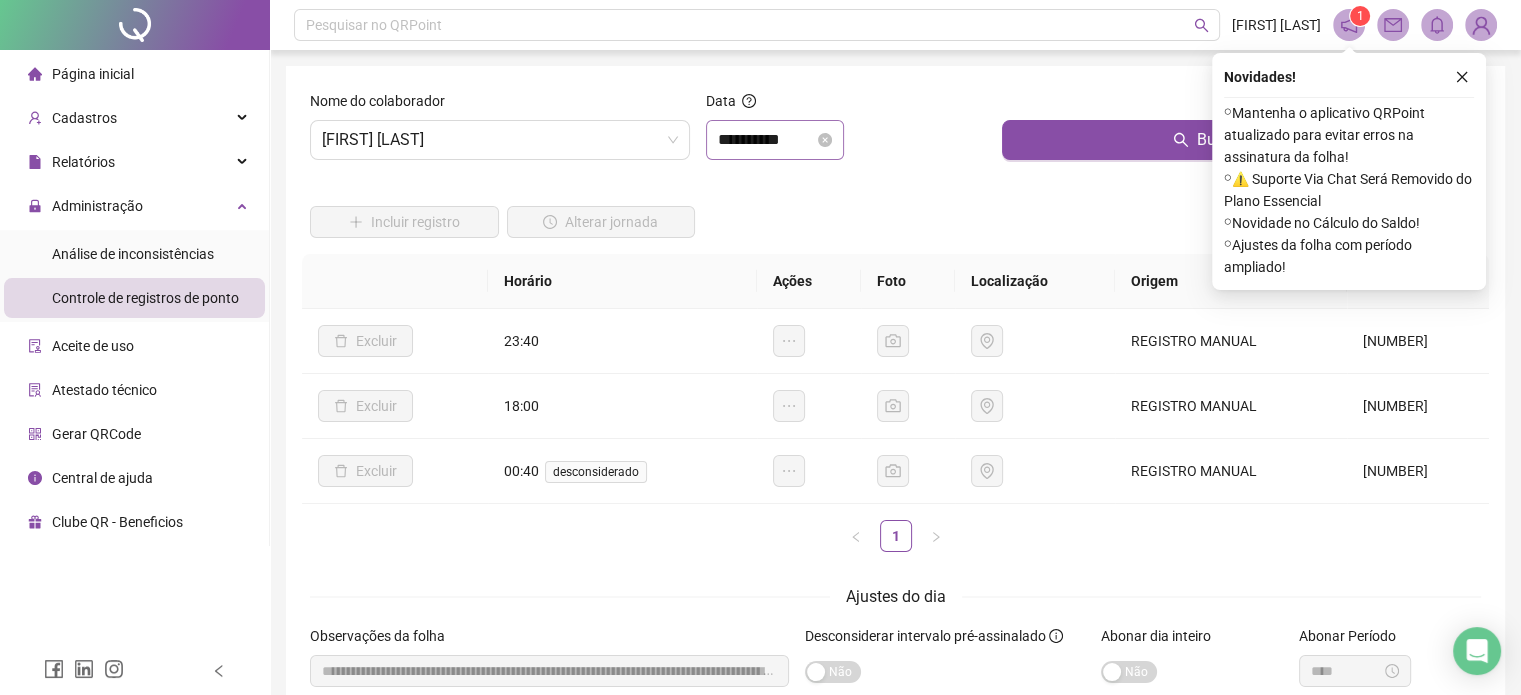 click on "**********" at bounding box center [775, 140] 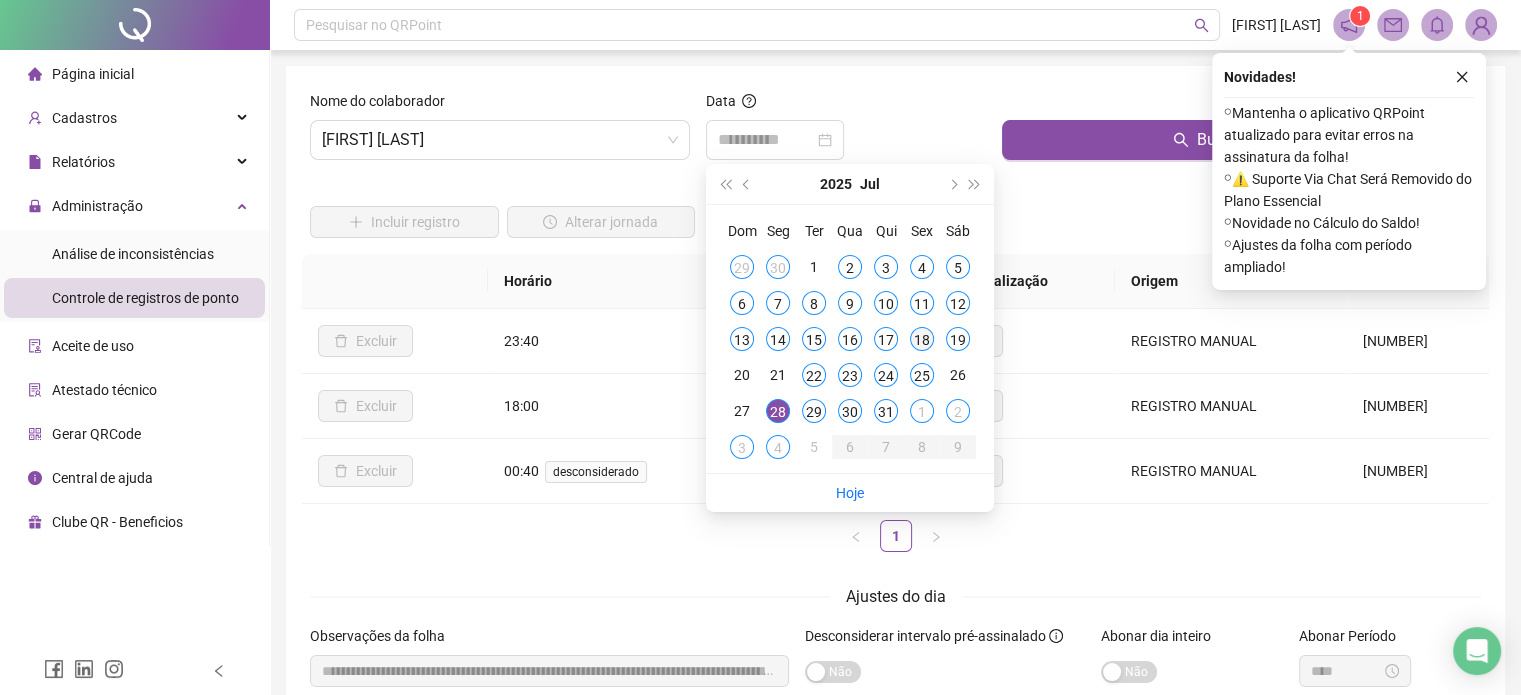 click on "18" at bounding box center (922, 339) 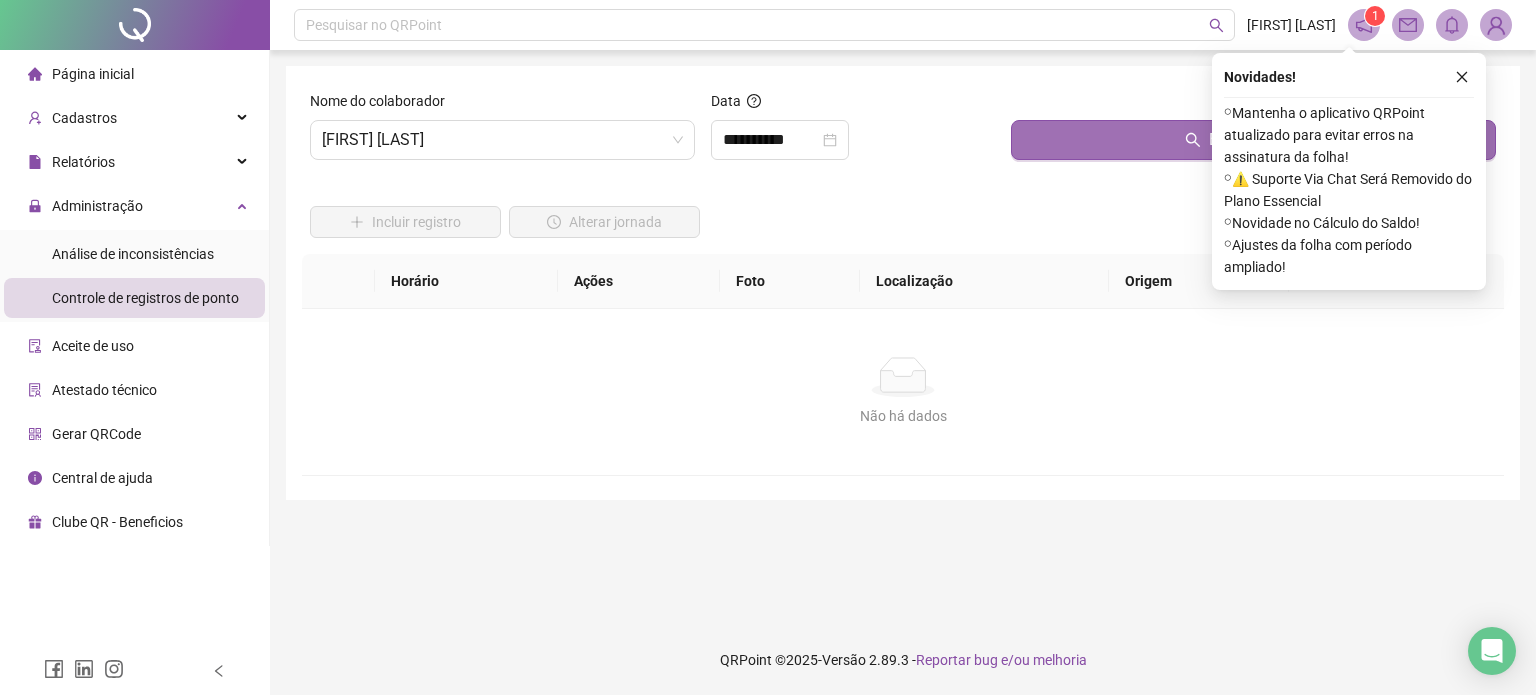 click on "Buscar registros" at bounding box center [1253, 140] 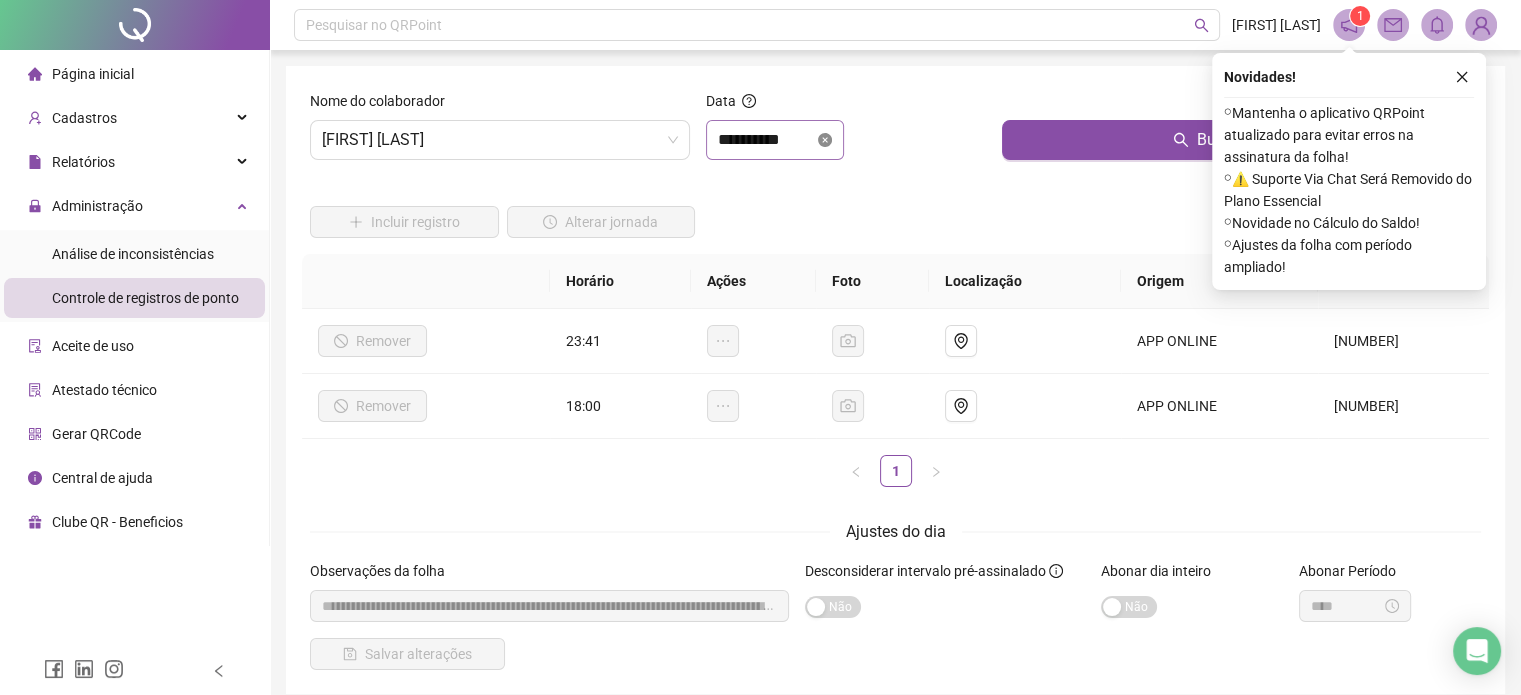 click on "**********" at bounding box center [775, 140] 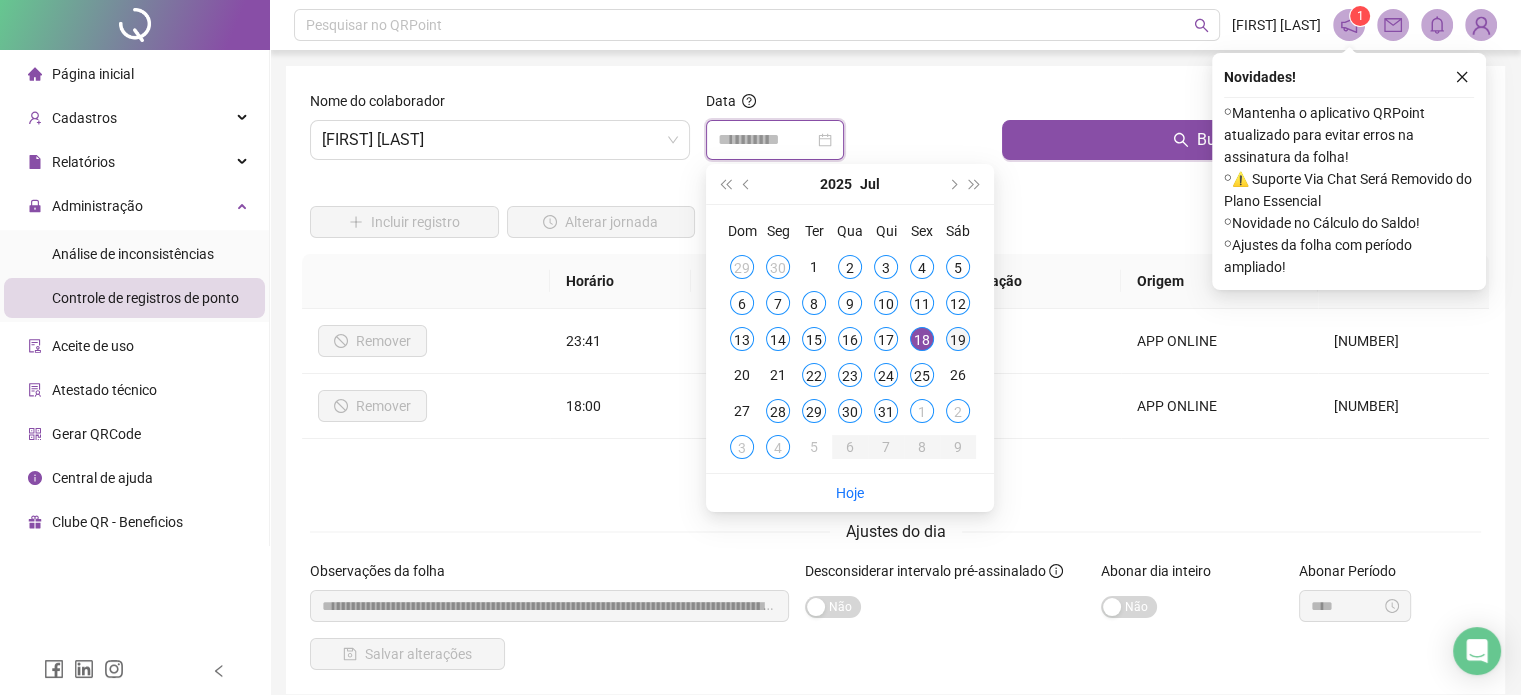 type on "**********" 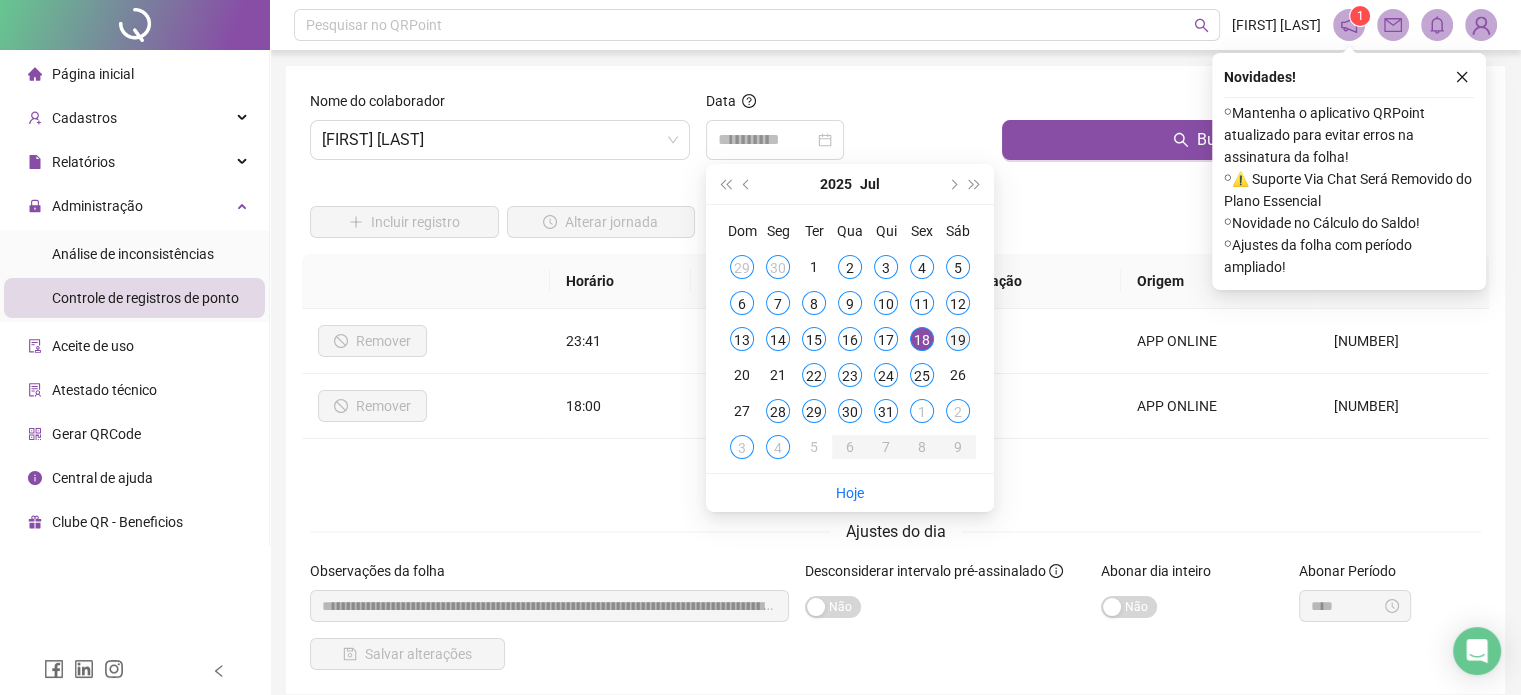 click on "19" at bounding box center (958, 339) 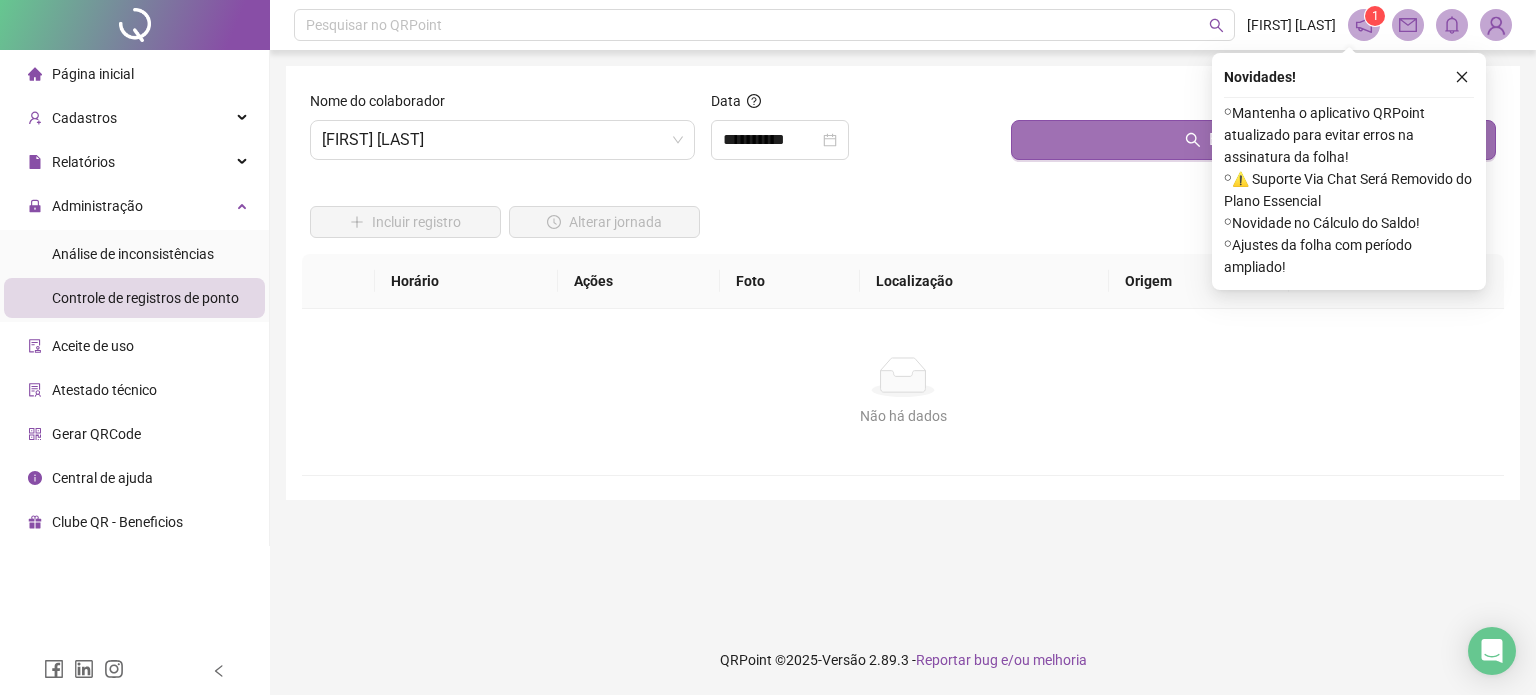 click on "Buscar registros" at bounding box center (1253, 140) 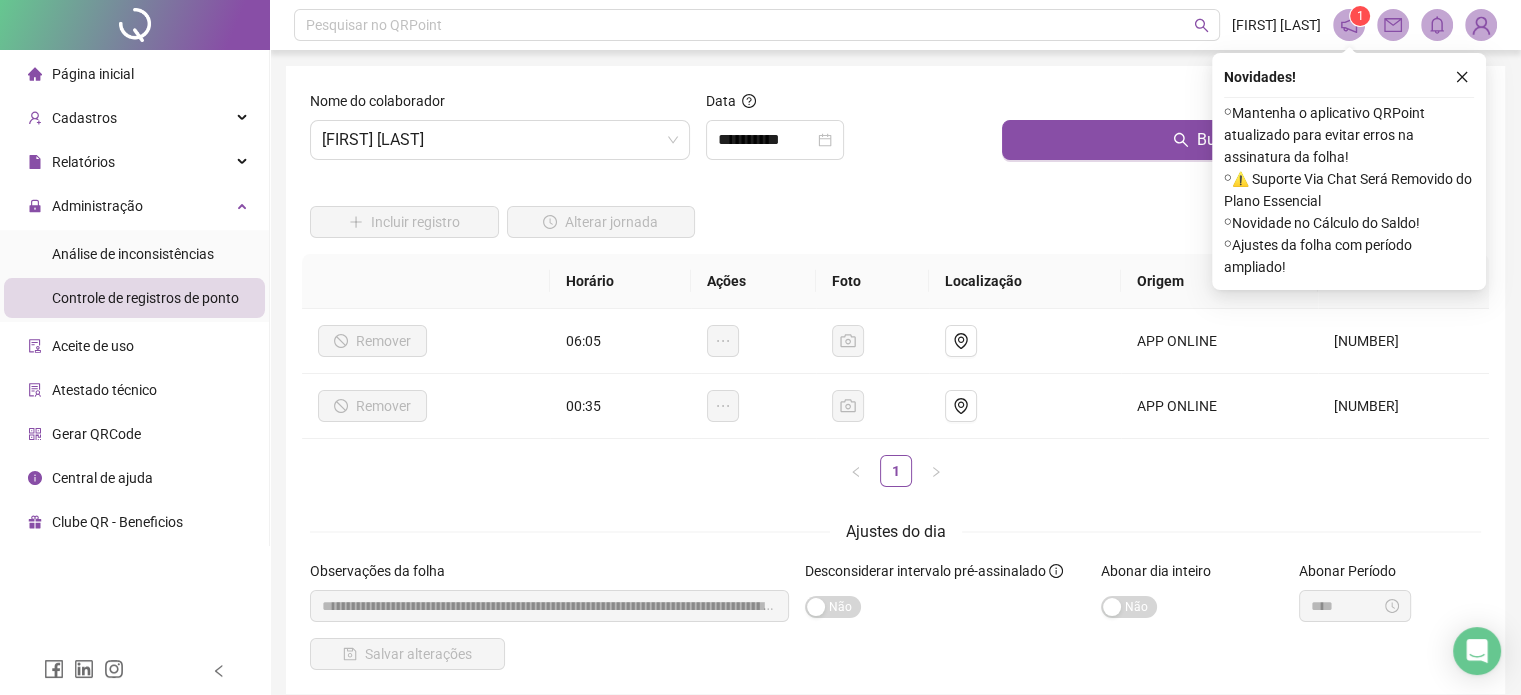 click at bounding box center [135, 25] 